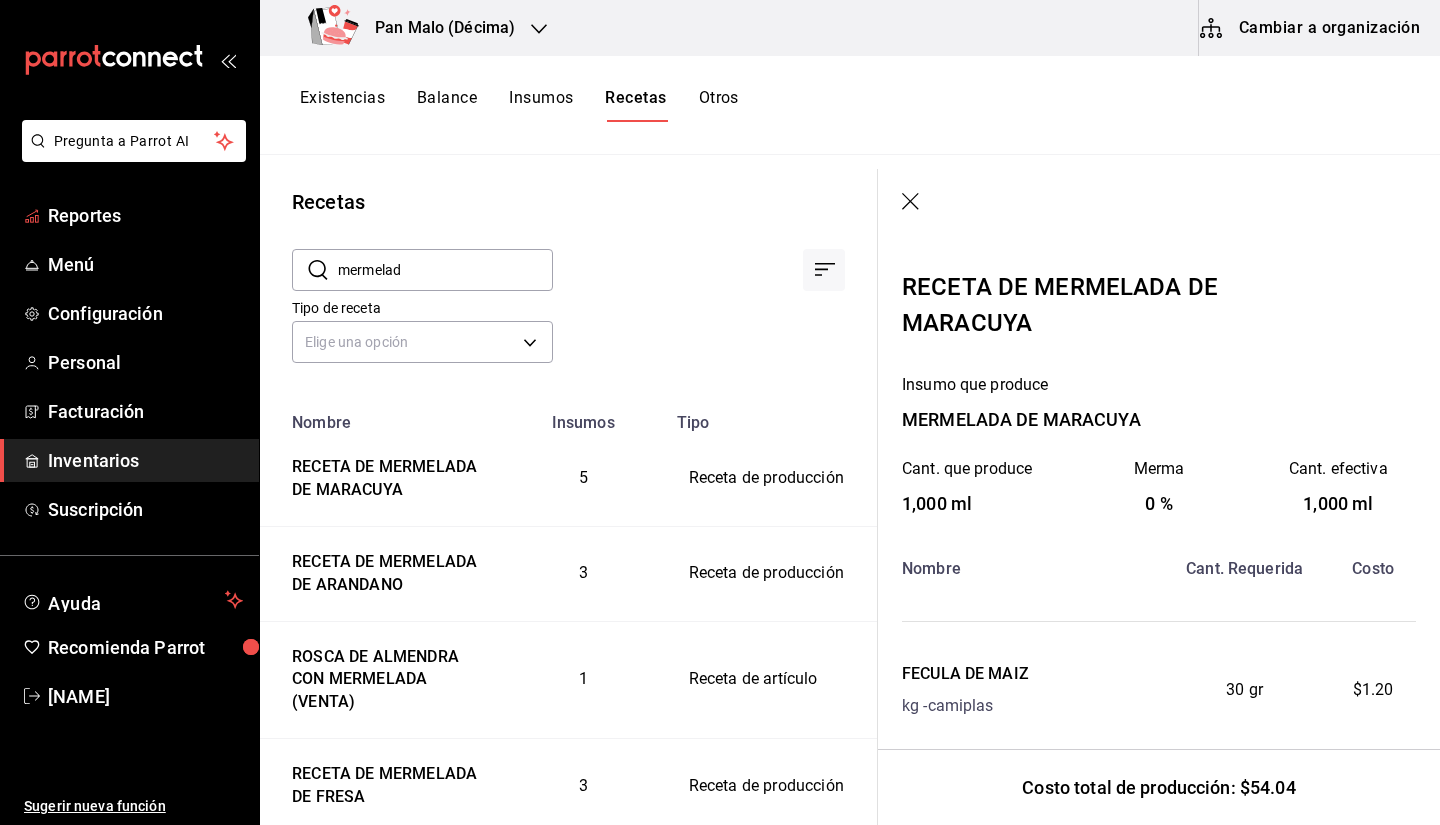 scroll, scrollTop: 0, scrollLeft: 0, axis: both 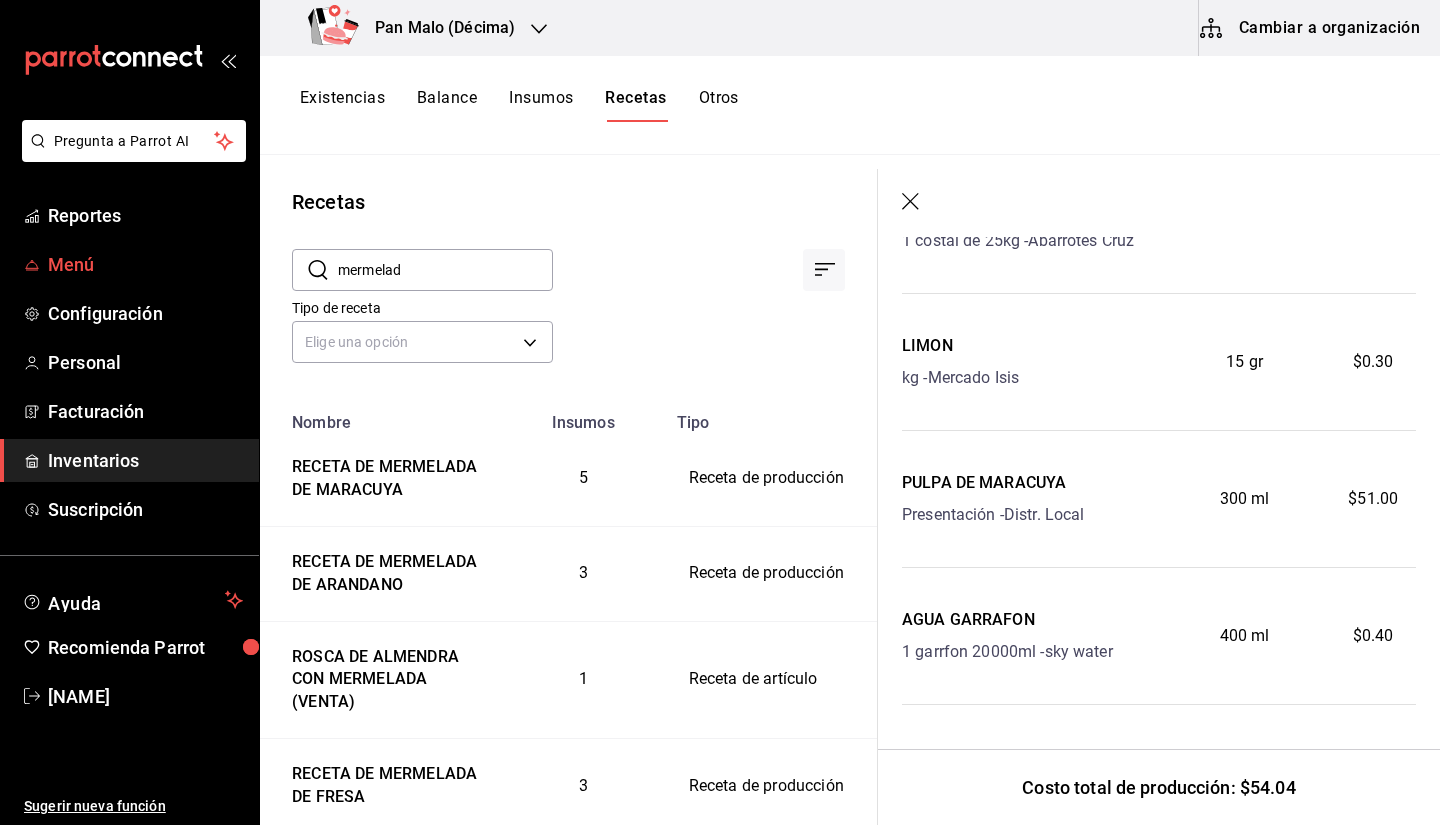 click on "Menú" at bounding box center (145, 264) 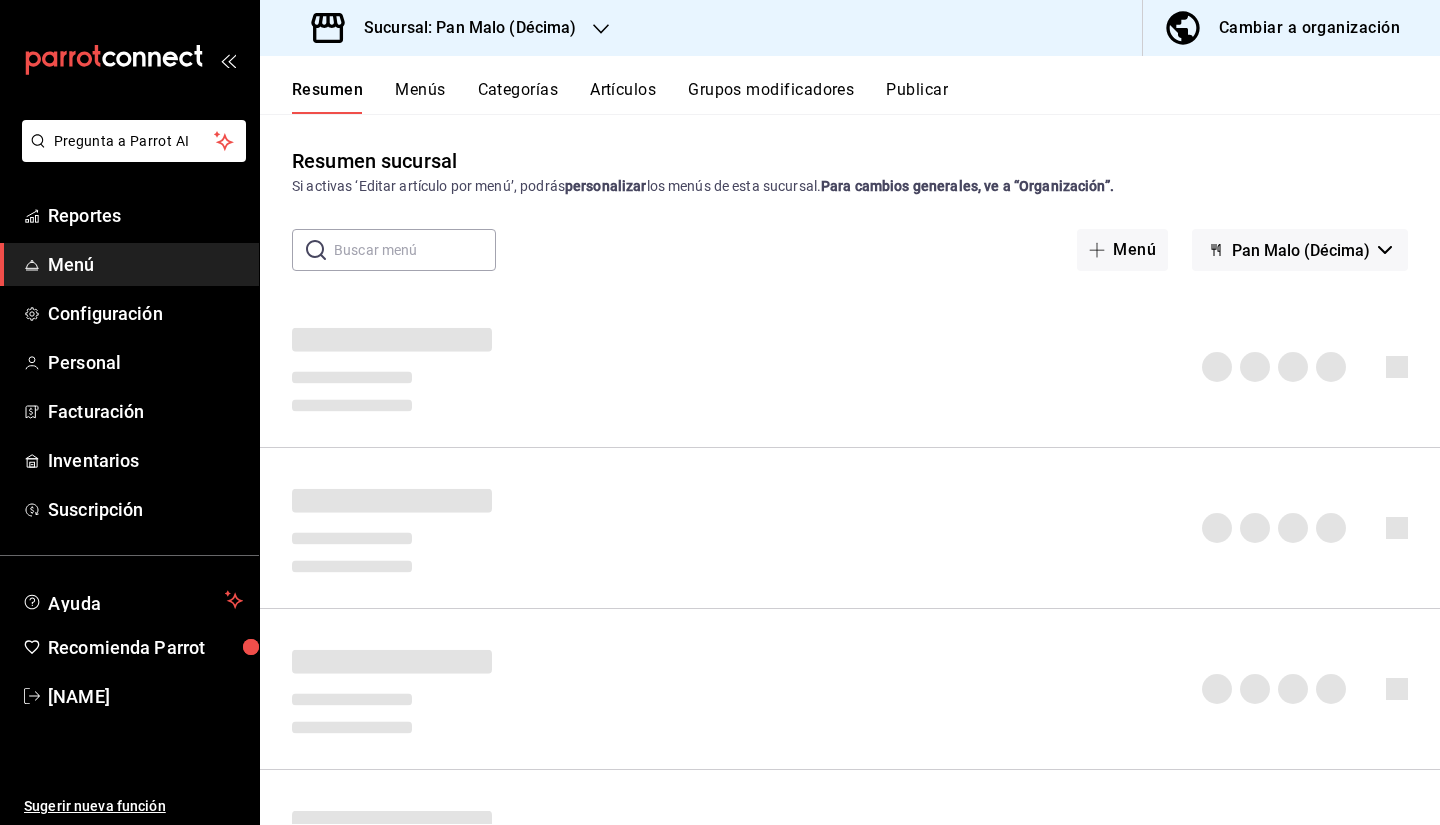 click on "Cambiar a organización" at bounding box center (1309, 28) 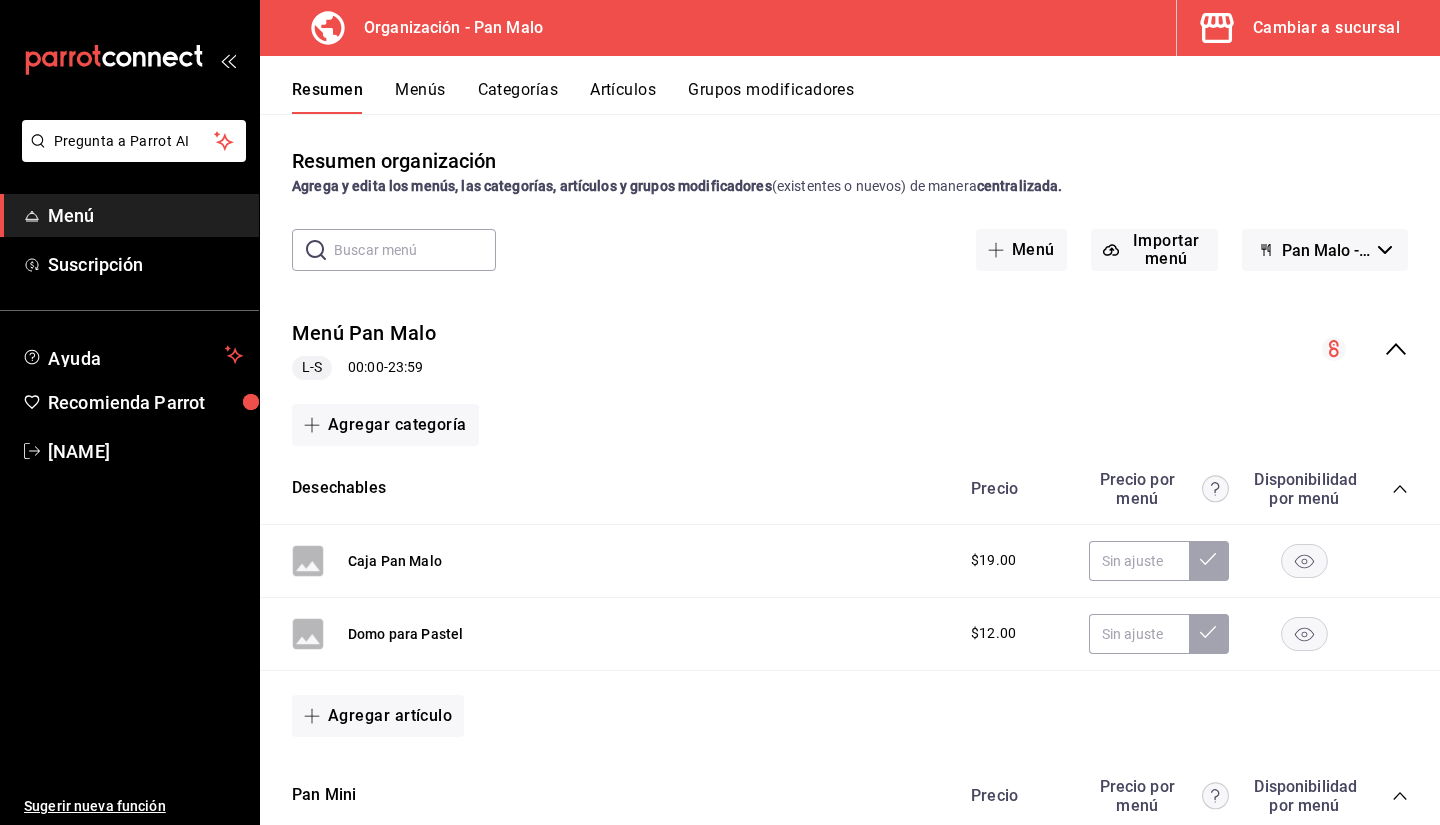 click on "Artículos" at bounding box center [623, 97] 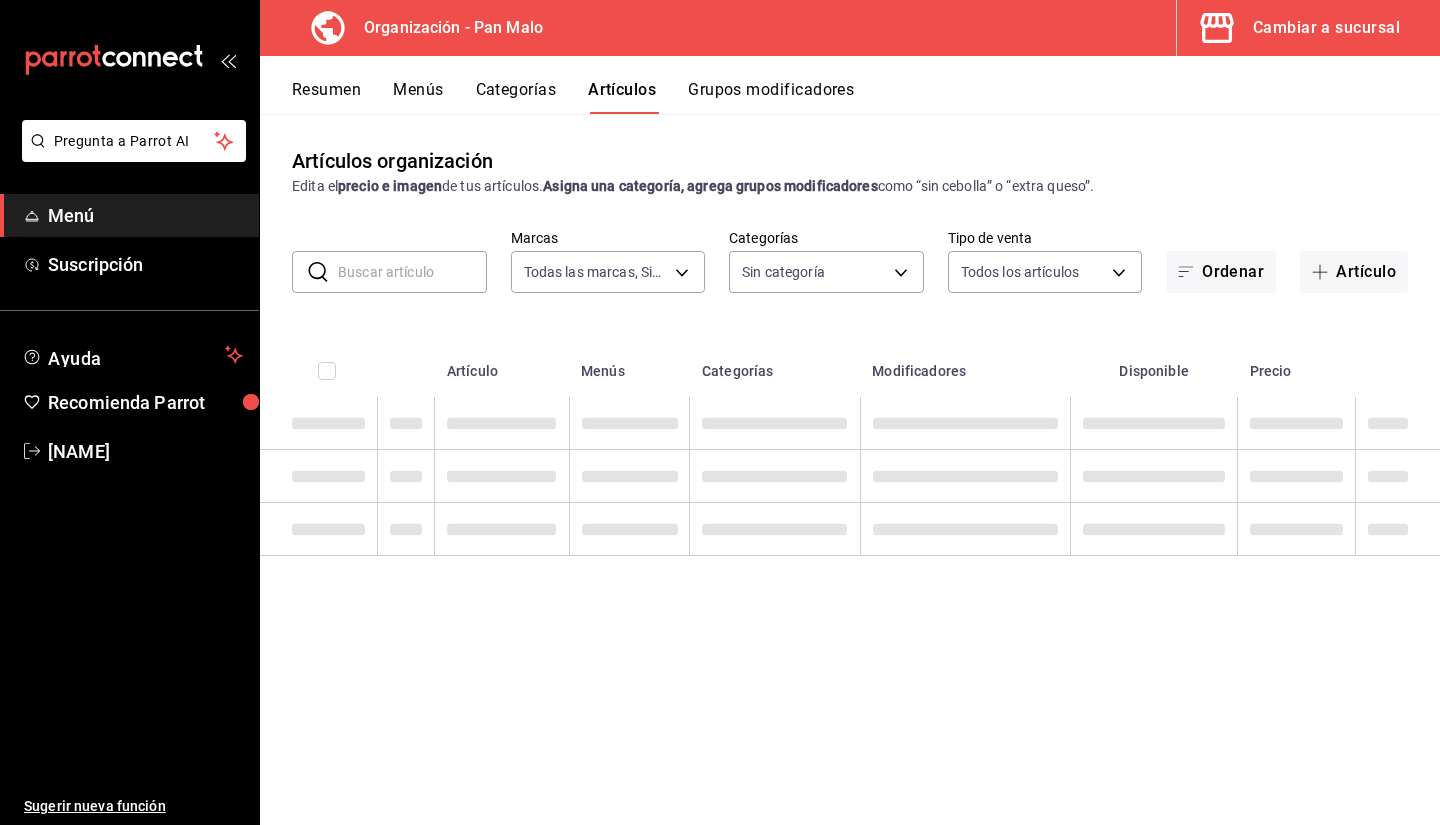 type on "fc172b80-d414-46c2-bed9-f4eeed86d775" 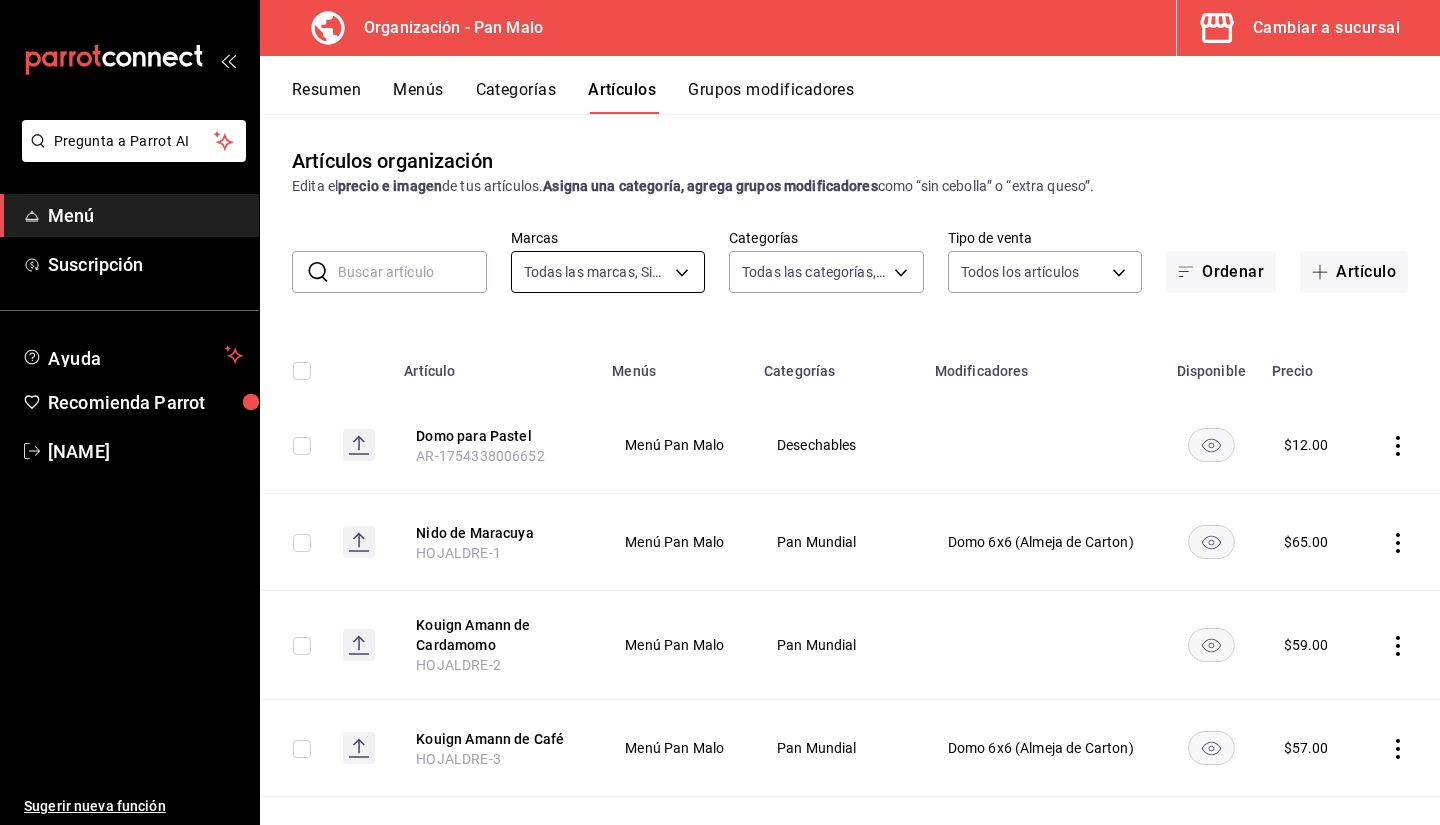 click on "Pregunta a Parrot AI Menú   Suscripción   Ayuda Recomienda Parrot   [NAME]   Sugerir nueva función   Organización - Pan Malo Cambiar a sucursal Resumen Menús Categorías Artículos Grupos modificadores Artículos organización Edita el  precio e imagen  de tus artículos.  Asigna una categoría, agrega grupos modificadores  como “sin cebolla” o “extra queso”. ​ ​ Marcas Todas las marcas, Sin marca [UUID] Categorías Todas las categorías, Sin categoría Tipo de venta Todos los artículos ALL Ordenar Artículo Artículo Menús Categorías Modificadores Disponible Precio Domo para Pastel AR-1754338006652 Menú Pan Malo Desechables $ 12.00 Nido de Maracuya HOJALDRE-1 Menú Pan Malo Pan Mundial Domo 6x6 (Almeja de Carton) $ 65.00 Kouign Amann de Cardamomo HOJALDRE-2 Menú Pan Malo Pan Mundial $ 59.00 Kouign Amann de Café HOJALDRE-3 Menú Pan Malo Pan Mundial Domo 6x6 (Almeja de Carton) $ 57.00 Croissant Con Cremoso de Pistache HOJALDRE-4 Menú Pan Malo $" at bounding box center (720, 412) 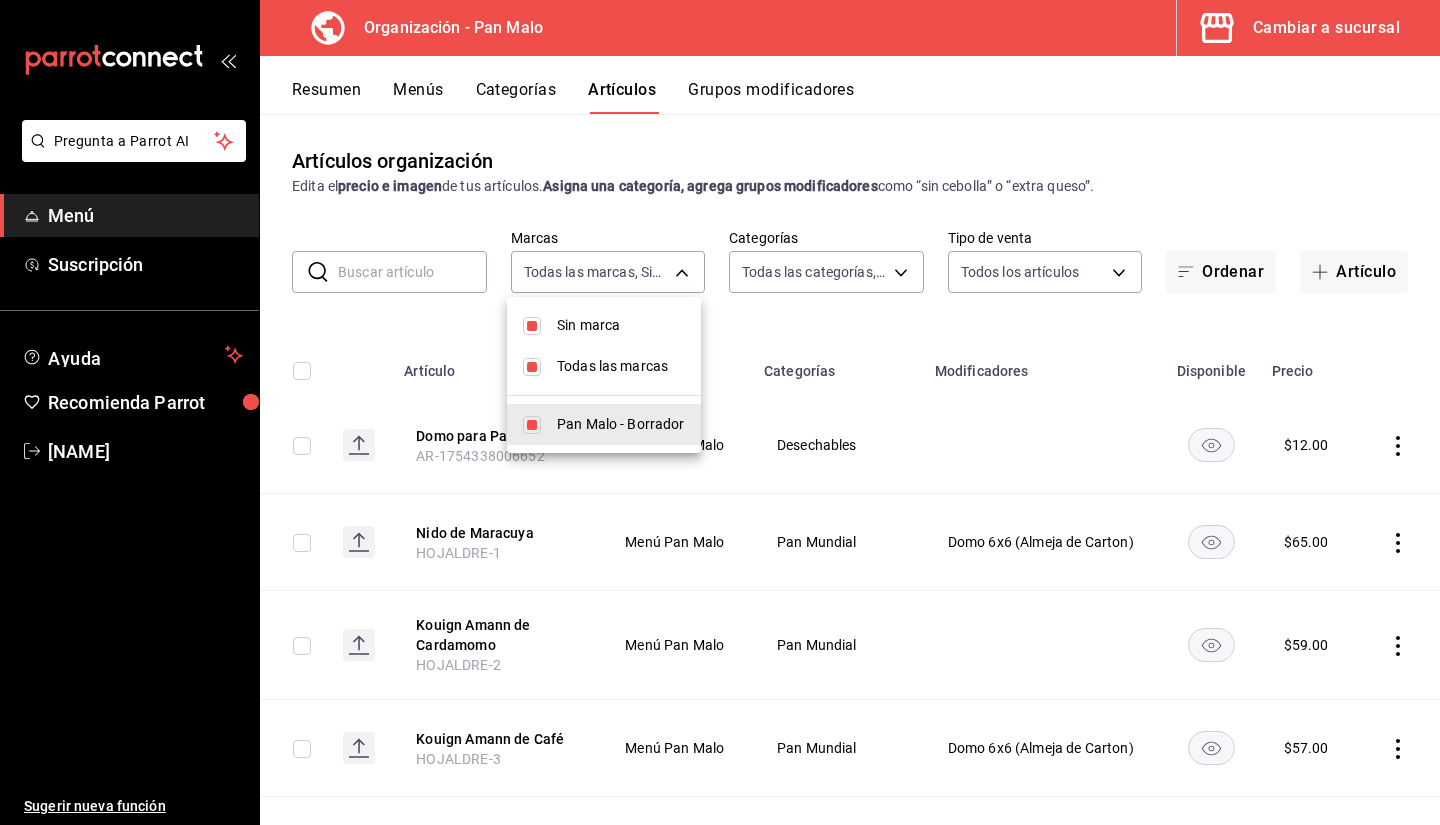 click at bounding box center (720, 412) 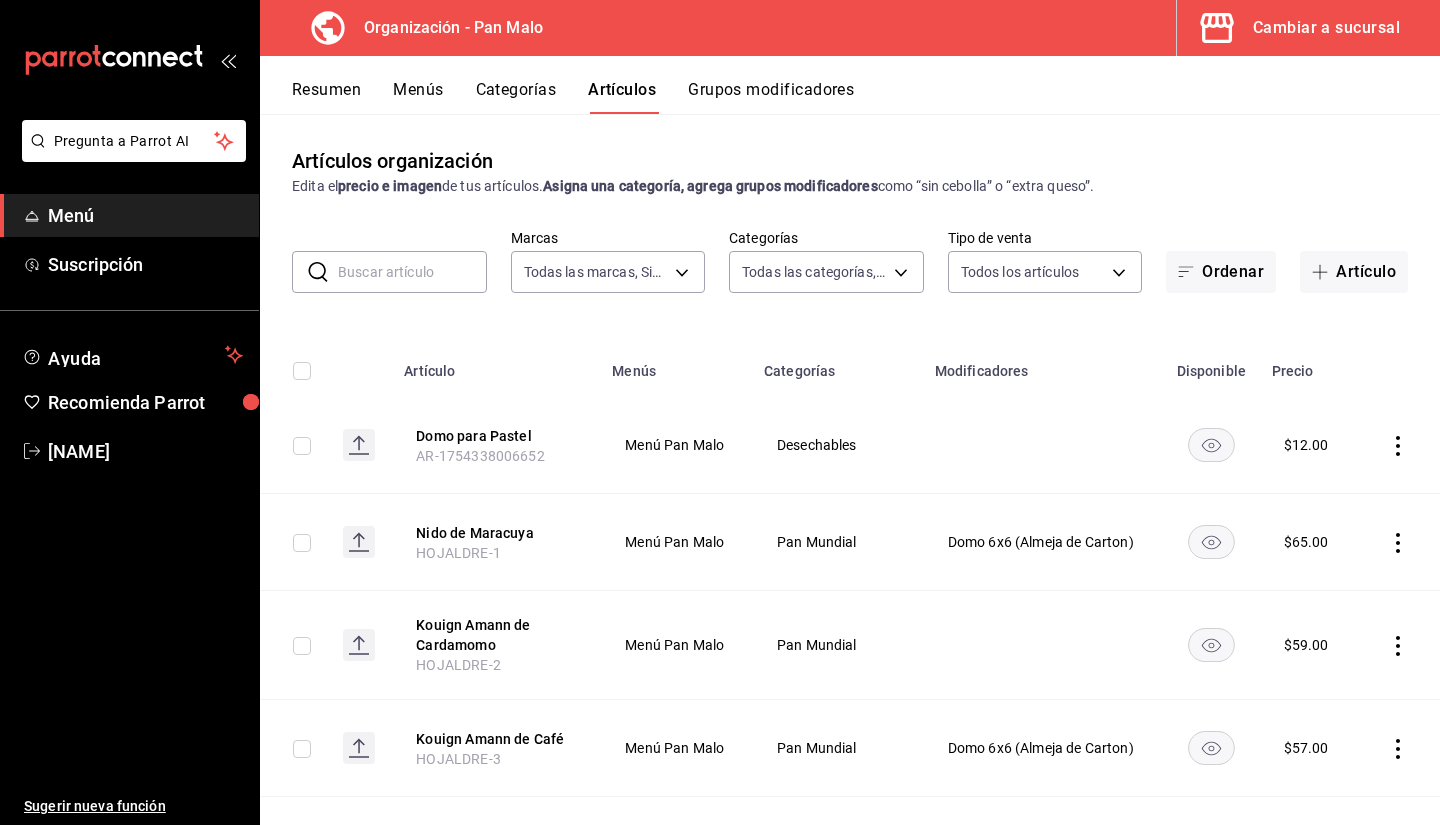 click on "Pregunta a Parrot AI Menú   Suscripción   Ayuda Recomienda Parrot   [NAME]   Sugerir nueva función   Organización - Pan Malo Cambiar a sucursal Resumen Menús Categorías Artículos Grupos modificadores Artículos organización Edita el  precio e imagen  de tus artículos.  Asigna una categoría, agrega grupos modificadores  como “sin cebolla” o “extra queso”. ​ ​ Marcas Todas las marcas, Sin marca [UUID] Categorías Todas las categorías, Sin categoría Tipo de venta Todos los artículos ALL Ordenar Artículo Artículo Menús Categorías Modificadores Disponible Precio Domo para Pastel AR-1754338006652 Menú Pan Malo Desechables $ 12.00 Nido de Maracuya HOJALDRE-1 Menú Pan Malo Pan Mundial Domo 6x6 (Almeja de Carton) $ 65.00 Kouign Amann de Cardamomo HOJALDRE-2 Menú Pan Malo Pan Mundial $ 59.00 Kouign Amann de Café HOJALDRE-3 Menú Pan Malo Pan Mundial Domo 6x6 (Almeja de Carton) $ 57.00 Croissant Con Cremoso de Pistache HOJALDRE-4 Menú Pan Malo $" at bounding box center (720, 412) 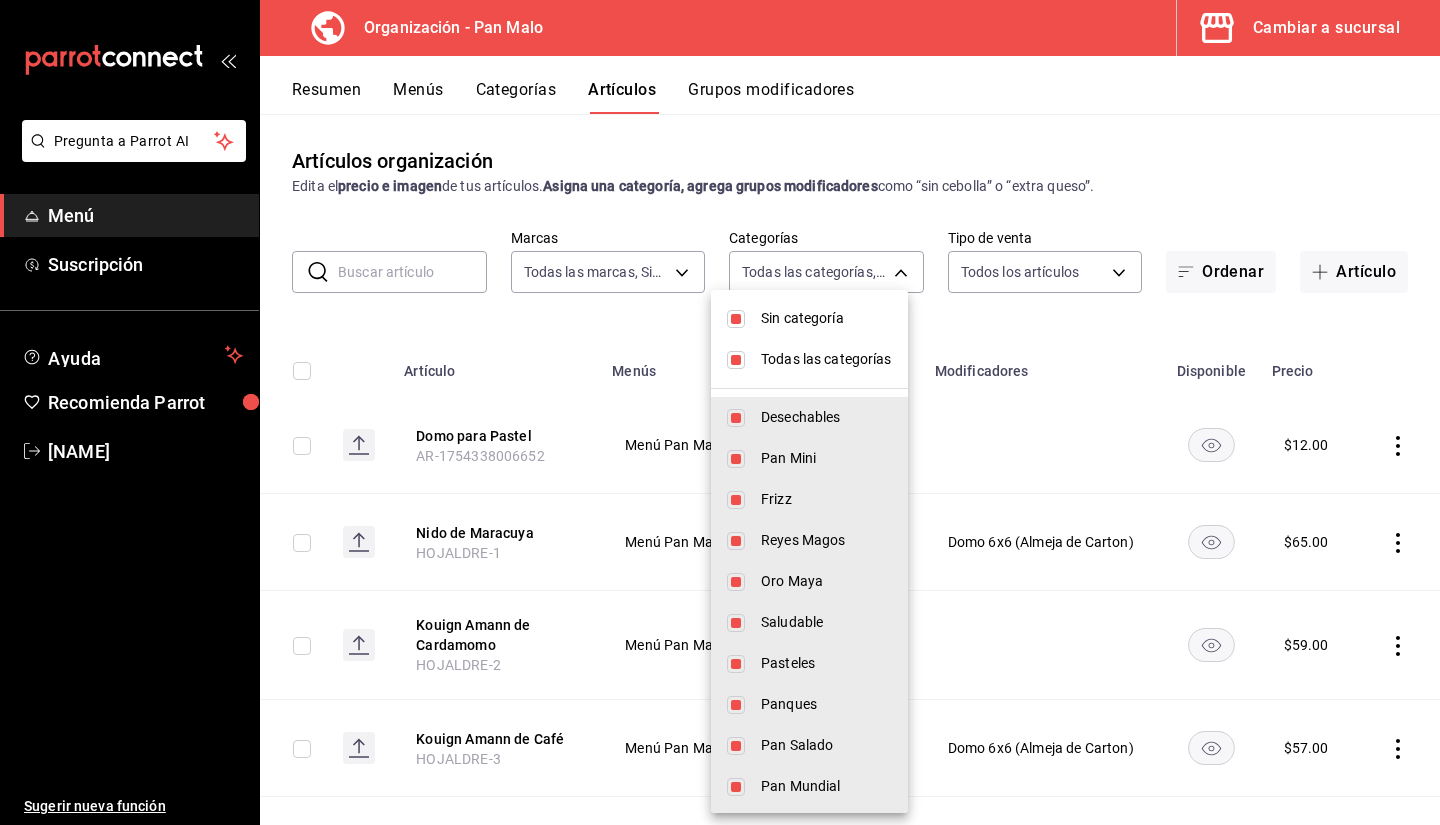 click on "Sin categoría" at bounding box center (826, 318) 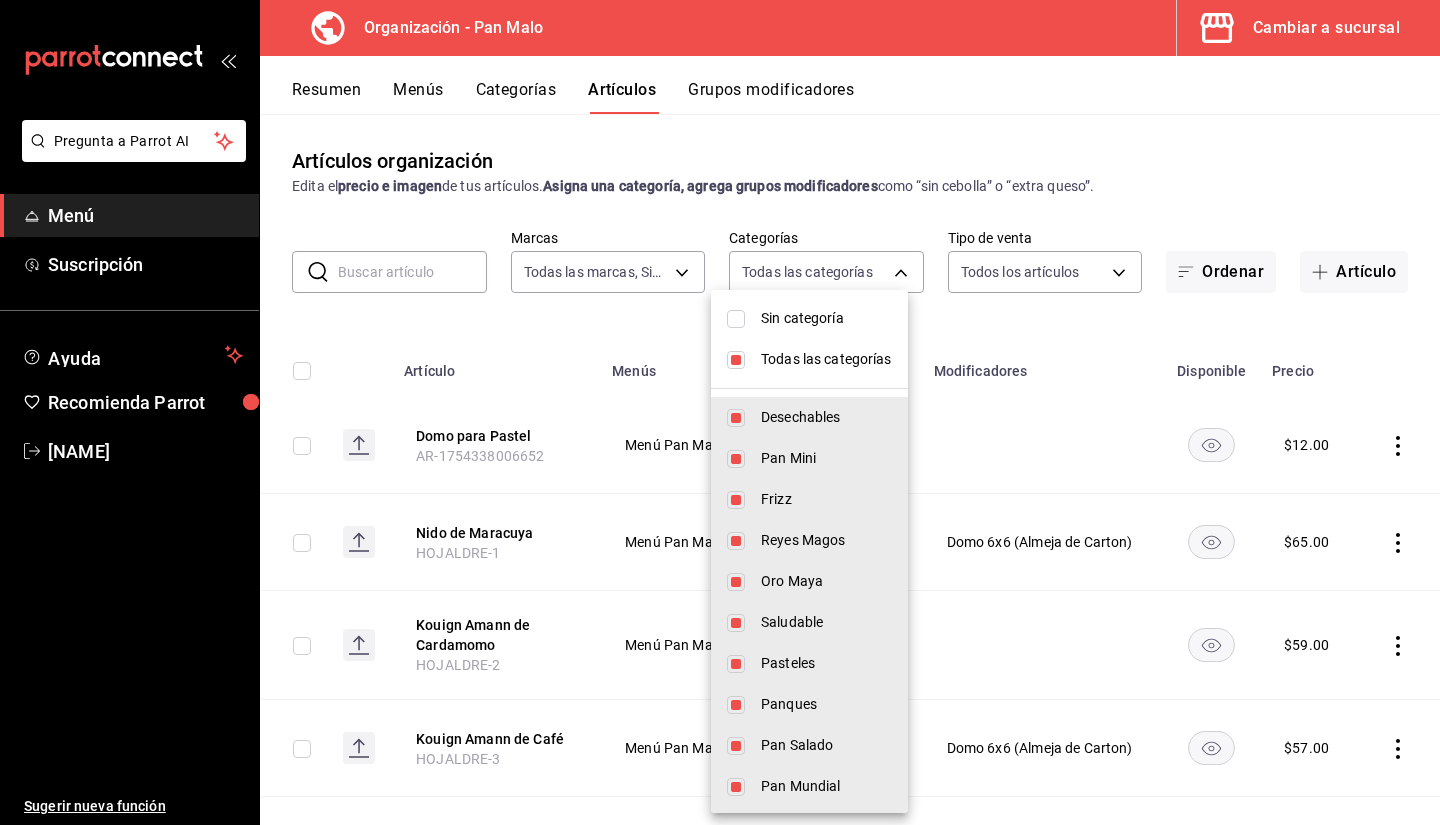 click on "Todas las categorías" at bounding box center (826, 359) 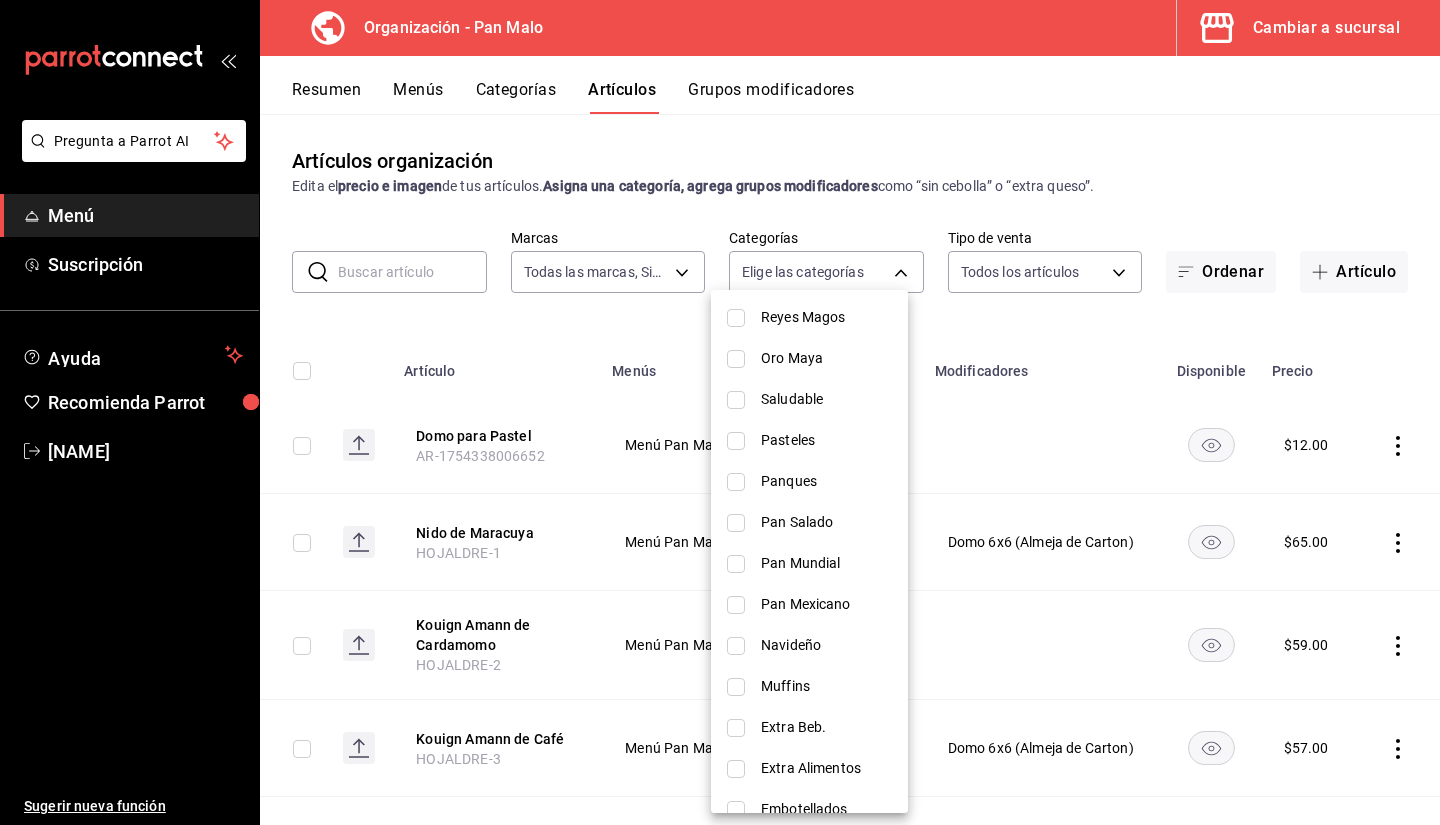 scroll, scrollTop: 214, scrollLeft: 0, axis: vertical 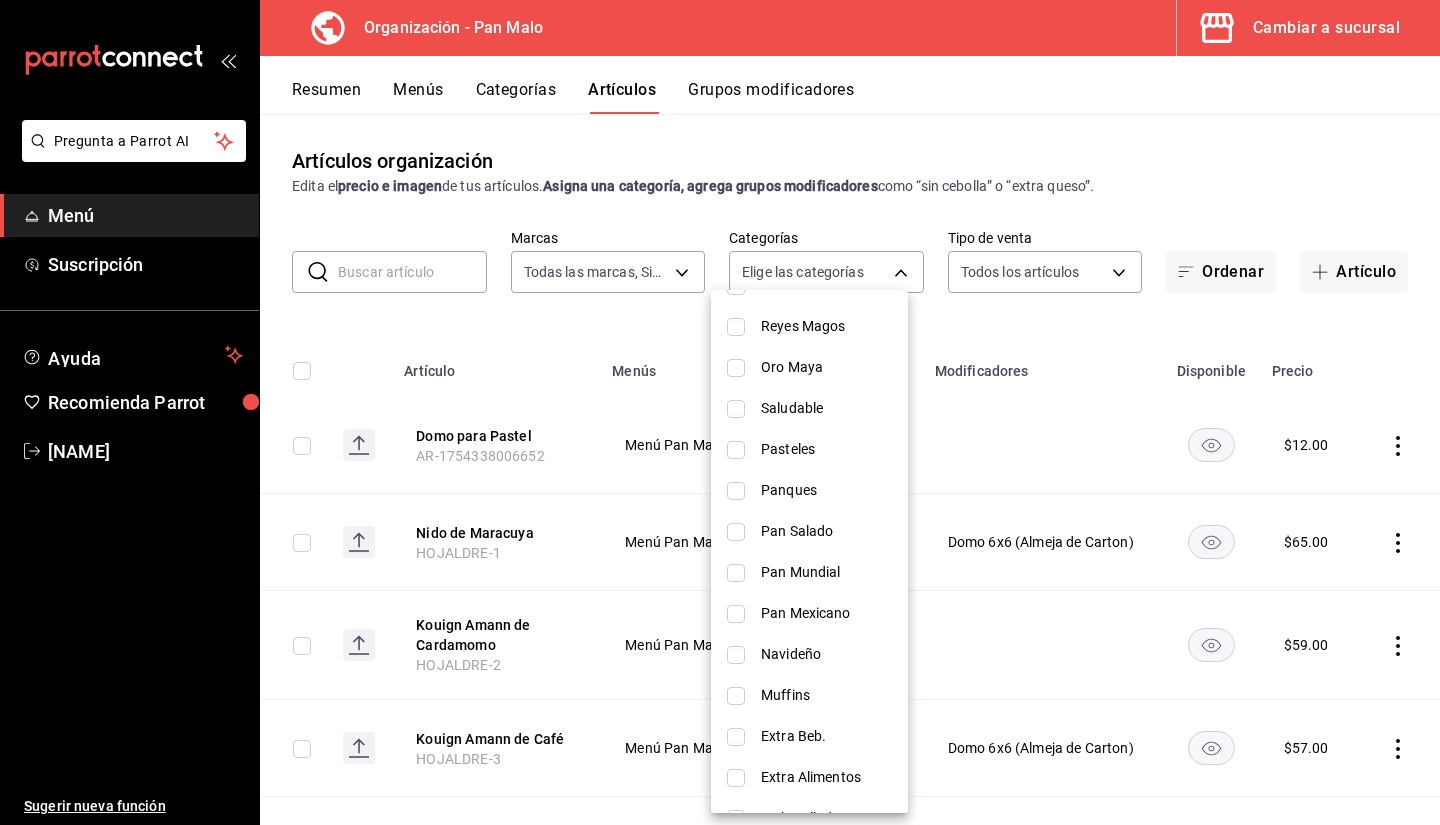 click on "Pan Salado" at bounding box center [826, 531] 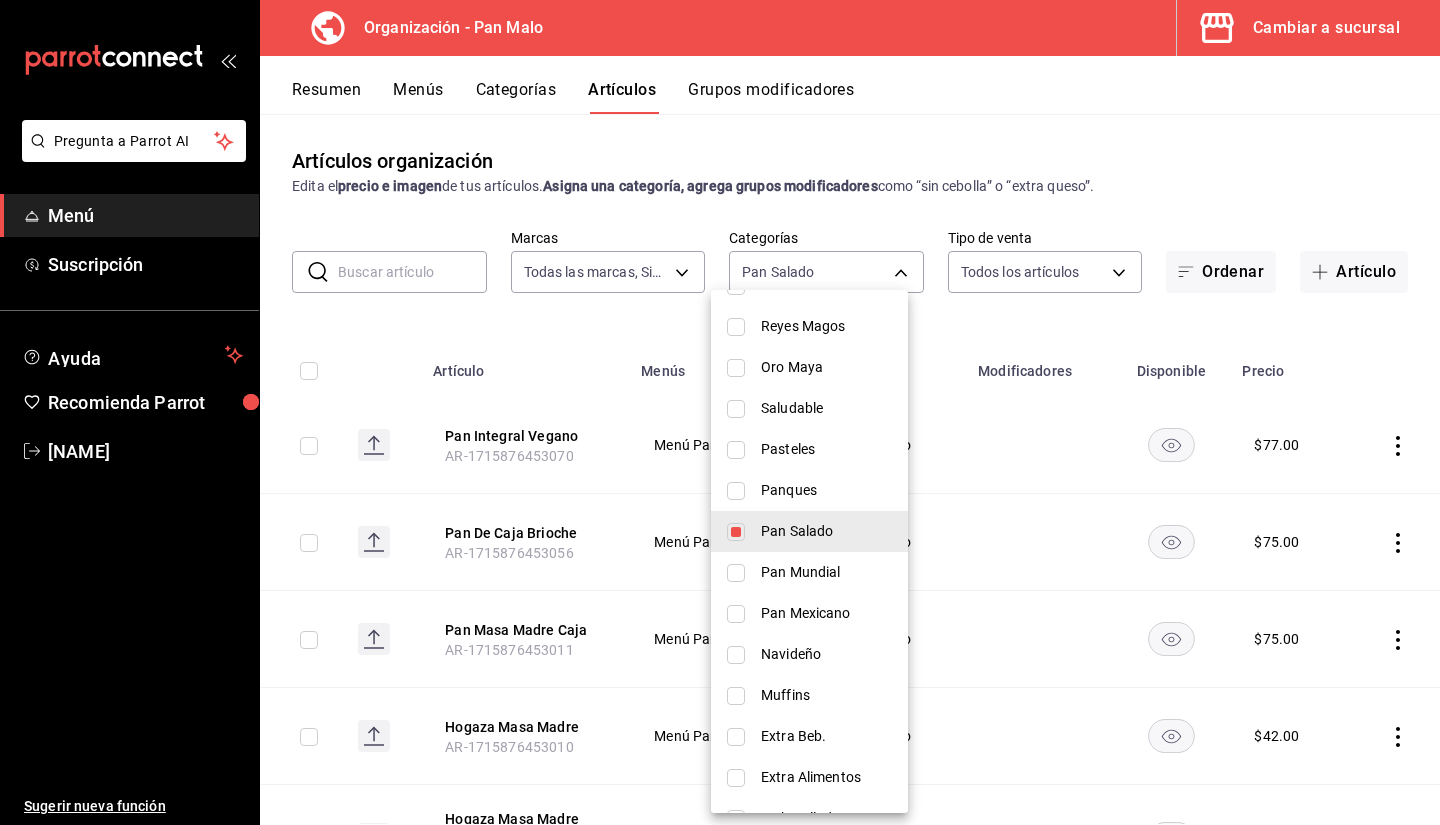 click at bounding box center (720, 412) 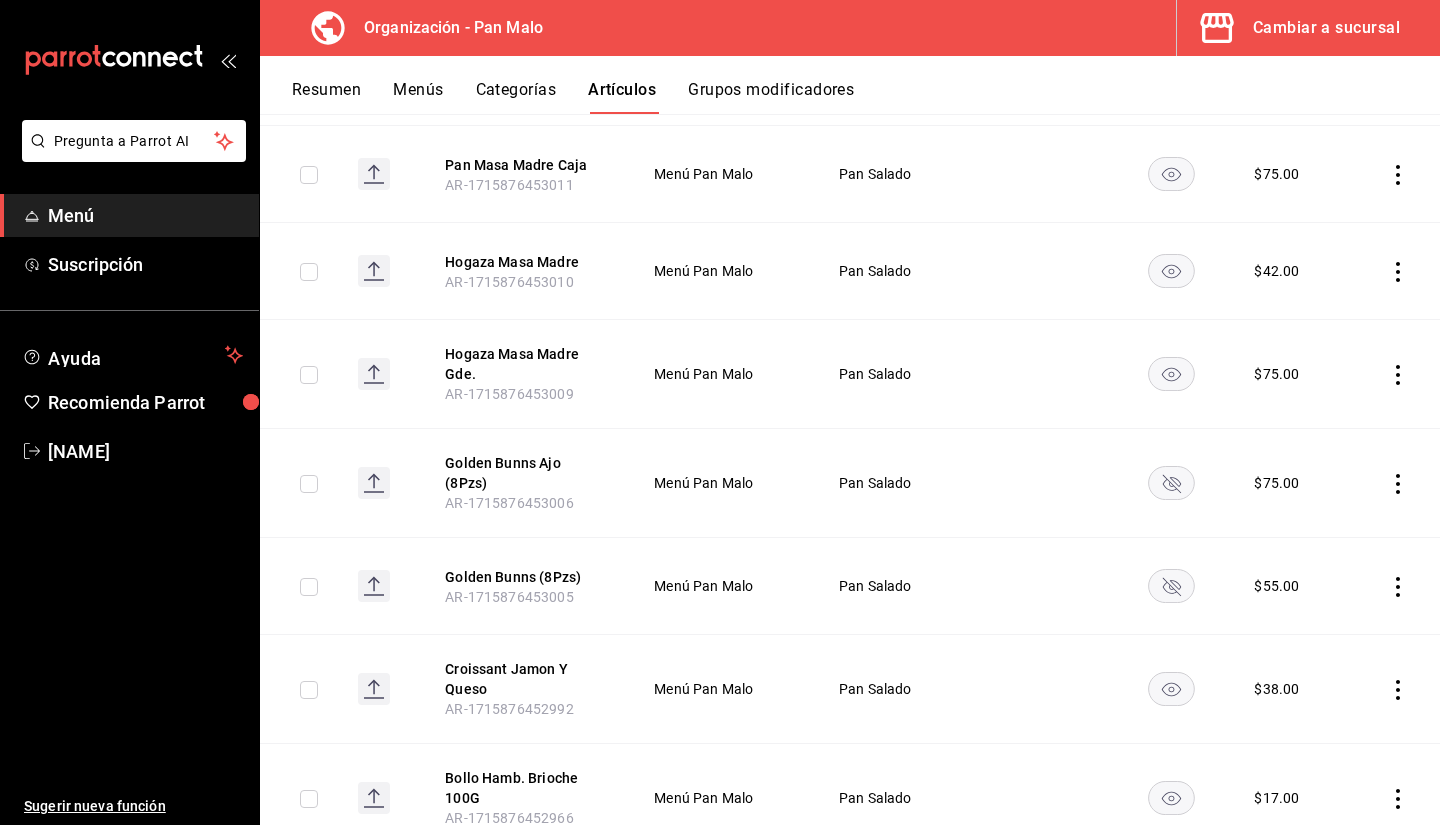scroll, scrollTop: 438, scrollLeft: 0, axis: vertical 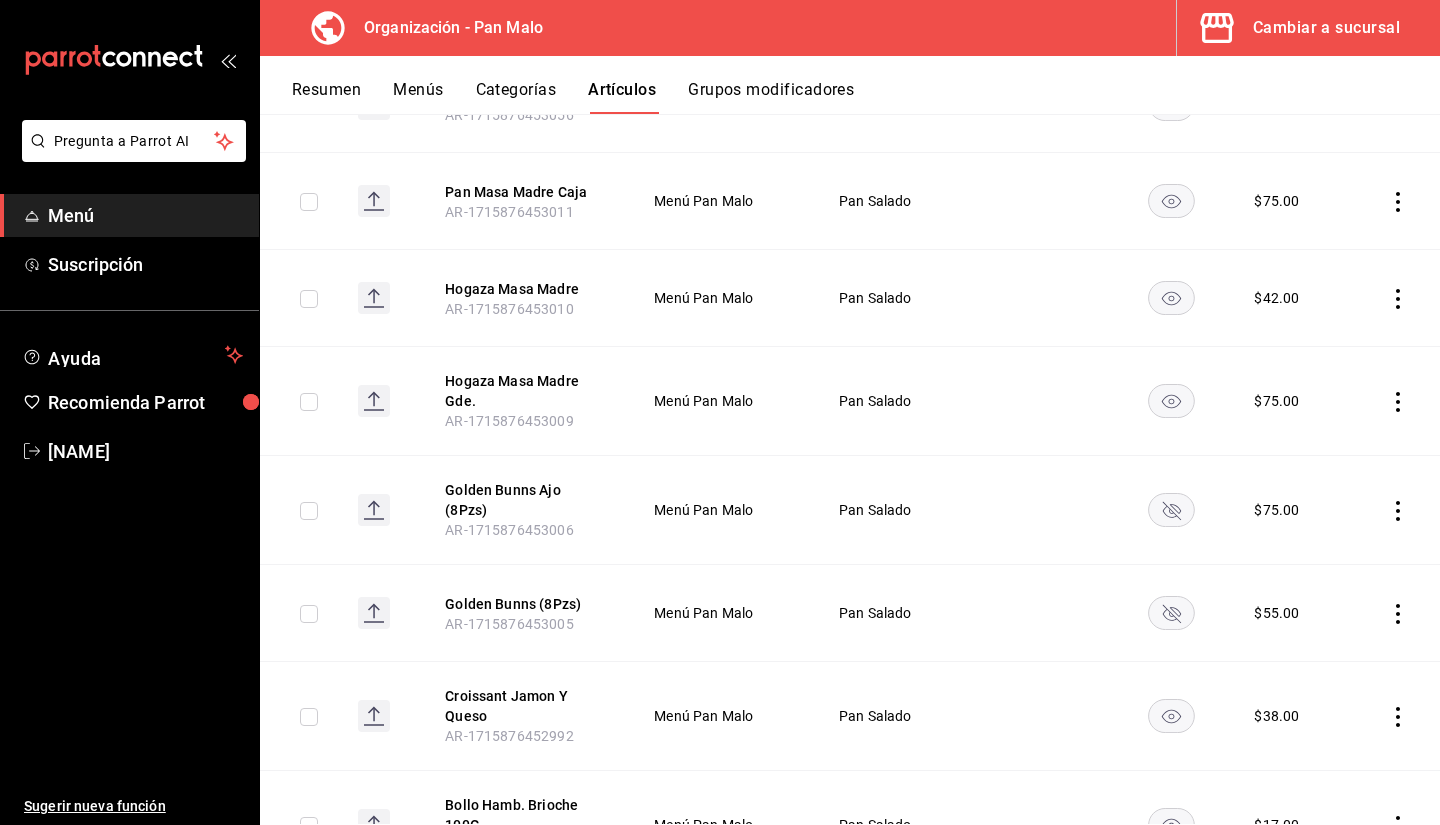click on "Menús" at bounding box center (418, 97) 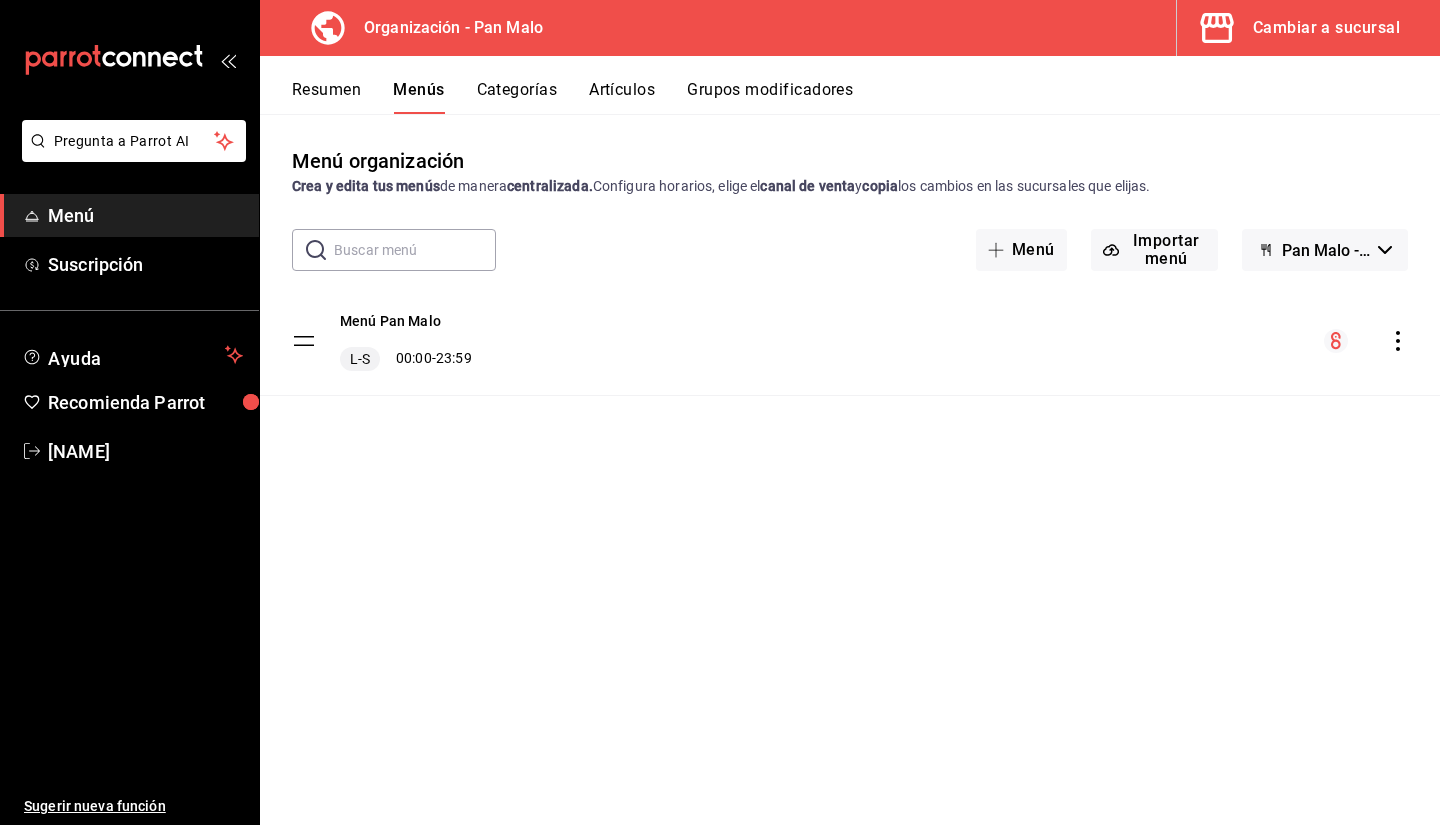 drag, startPoint x: 430, startPoint y: 88, endPoint x: 1028, endPoint y: 21, distance: 601.74164 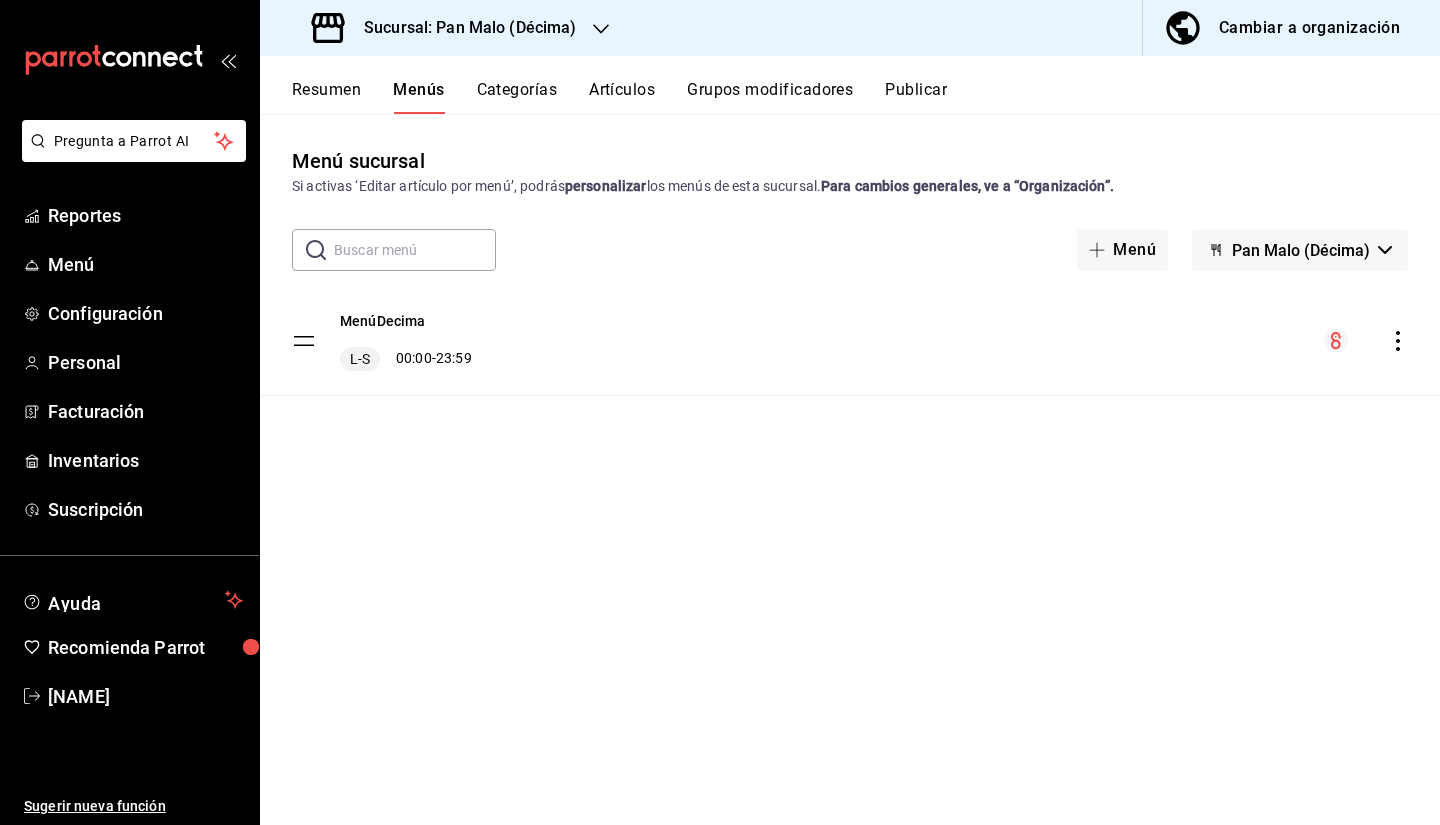 click on "Artículos" at bounding box center [622, 97] 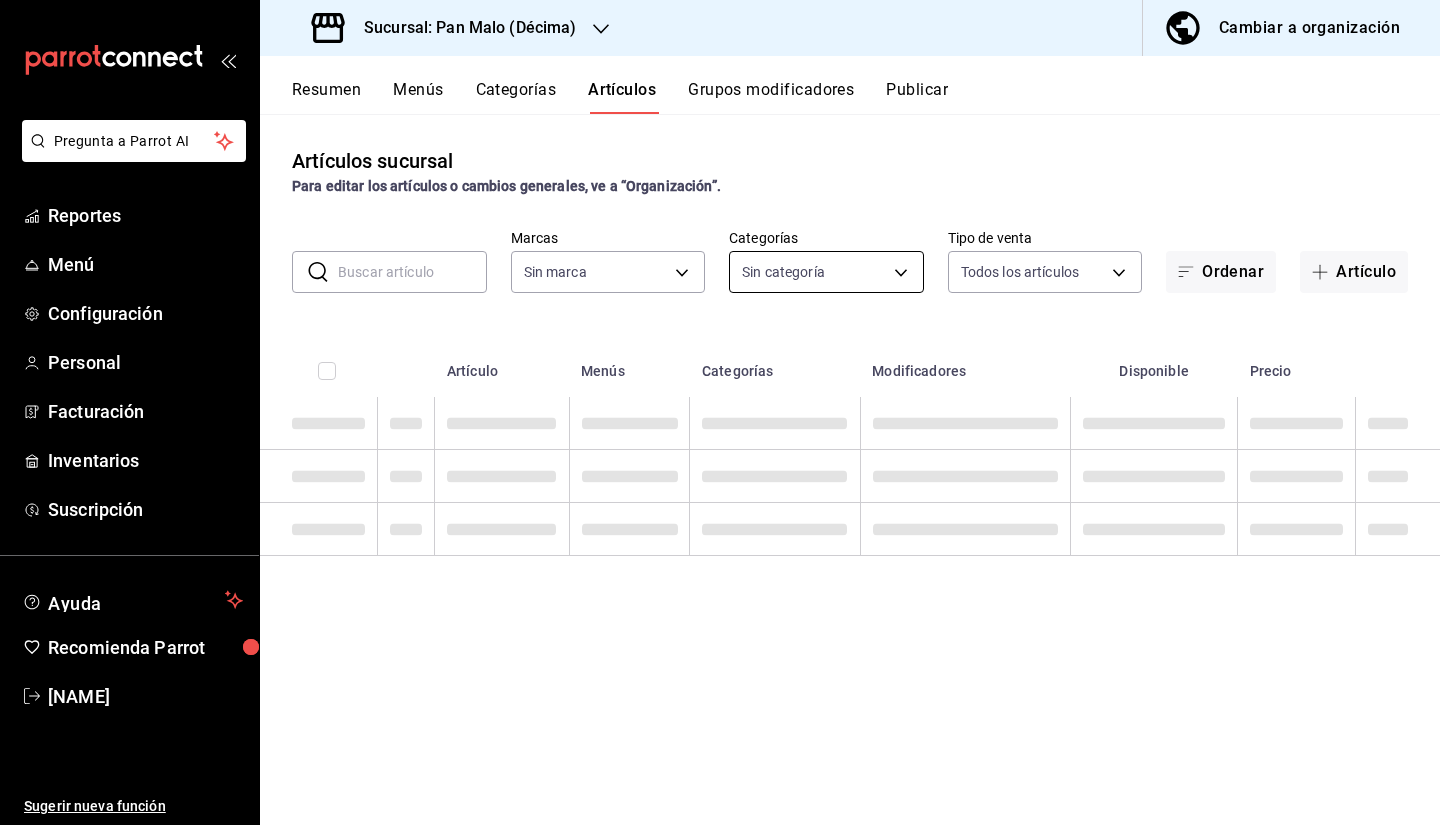 type on "466bce2b-5cc3-4329-804f-08308640c70a" 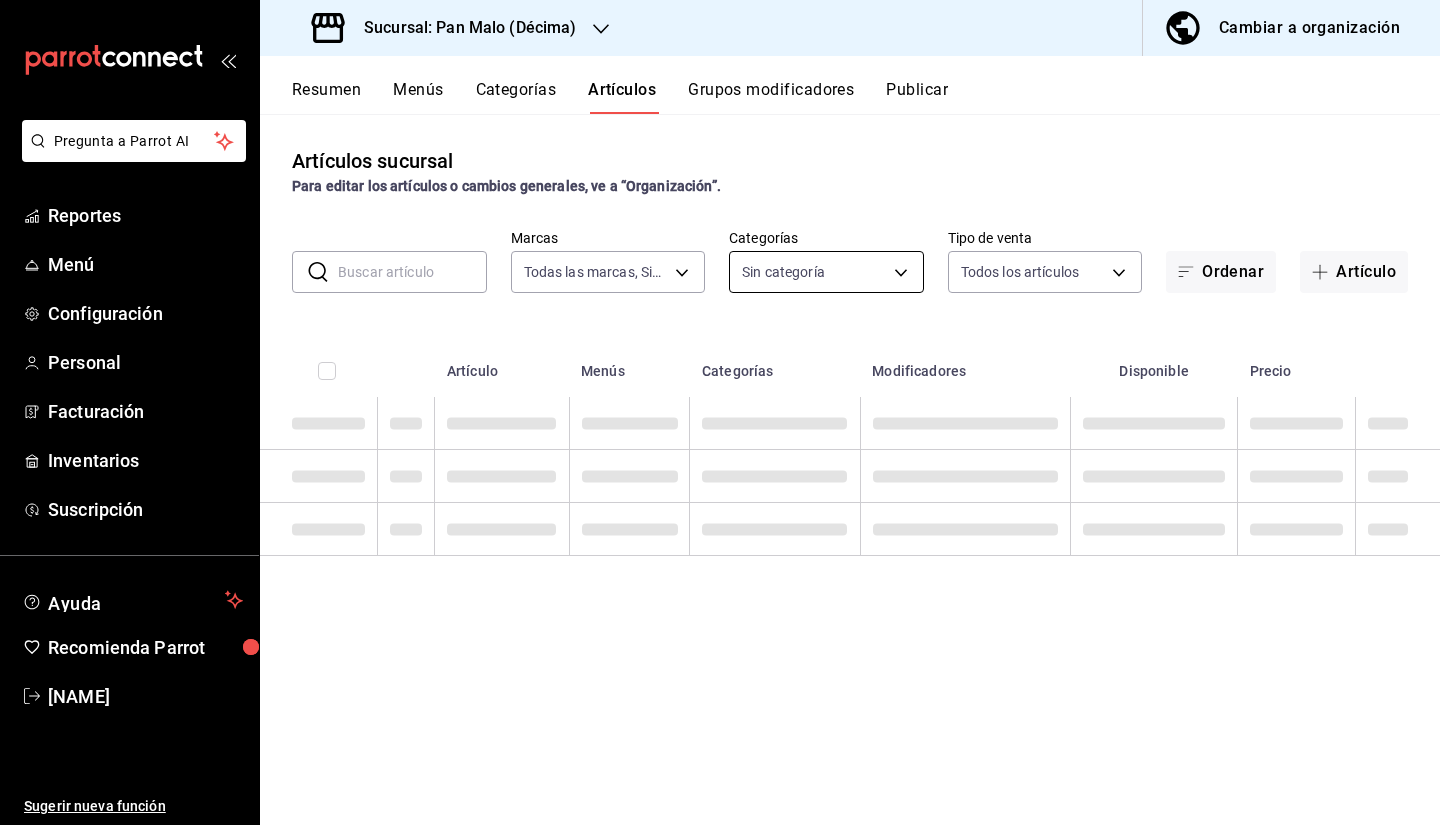 type on "a76e23ba-8092-426a-a52d-0d66dea9f822,03a84f17-dc91-419f-965e-e312bb062027,53f1563e-a1fc-4923-b19c-390cdfab6df3,c45700c4-3eae-4f69-8580-faf771c00d09,449a7ec3-916a-4a3f-bce9-836dad20a183,cae0a9d9-d54d-4328-b65b-171427569df5,50ae4836-86d2-4c62-8a67-642560635f91,2f130845-f697-4534-ad05-16edebaed8b9,3ad94f59-d7cd-4f20-8f84-b3f887a3f6cf,e67997cb-1da7-4530-83fe-6d0a86b8798d,848dfed7-bfc8-41a9-9852-9e0c6e20c199,86abd59f-6273-4a18-a8ff-d84e4066c449,57811180-2eb4-47a2-8b86-4071cca97e43,bc32a75d-76fd-4718-a560-b26a5646f777,558d60a9-b5ad-461f-bbf3-3ca1cd178cb8,e2cfdf18-32b7-41c7-b5c6-bffeeea20e19,e03c527a-1725-4ca4-9dba-83e902750a0e,0b2f9ba5-f6f2-452c-8189-a72645db1af8,4b642ea3-5c07-4375-b844-d10f666a146c,343906ee-a748-46e5-a6b1-0b45854446e5,e7fbfe01-344f-44f3-96a7-5030bdc3a083,0dc91e30-7e89-485f-8a27-6d286e4479e5,03cb80e4-20bb-4679-b22d-42c408226d19" 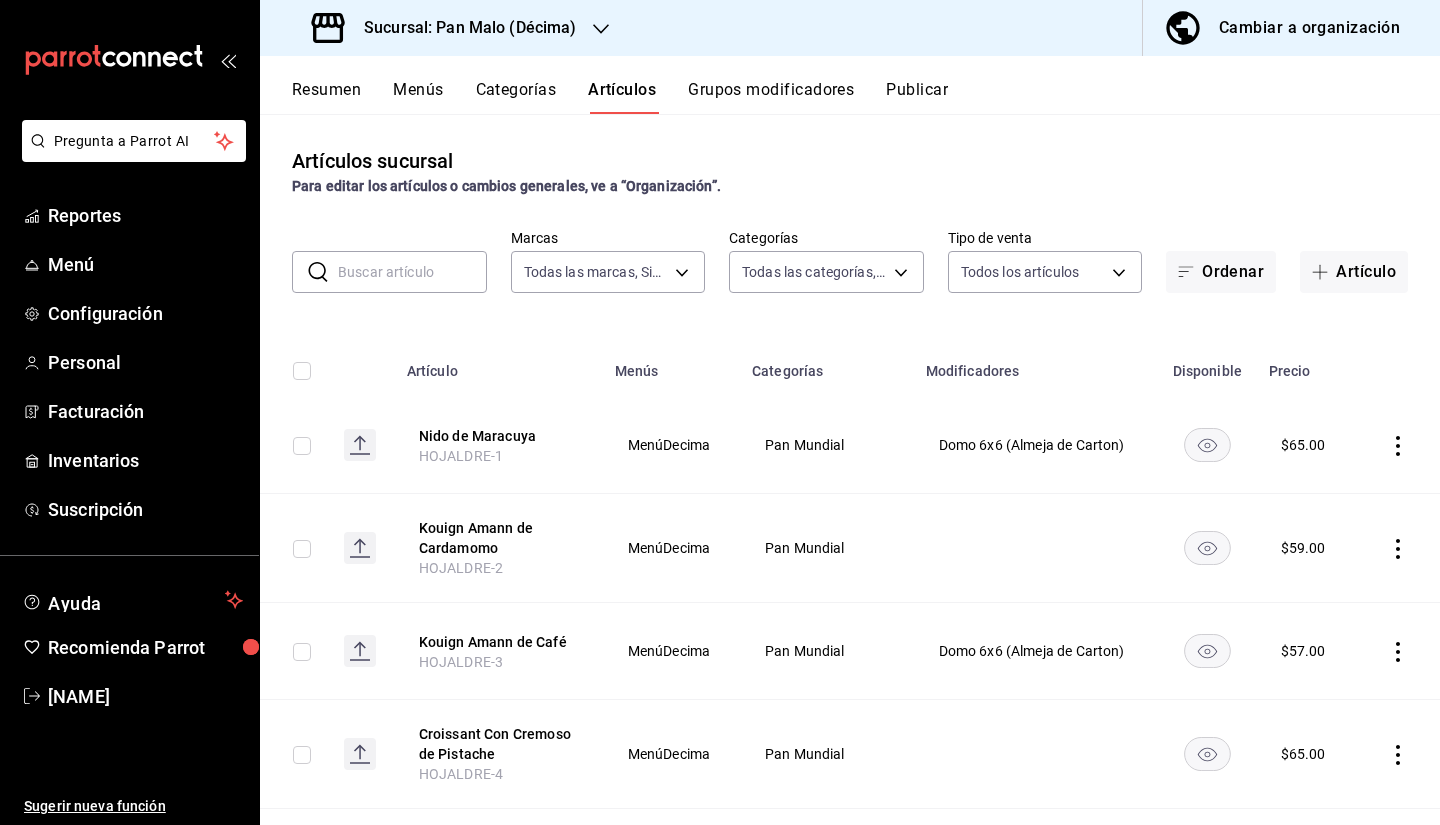 click at bounding box center [412, 272] 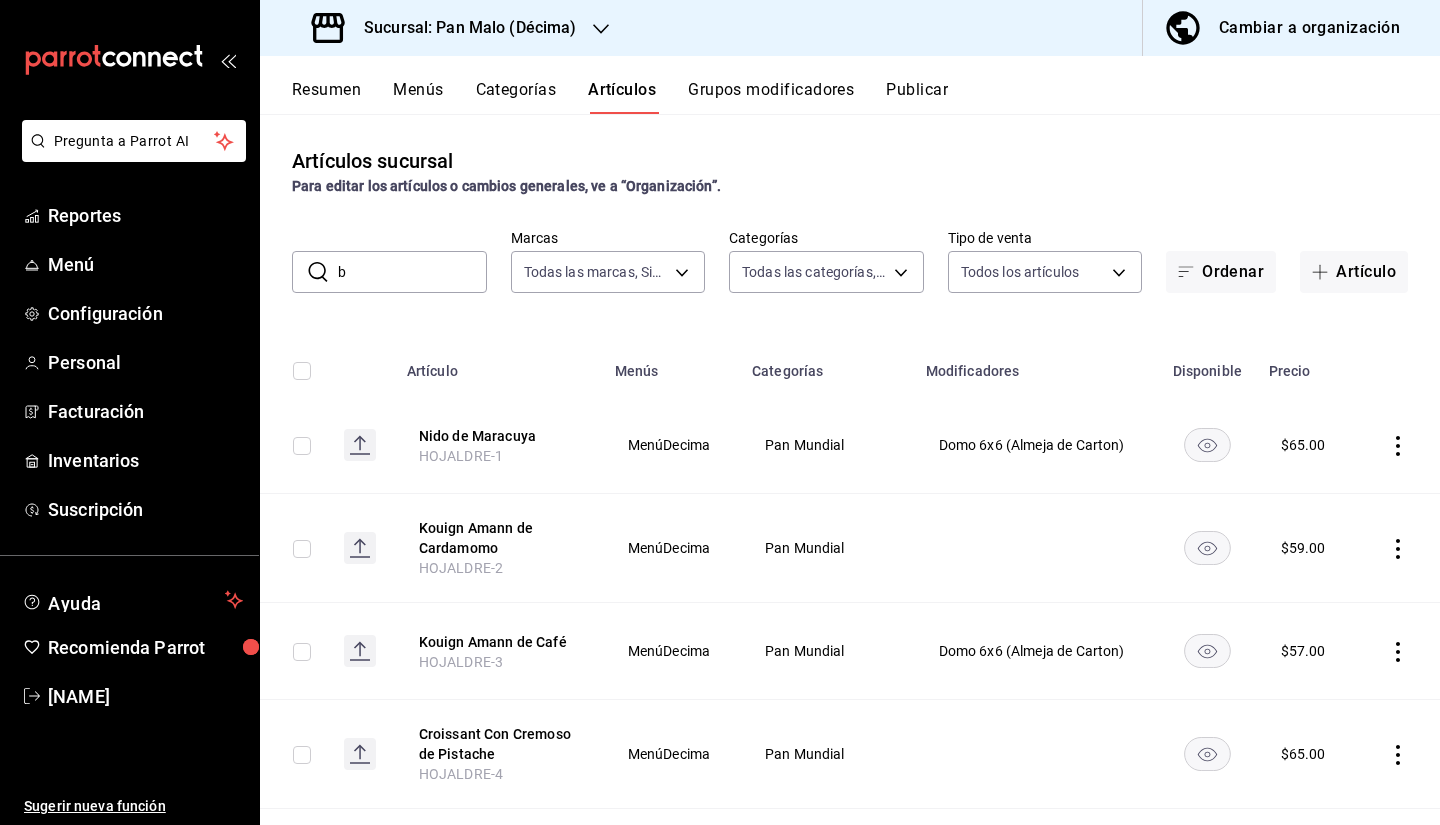 type 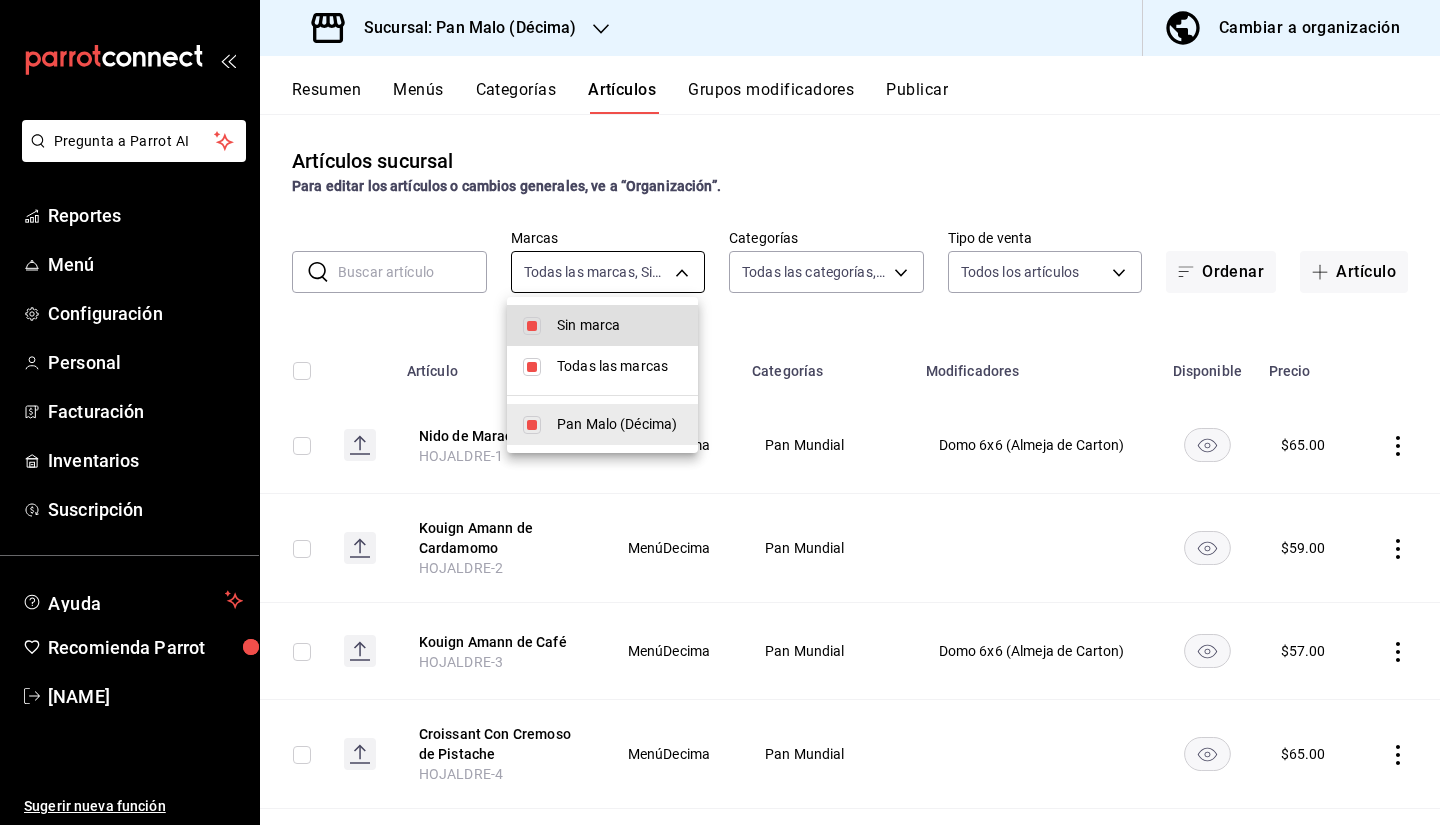 click on "Pregunta a Parrot AI Reportes   Menú   Configuración   Personal   Facturación   Inventarios   Suscripción   Ayuda Recomienda Parrot   [NAME]   Sugerir nueva función   Sucursal: Pan Malo (Décima) Cambiar a organización Resumen Menús Categorías Artículos Grupos modificadores Publicar Artículos sucursal Para editar los artículos o cambios generales, ve a “Organización”. ​ ​ Marcas Todas las marcas, Sin marca [UUID] Categorías Todas las categorías, Sin categoría Tipo de venta Todos los artículos ALL Ordenar Artículo Artículo Menús Categorías Modificadores Disponible Precio Nido de Maracuya HOJALDRE-1 MenúDecima Pan Mundial Domo 6x6 (Almeja de Carton) $ 65.00 Kouign Amann de Cardamomo HOJALDRE-2 MenúDecima Pan Mundial $ 59.00 Kouign Amann de Café HOJALDRE-3 MenúDecima Pan Mundial Domo 6x6 (Almeja de Carton) $ 57.00 Croissant Con Cremoso de Pistache HOJALDRE-4 MenúDecima Pan Mundial $ 65.00 Mini Tarta de Queso MINI-TARTA MenúDecima Pan Mini" at bounding box center (720, 412) 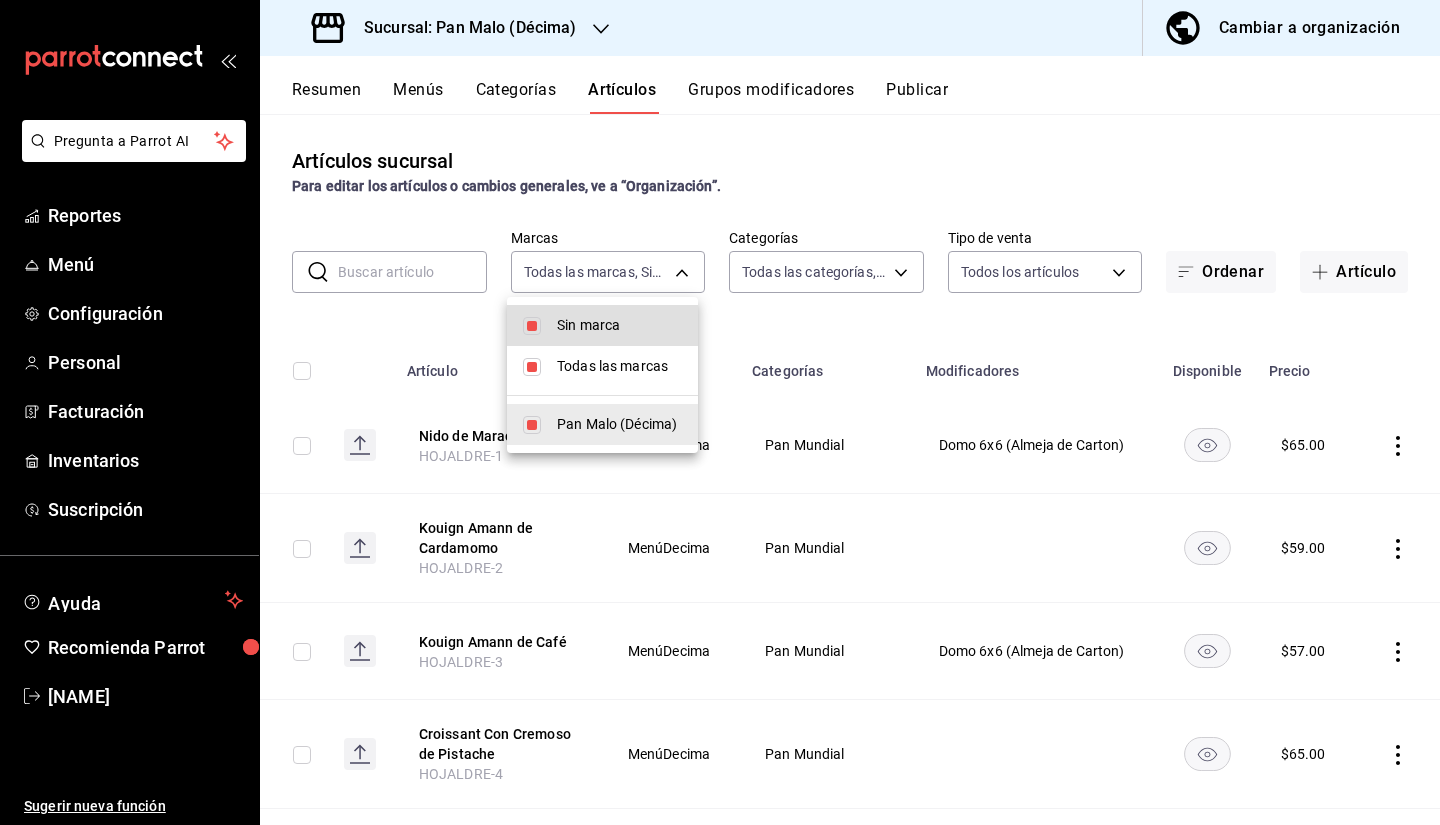 click at bounding box center [720, 412] 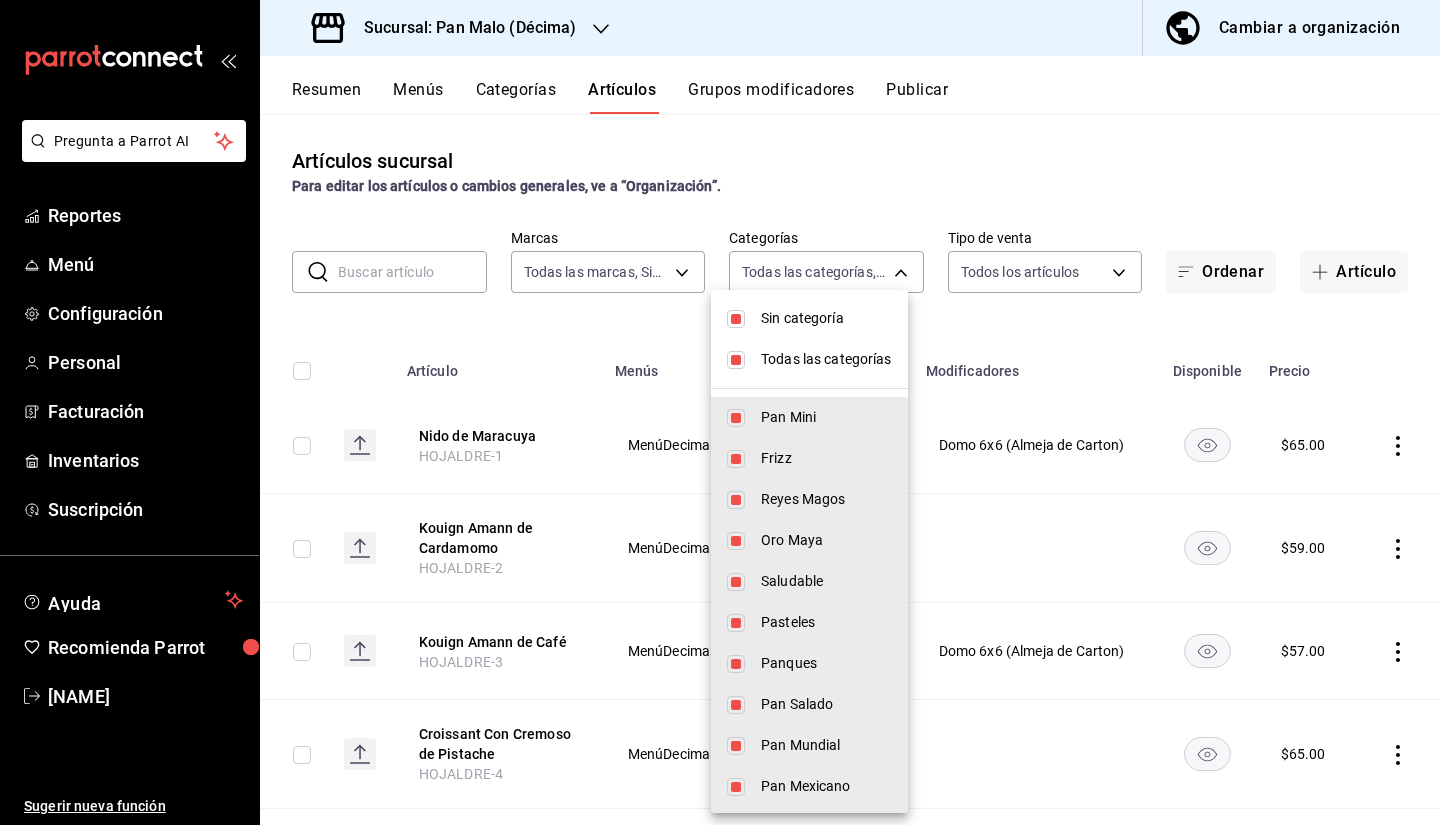 click on "Pregunta a Parrot AI Reportes   Menú   Configuración   Personal   Facturación   Inventarios   Suscripción   Ayuda Recomienda Parrot   [NAME]   Sugerir nueva función   Sucursal: Pan Malo (Décima) Cambiar a organización Resumen Menús Categorías Artículos Grupos modificadores Publicar Artículos sucursal Para editar los artículos o cambios generales, ve a “Organización”. ​ ​ Marcas Todas las marcas, Sin marca [UUID] Categorías Todas las categorías, Sin categoría Tipo de venta Todos los artículos ALL Ordenar Artículo Artículo Menús Categorías Modificadores Disponible Precio Nido de Maracuya HOJALDRE-1 MenúDecima Pan Mundial Domo 6x6 (Almeja de Carton) $ 65.00 Kouign Amann de Cardamomo HOJALDRE-2 MenúDecima Pan Mundial $ 59.00 Kouign Amann de Café HOJALDRE-3 MenúDecima Pan Mundial Domo 6x6 (Almeja de Carton) $ 57.00 Croissant Con Cremoso de Pistache HOJALDRE-4 MenúDecima Pan Mundial $ 65.00 Mini Tarta de Queso MINI-TARTA MenúDecima Pan Mini" at bounding box center [720, 412] 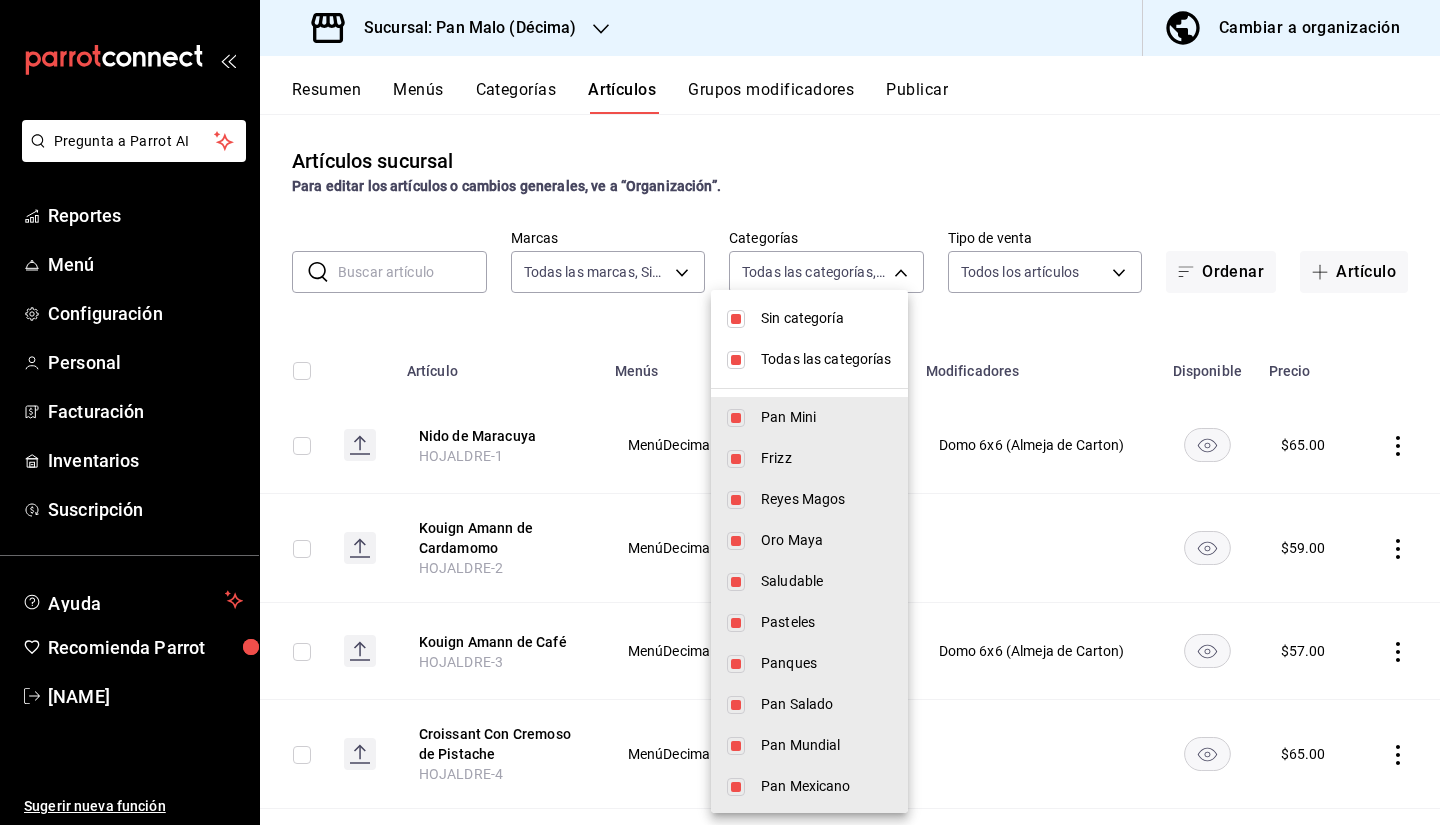 click on "Sin categoría" at bounding box center [826, 318] 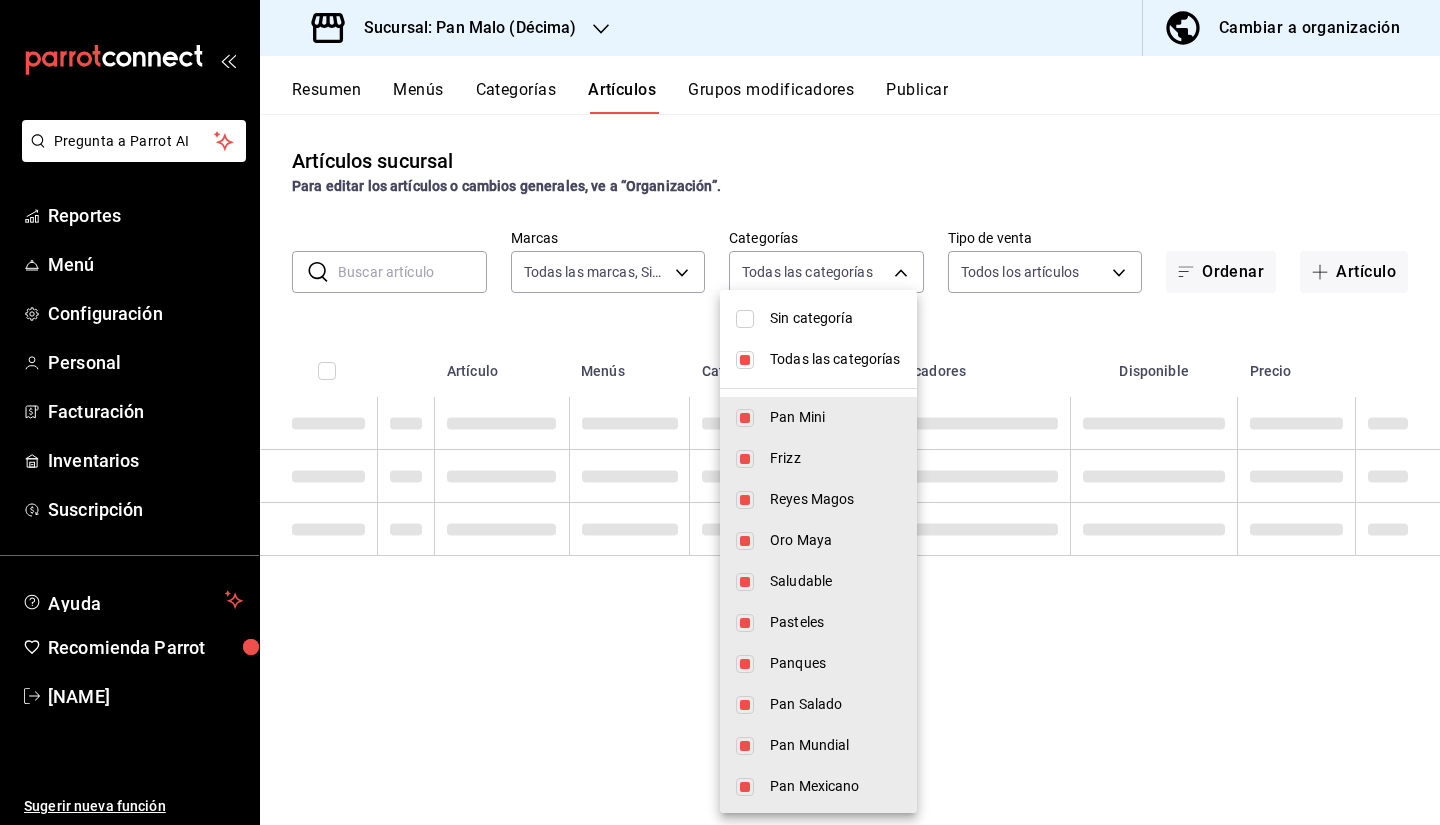 click on "Todas las categorías" at bounding box center [818, 359] 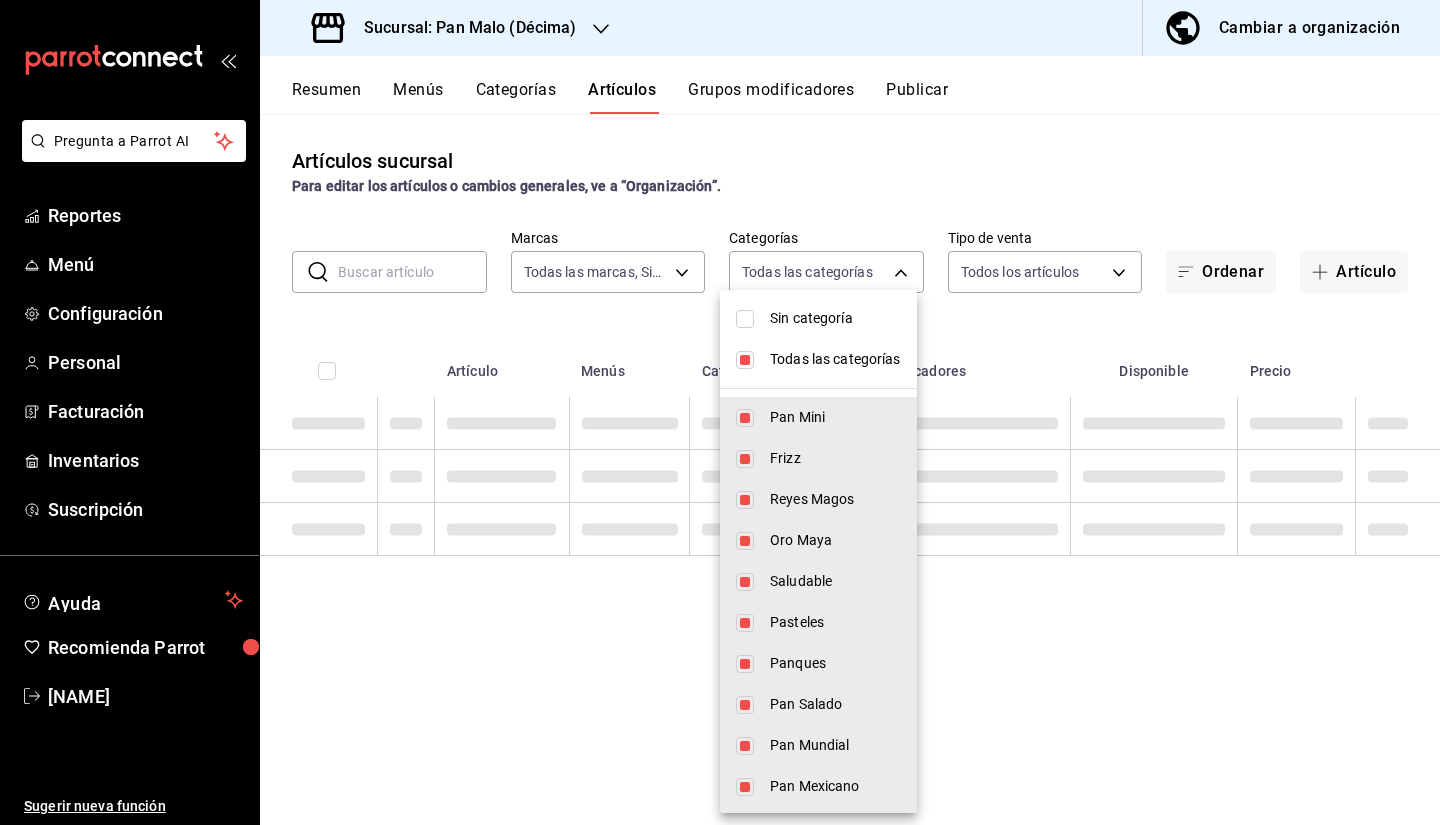 type 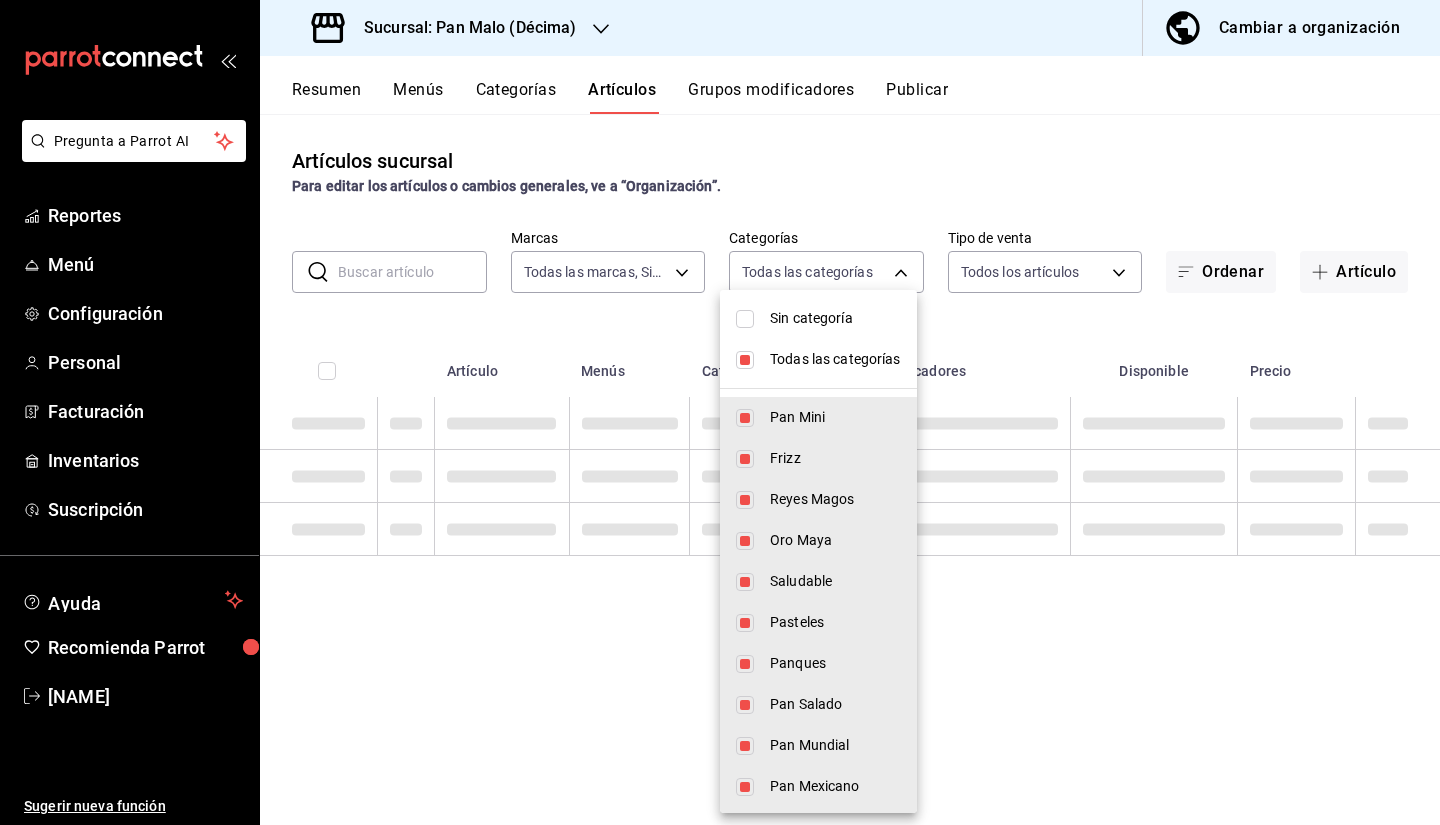 checkbox on "false" 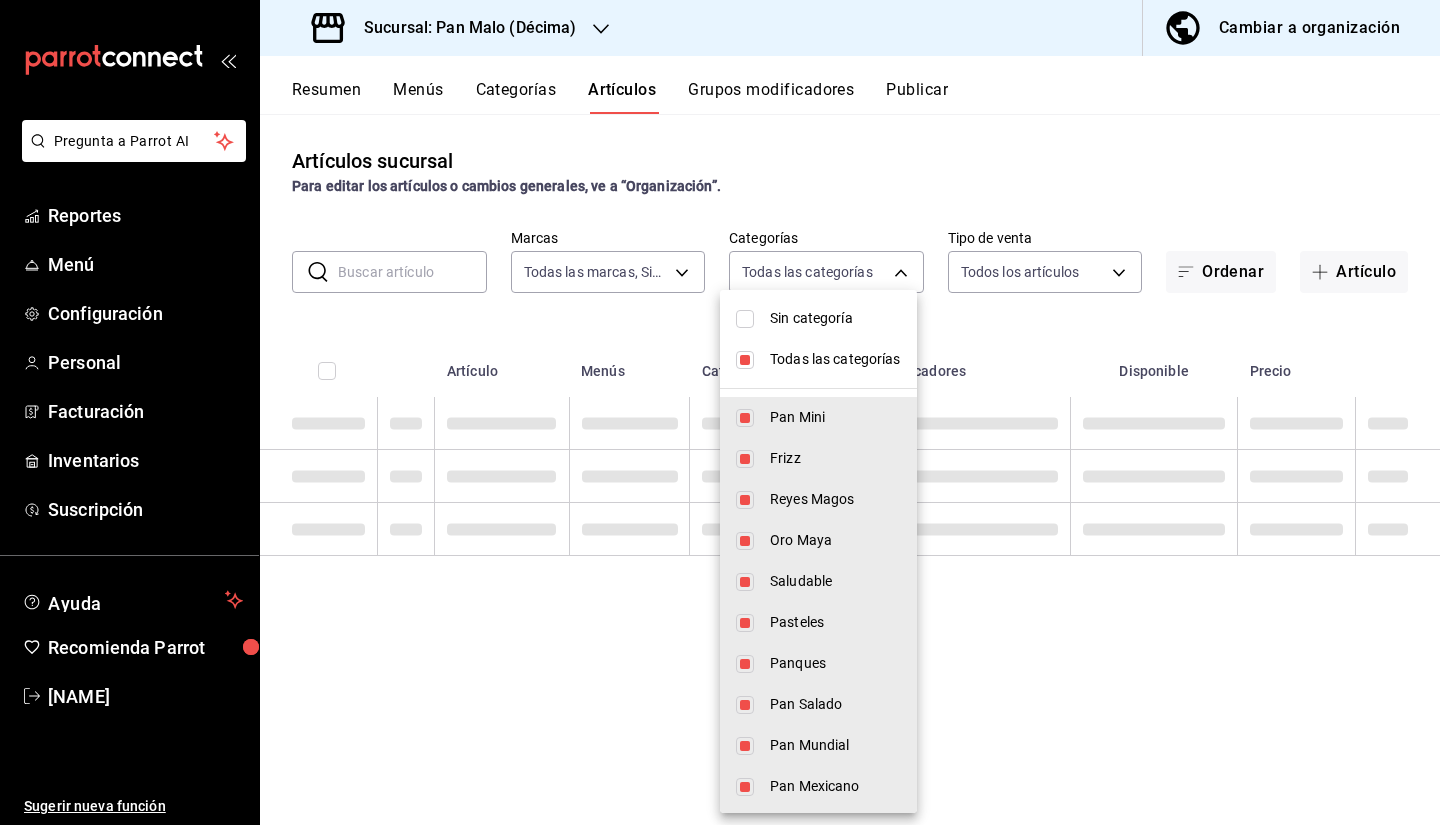 checkbox on "false" 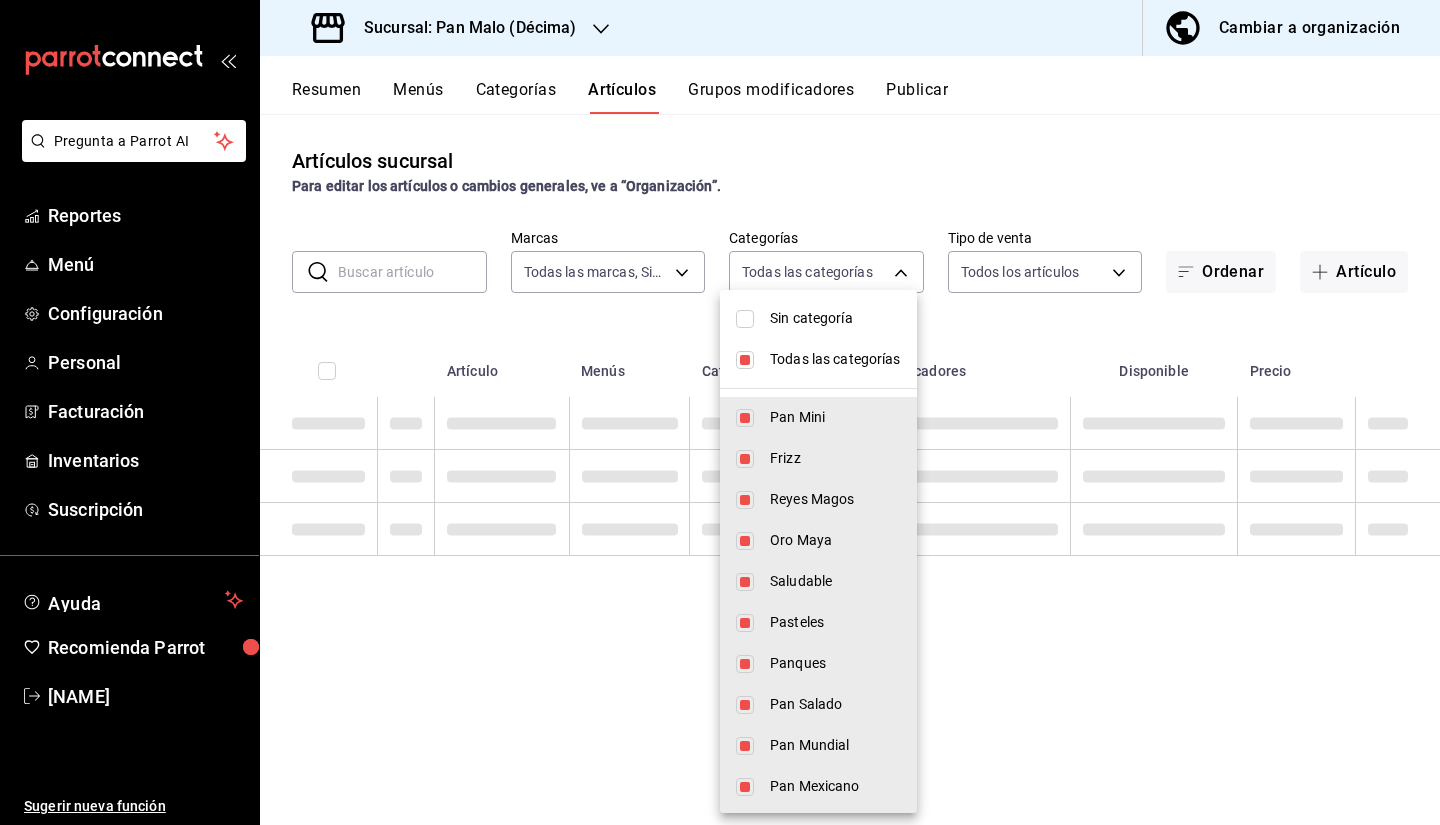 checkbox on "false" 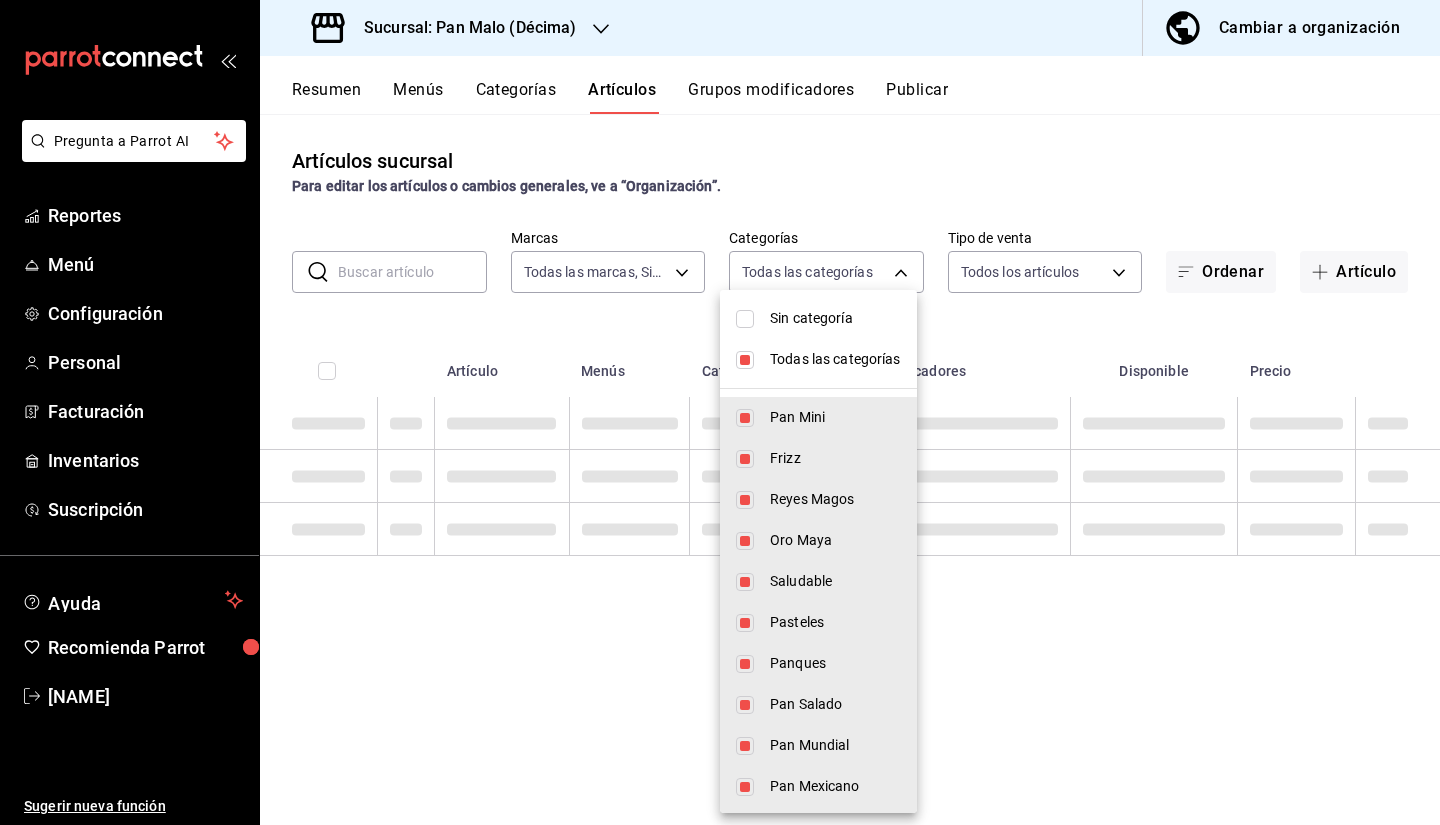 checkbox on "false" 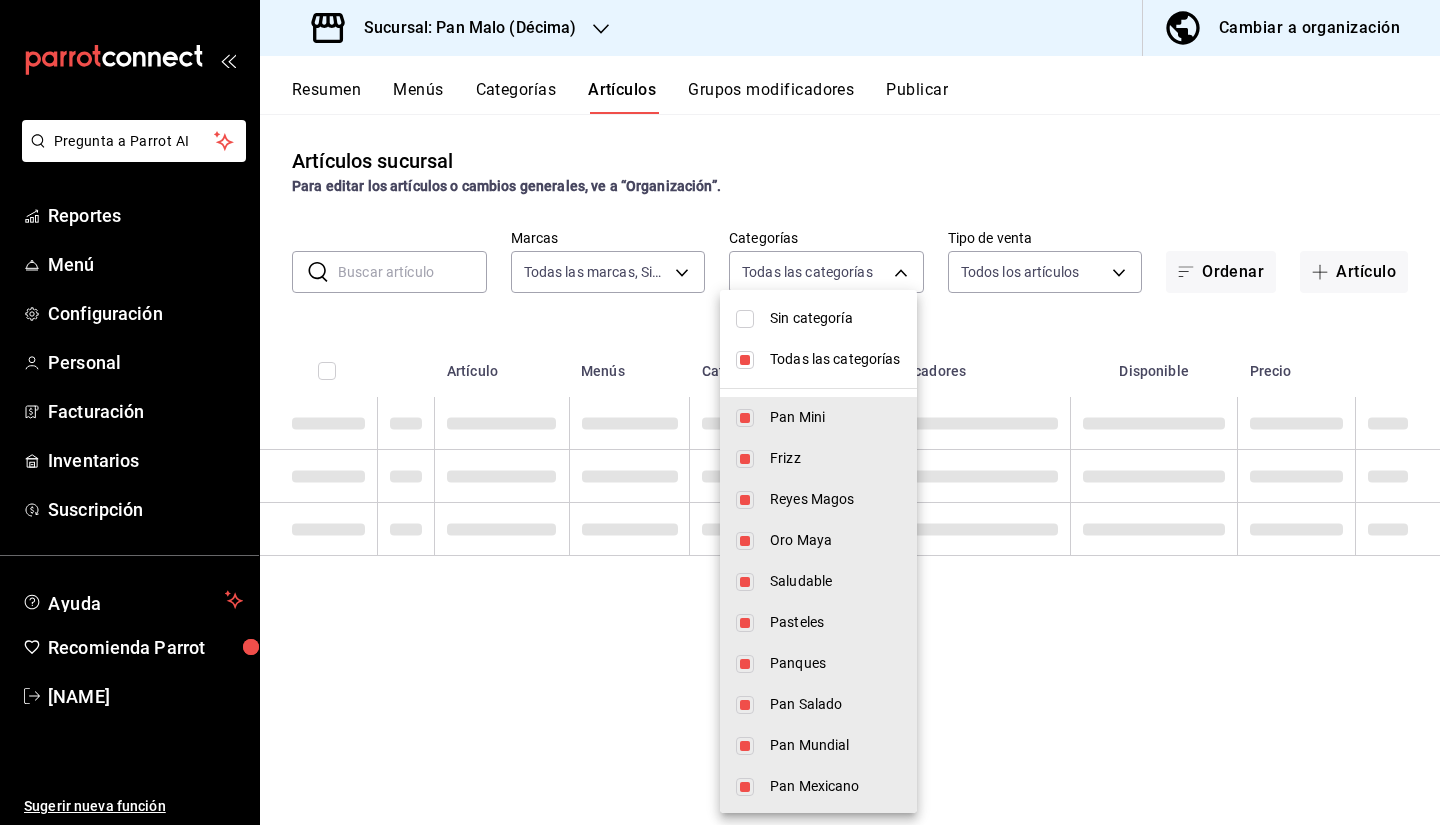 checkbox on "false" 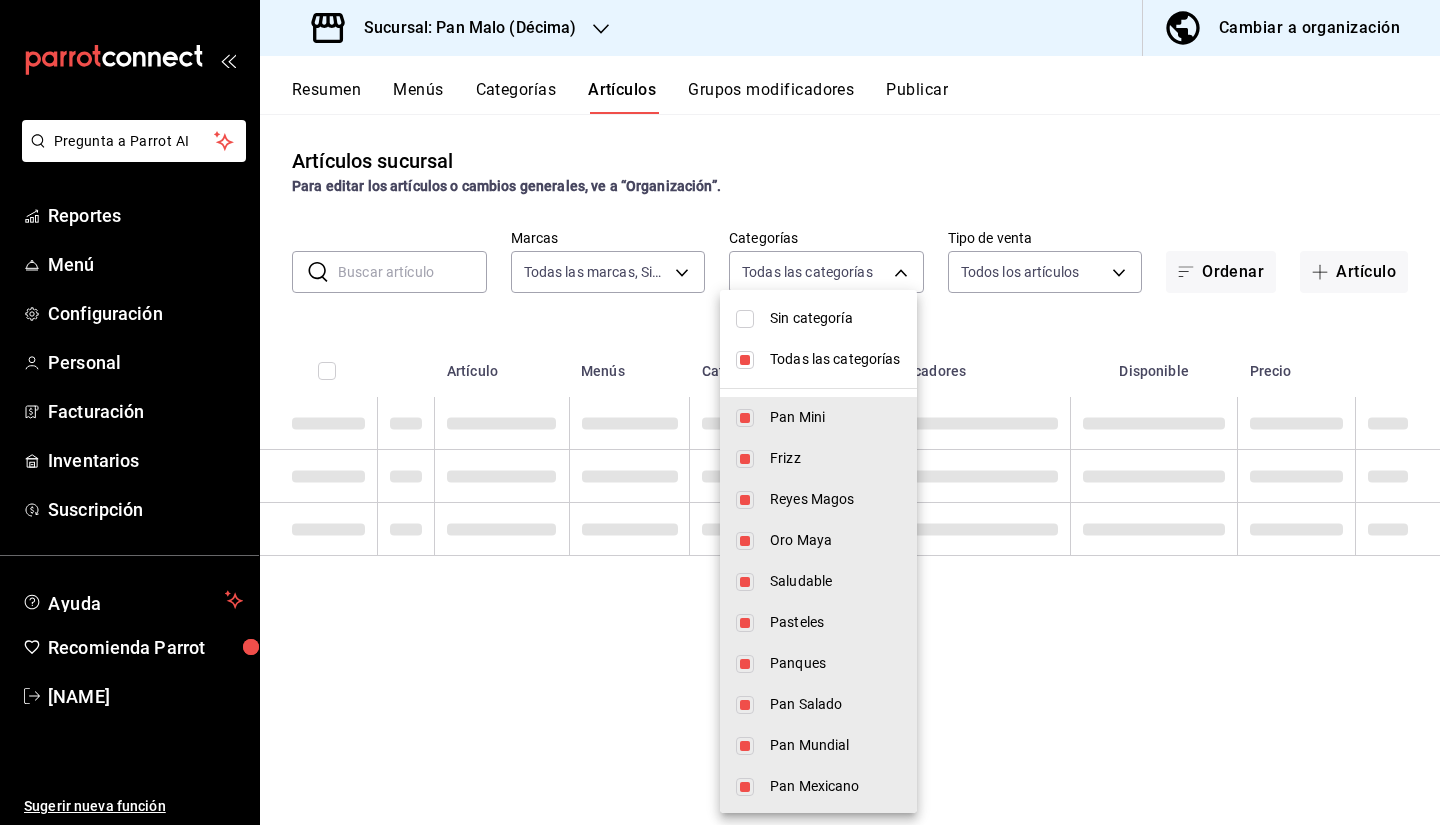 checkbox on "false" 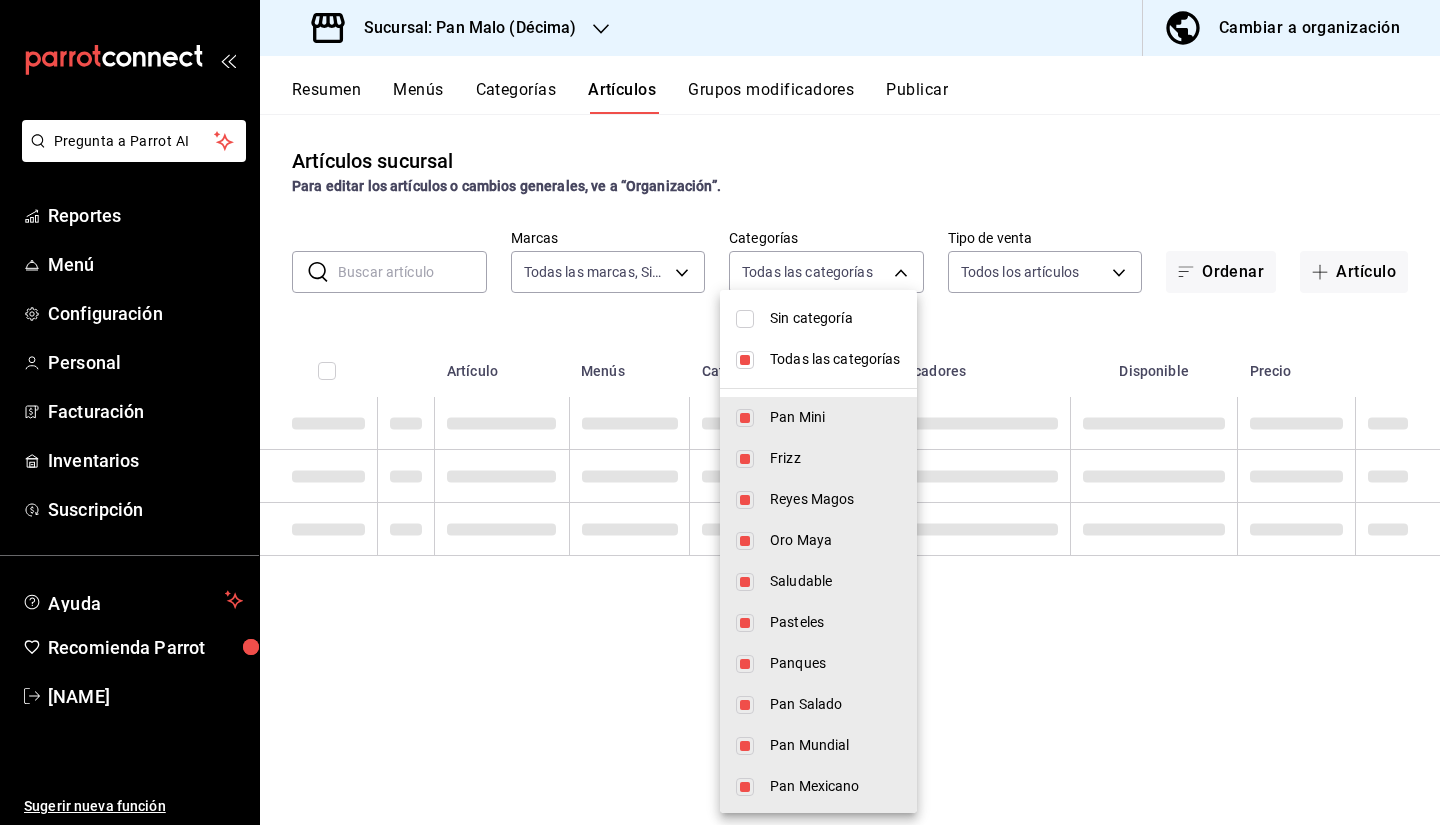 checkbox on "false" 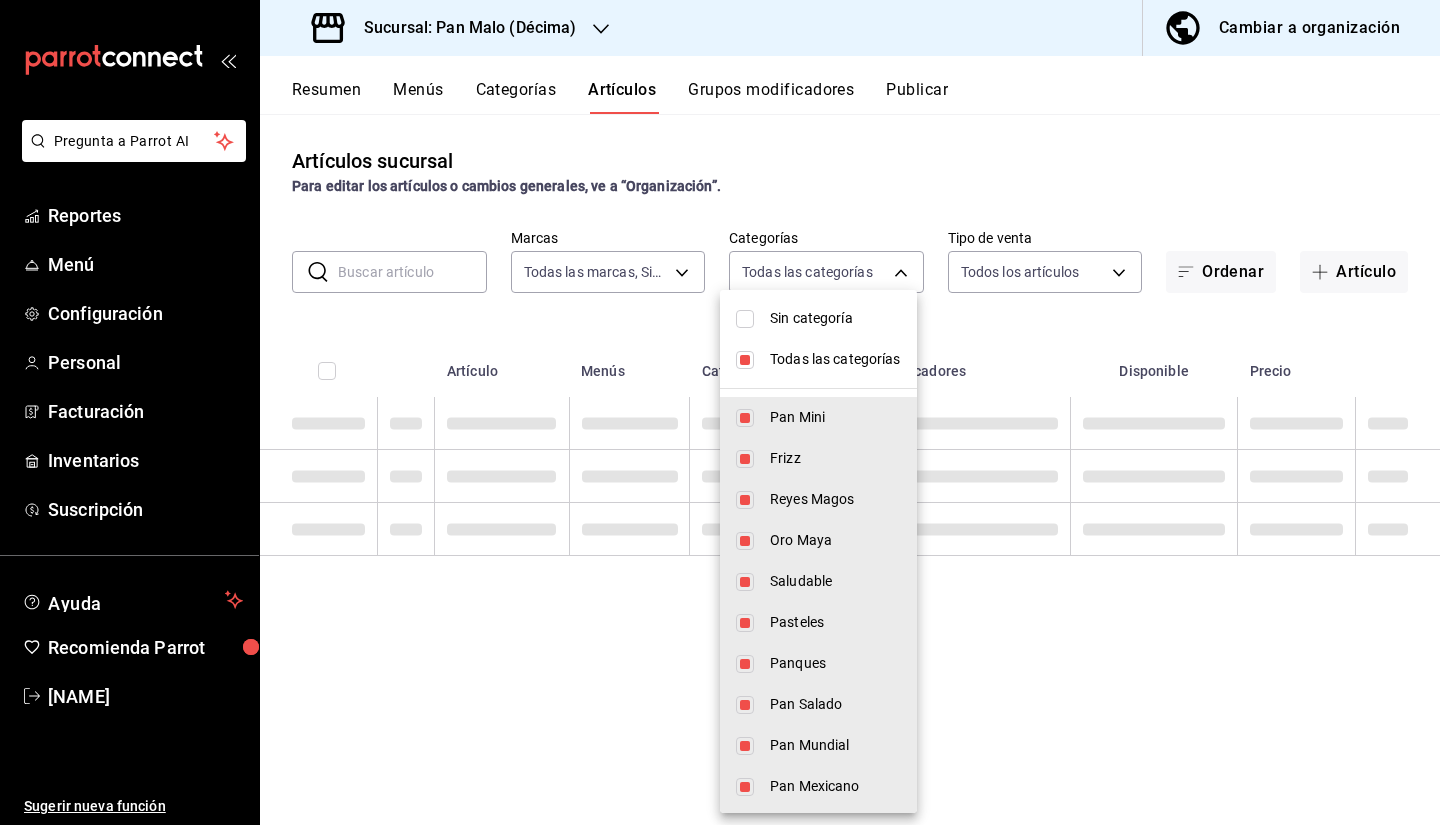 checkbox on "false" 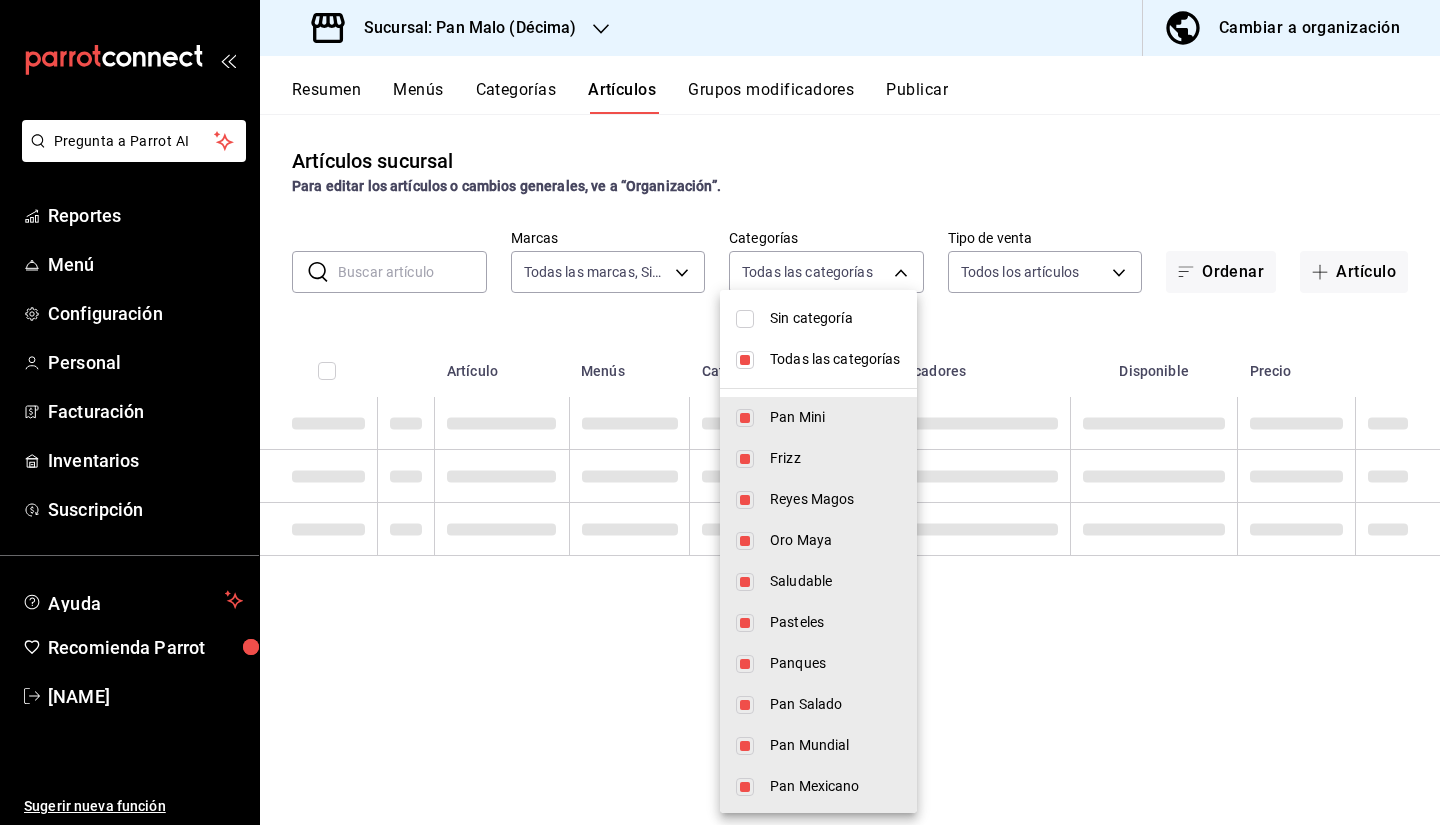 checkbox on "false" 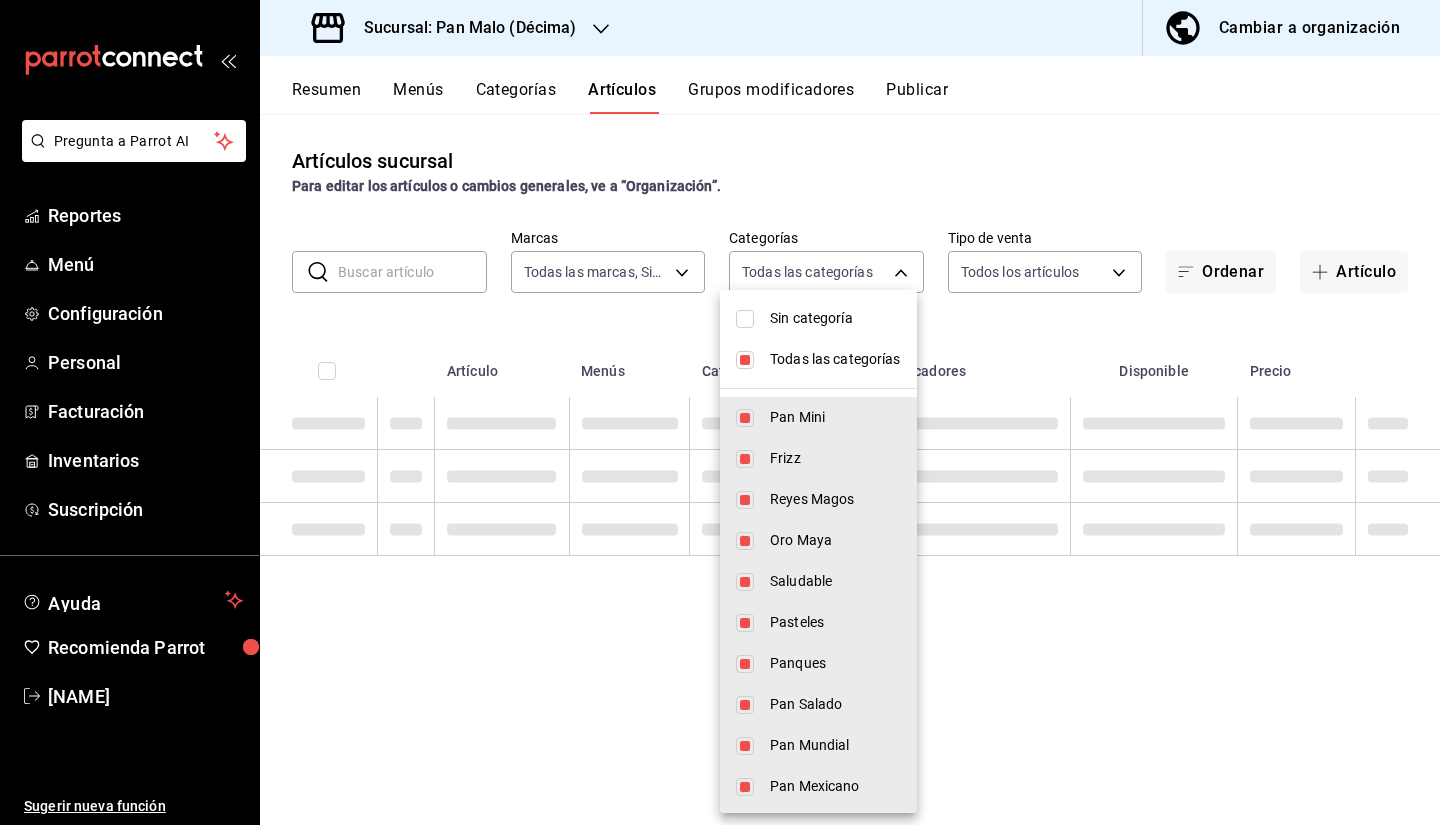 checkbox on "false" 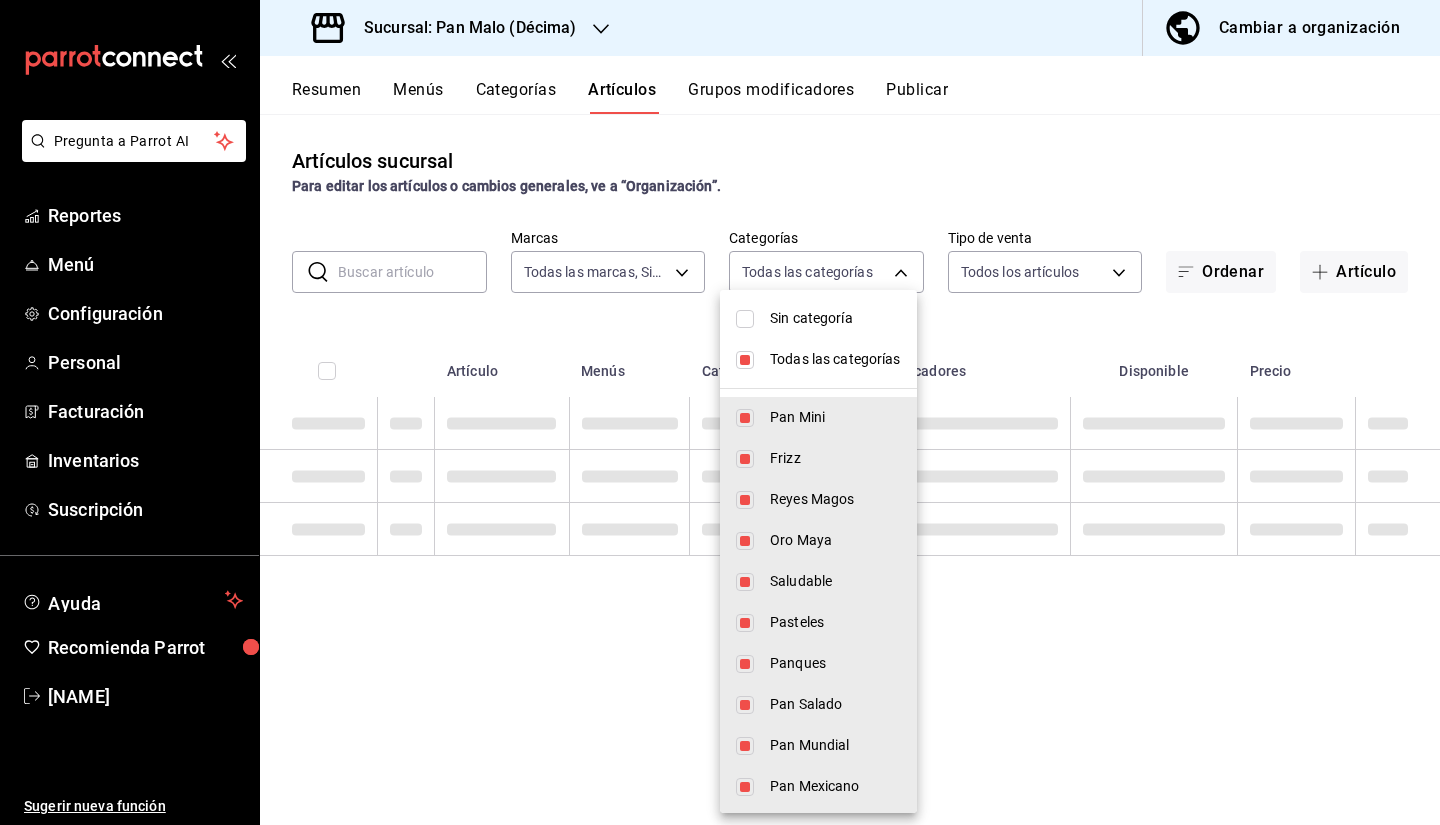 checkbox on "false" 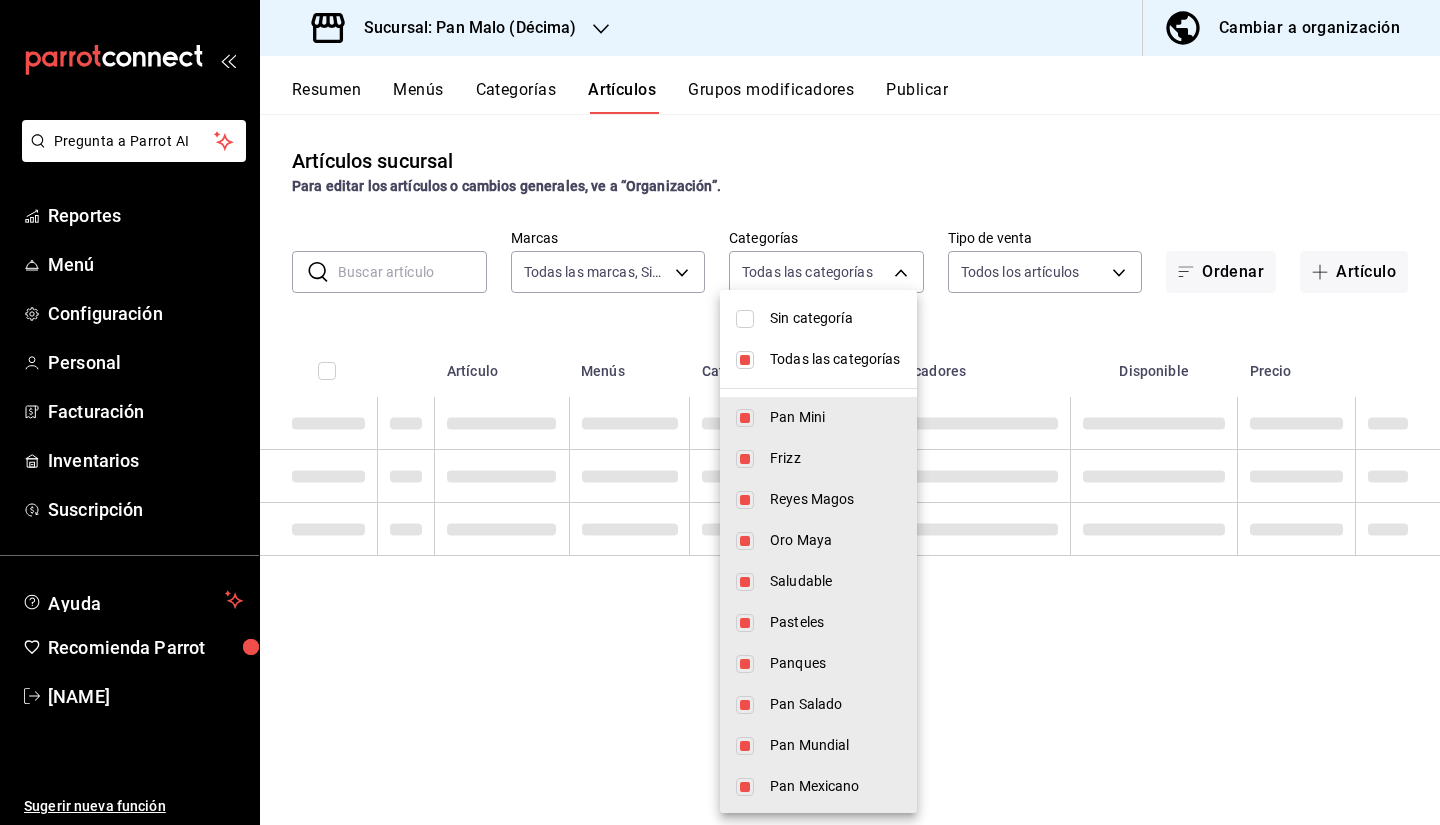 checkbox on "false" 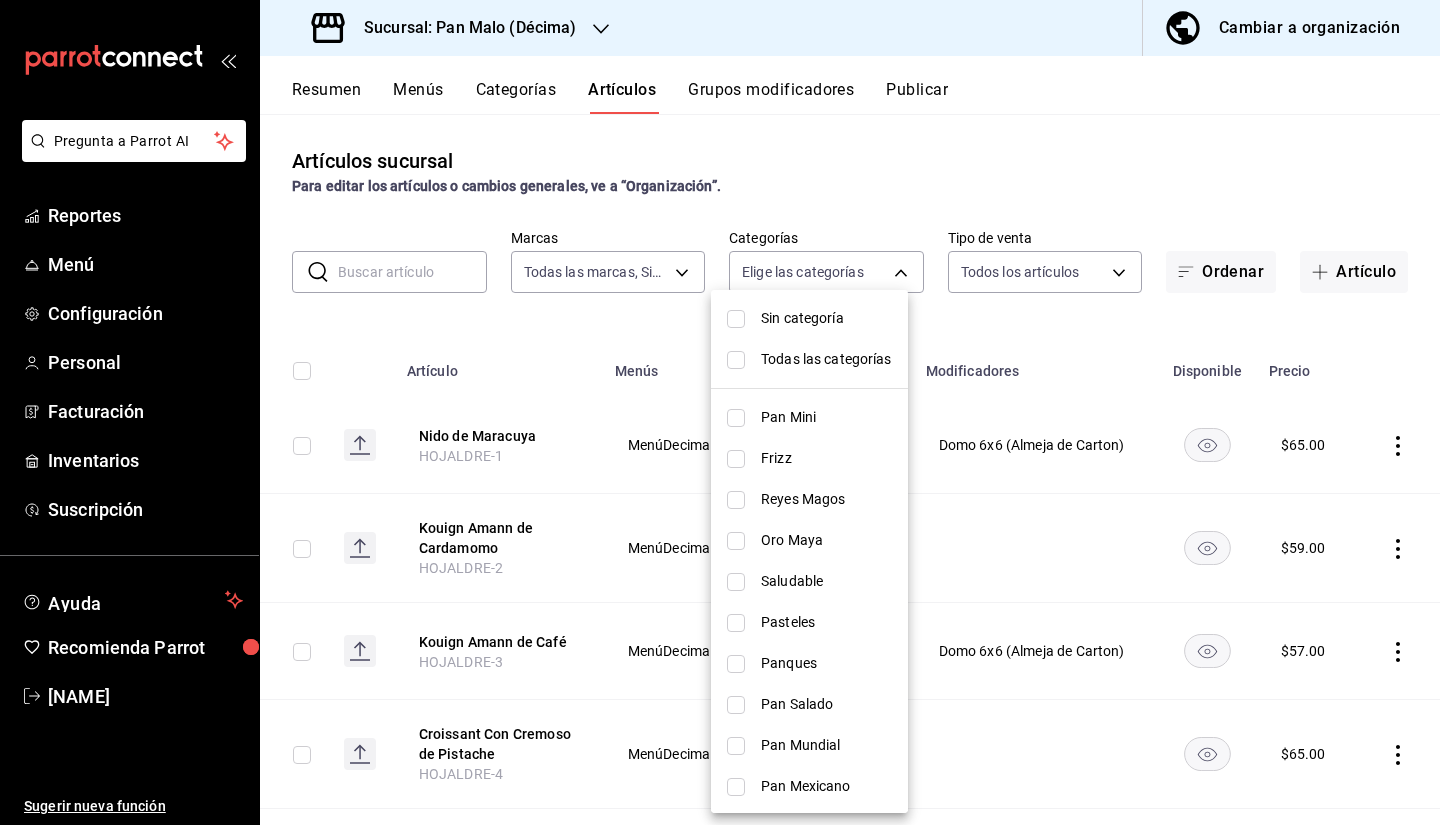 click on "Pan Salado" at bounding box center [826, 704] 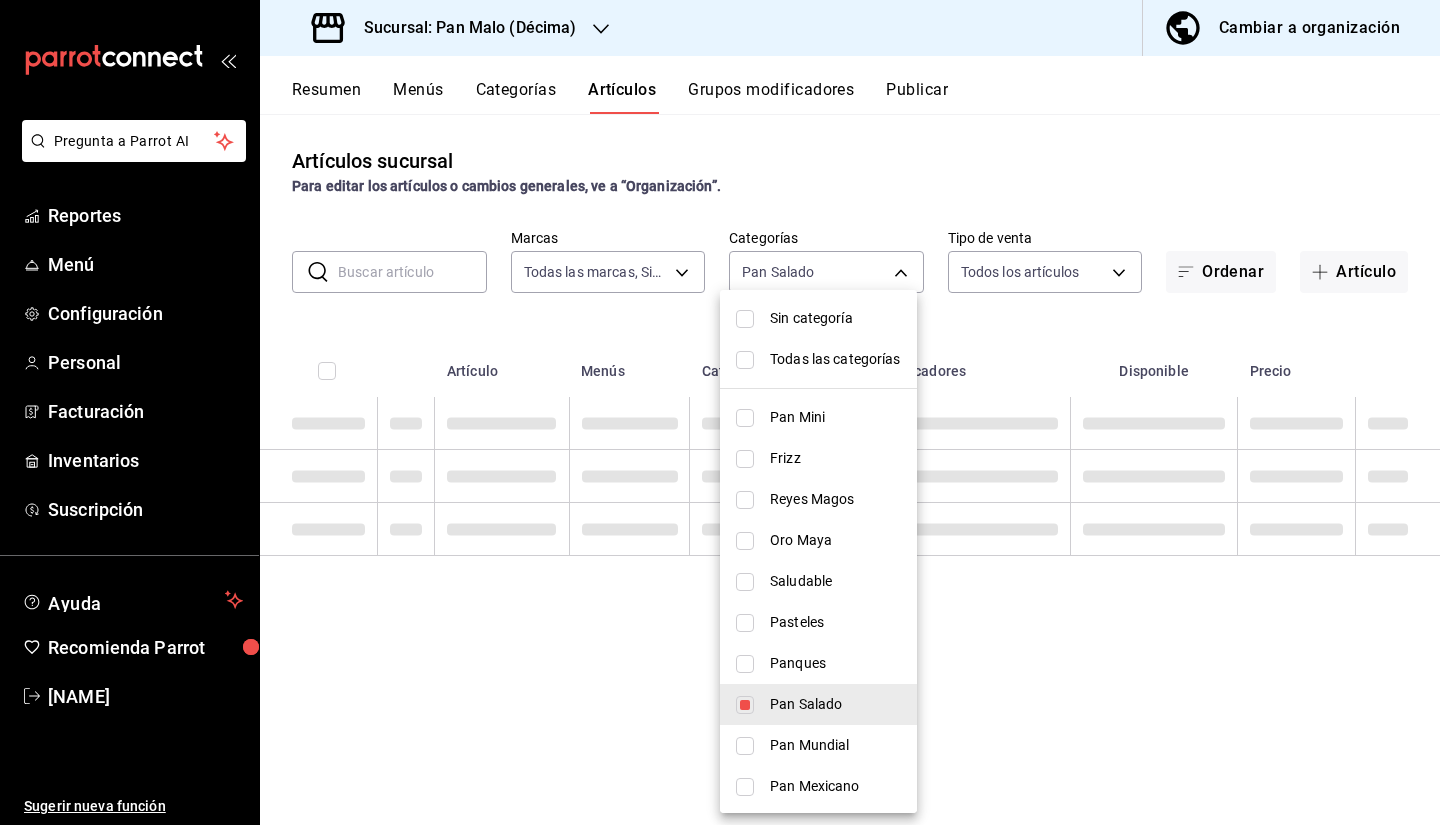click at bounding box center (720, 412) 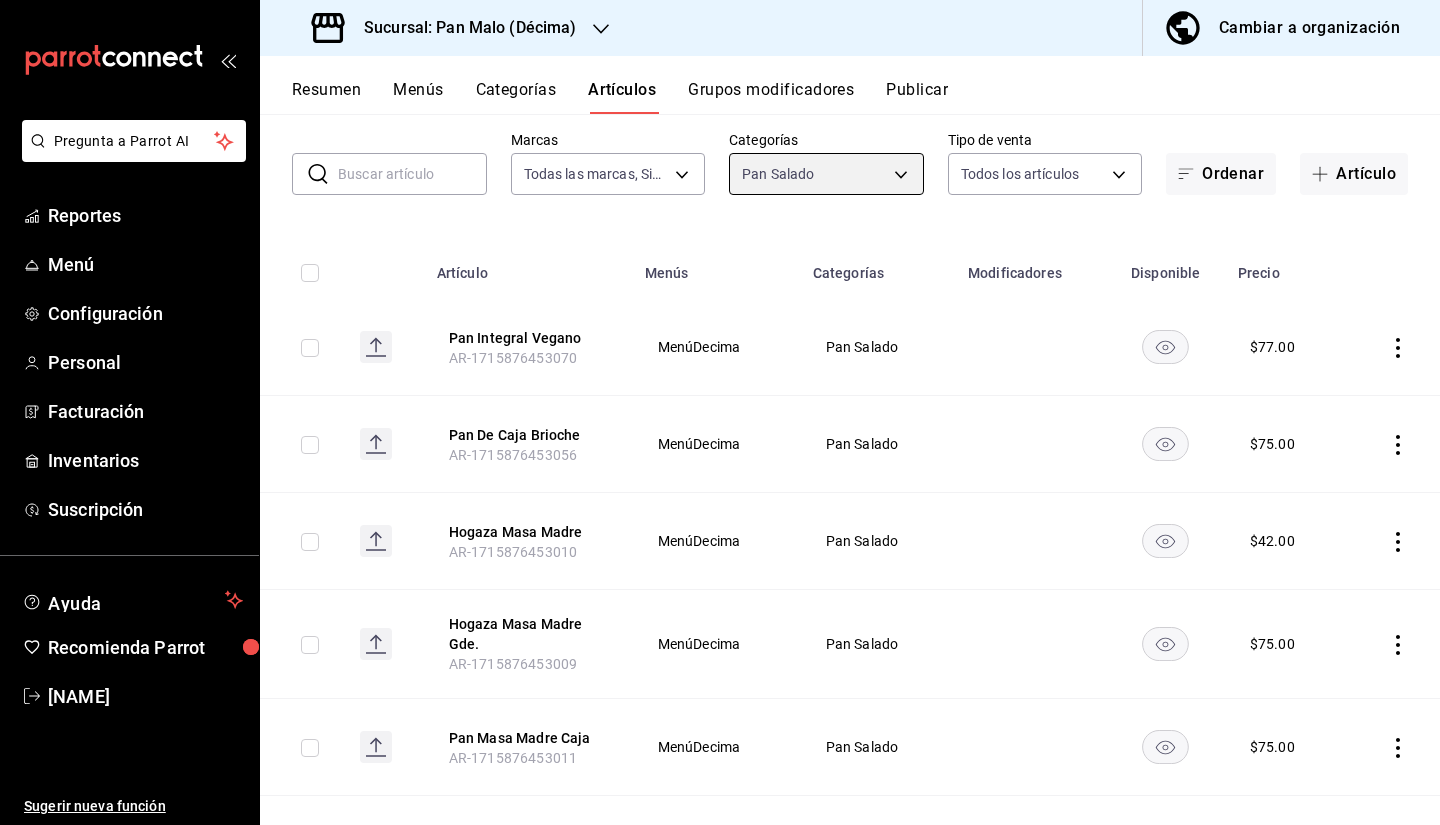 scroll, scrollTop: 0, scrollLeft: 0, axis: both 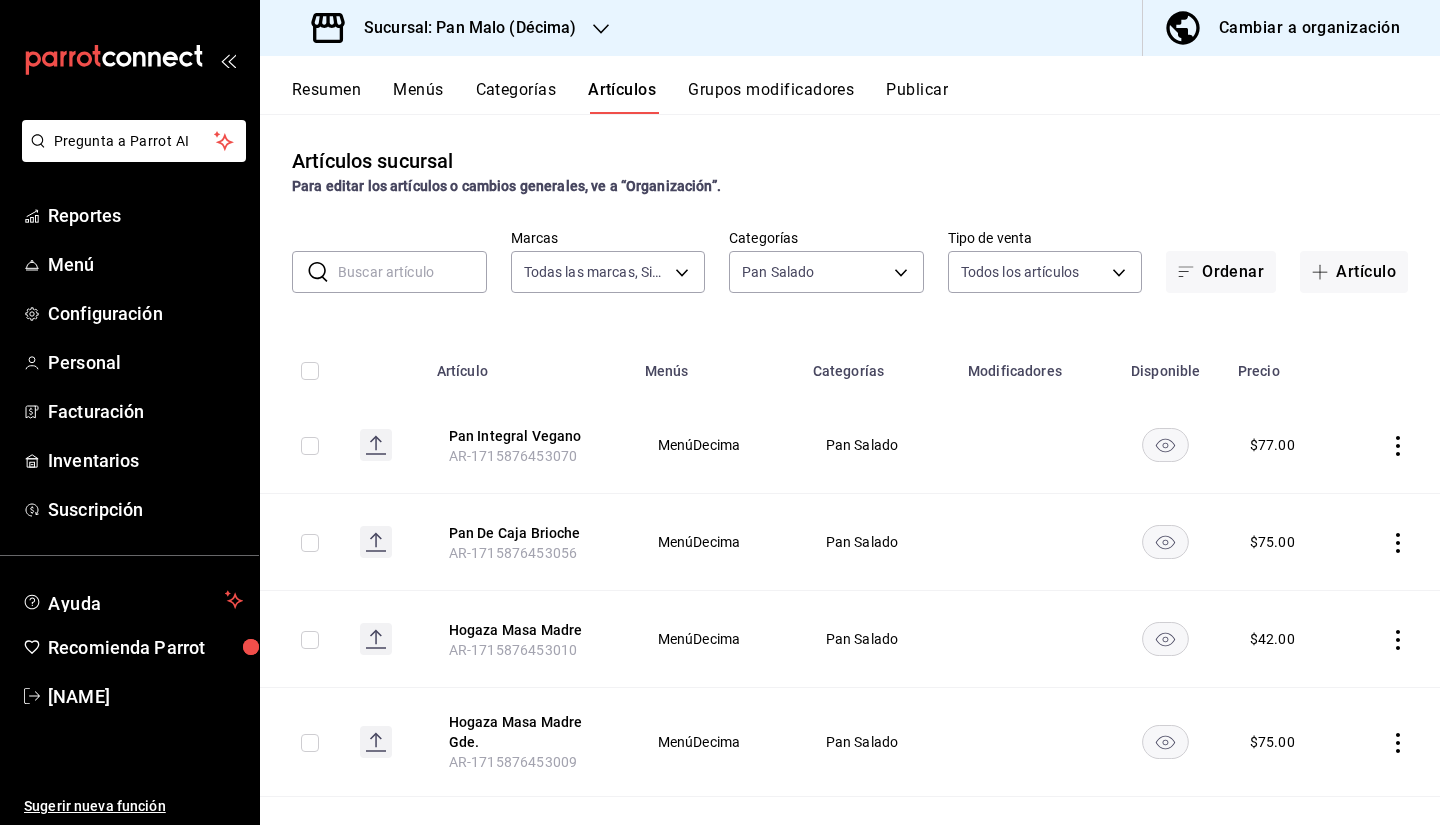 click at bounding box center (412, 272) 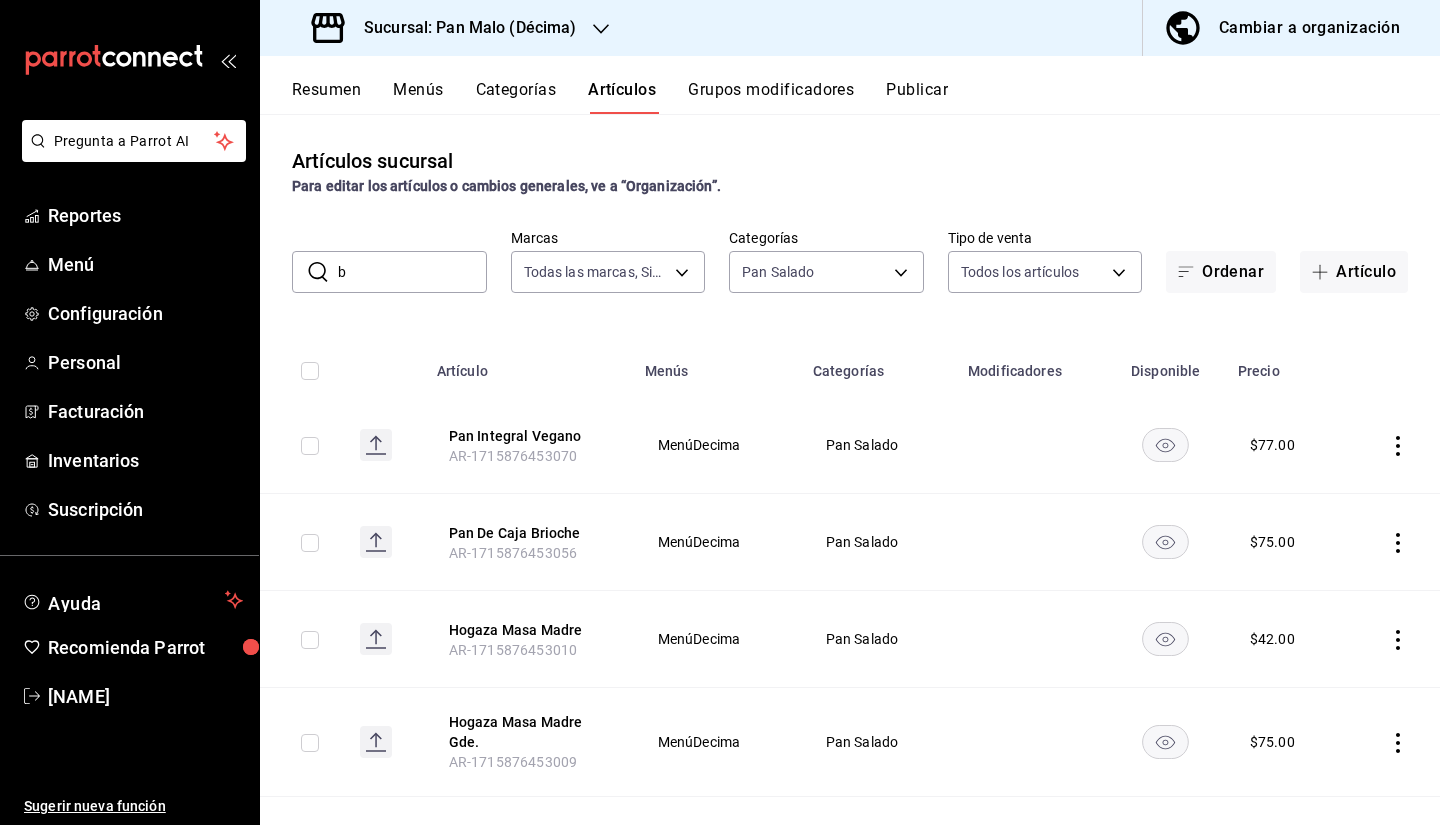 type 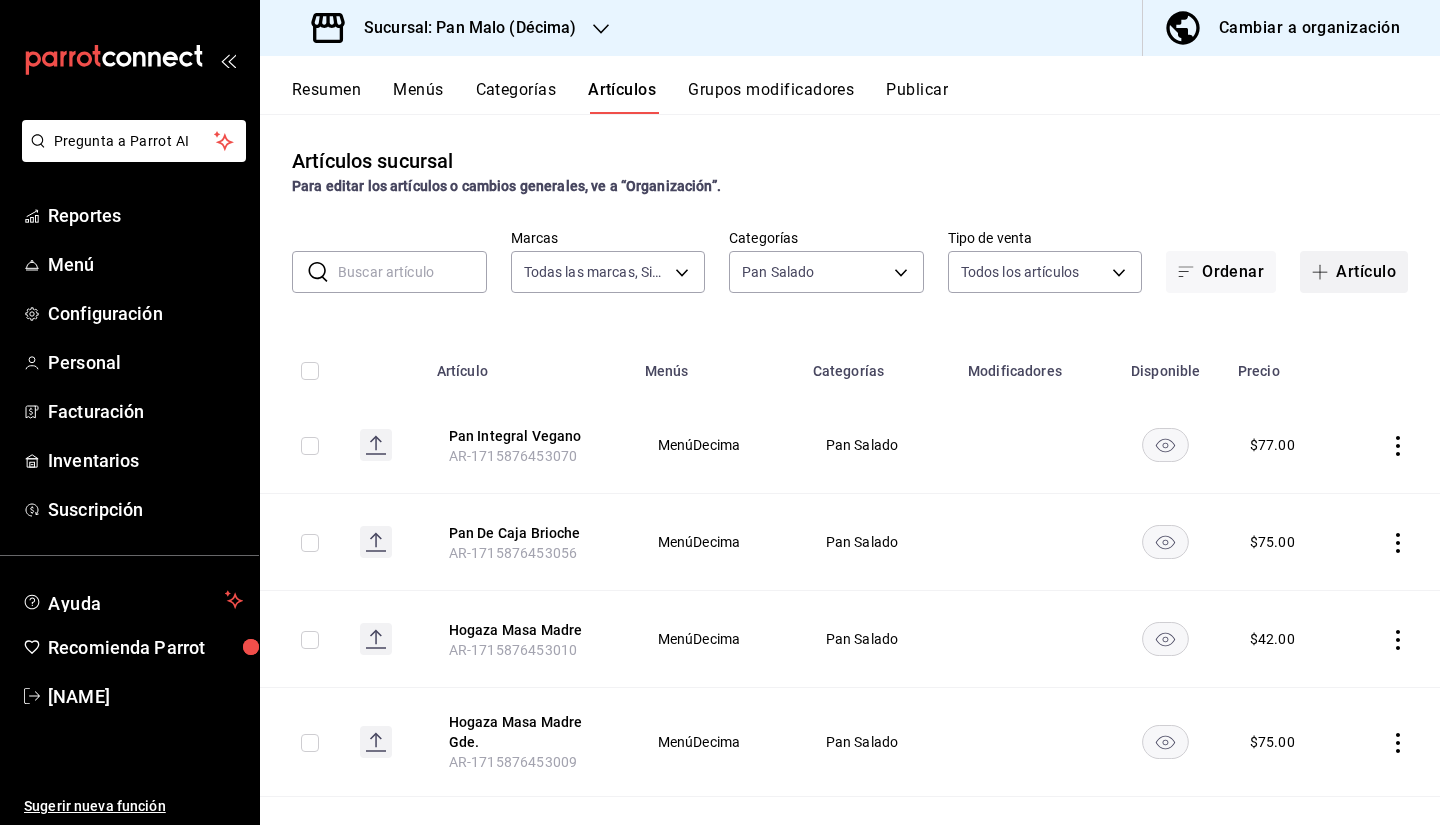 click on "Artículo" at bounding box center (1354, 272) 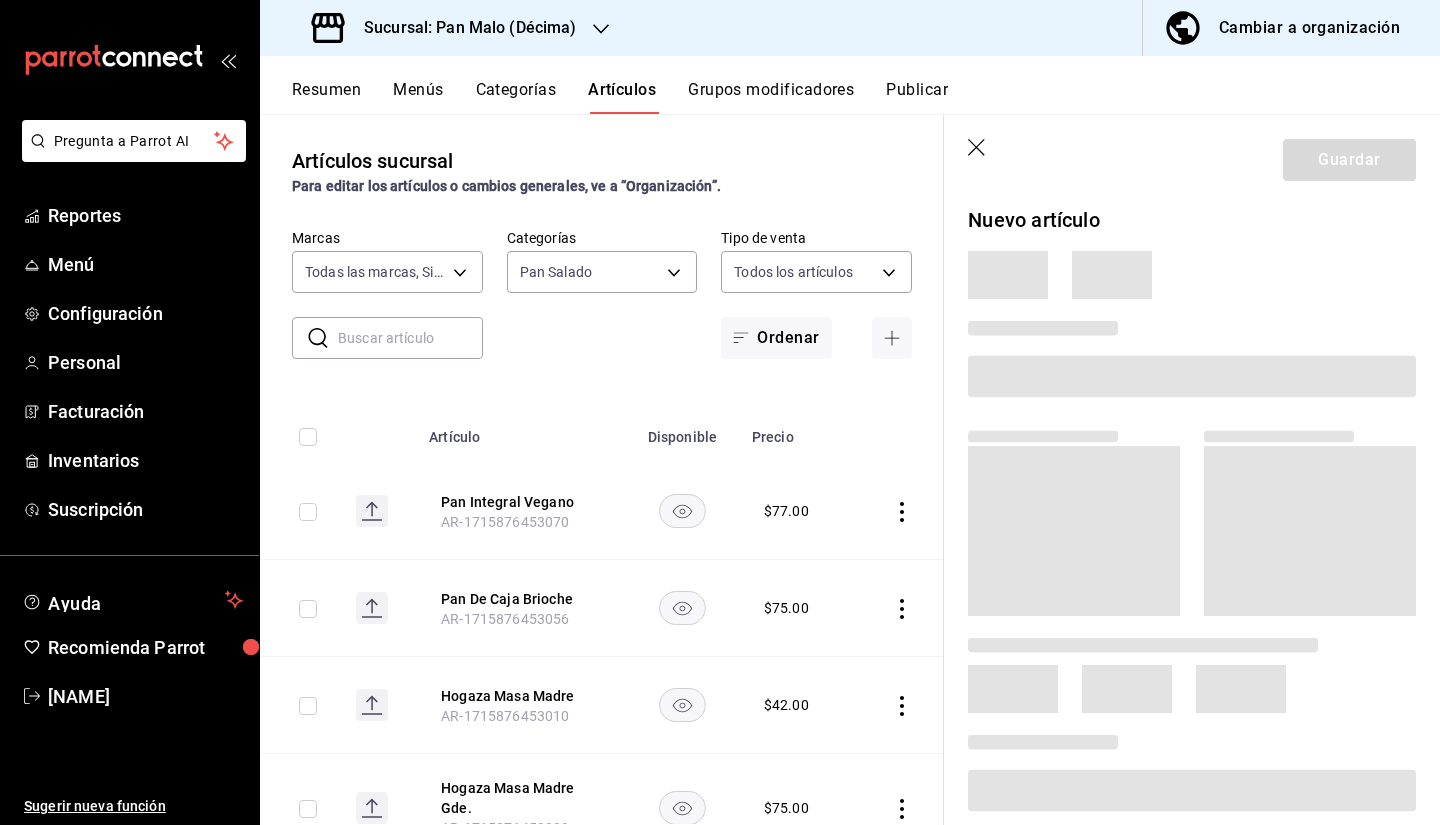 type 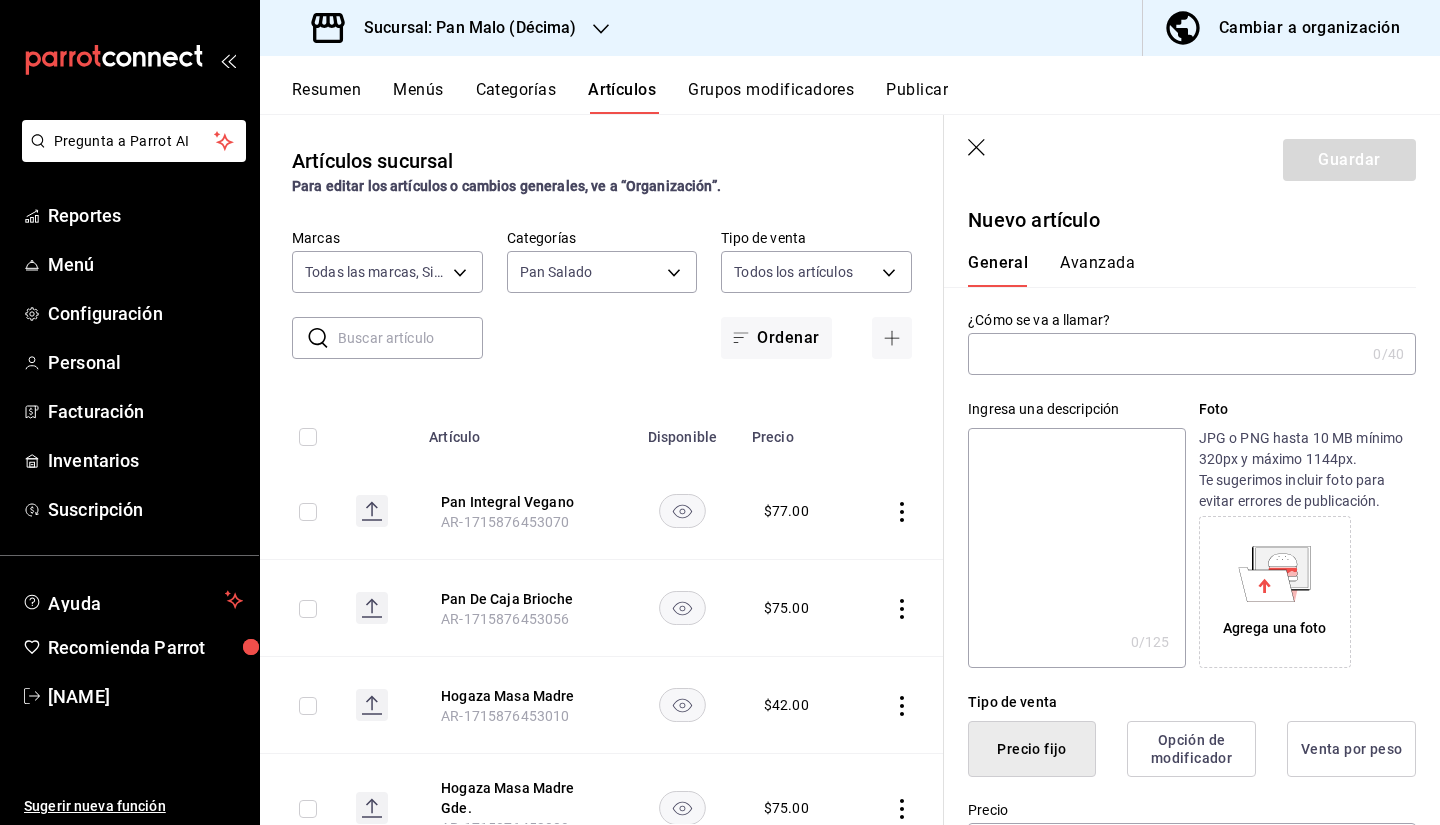click on "Ingresa una descripción x 0 /125 ​ Foto JPG o PNG hasta 10 MB mínimo 320px y máximo 1144px. Te sugerimos incluir foto para evitar errores de publicación. Agrega una foto" at bounding box center (1180, 521) 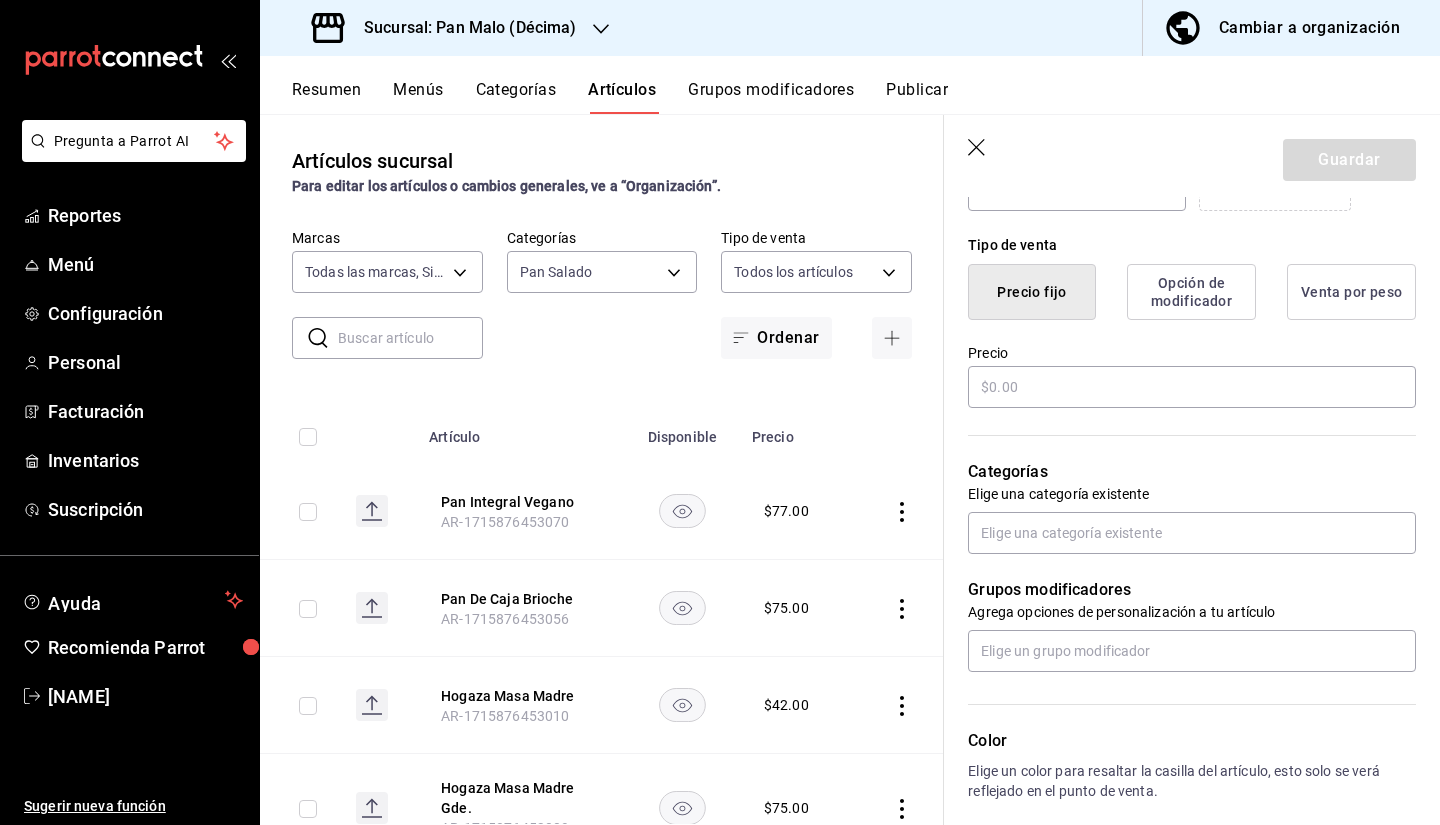 scroll, scrollTop: 442, scrollLeft: 0, axis: vertical 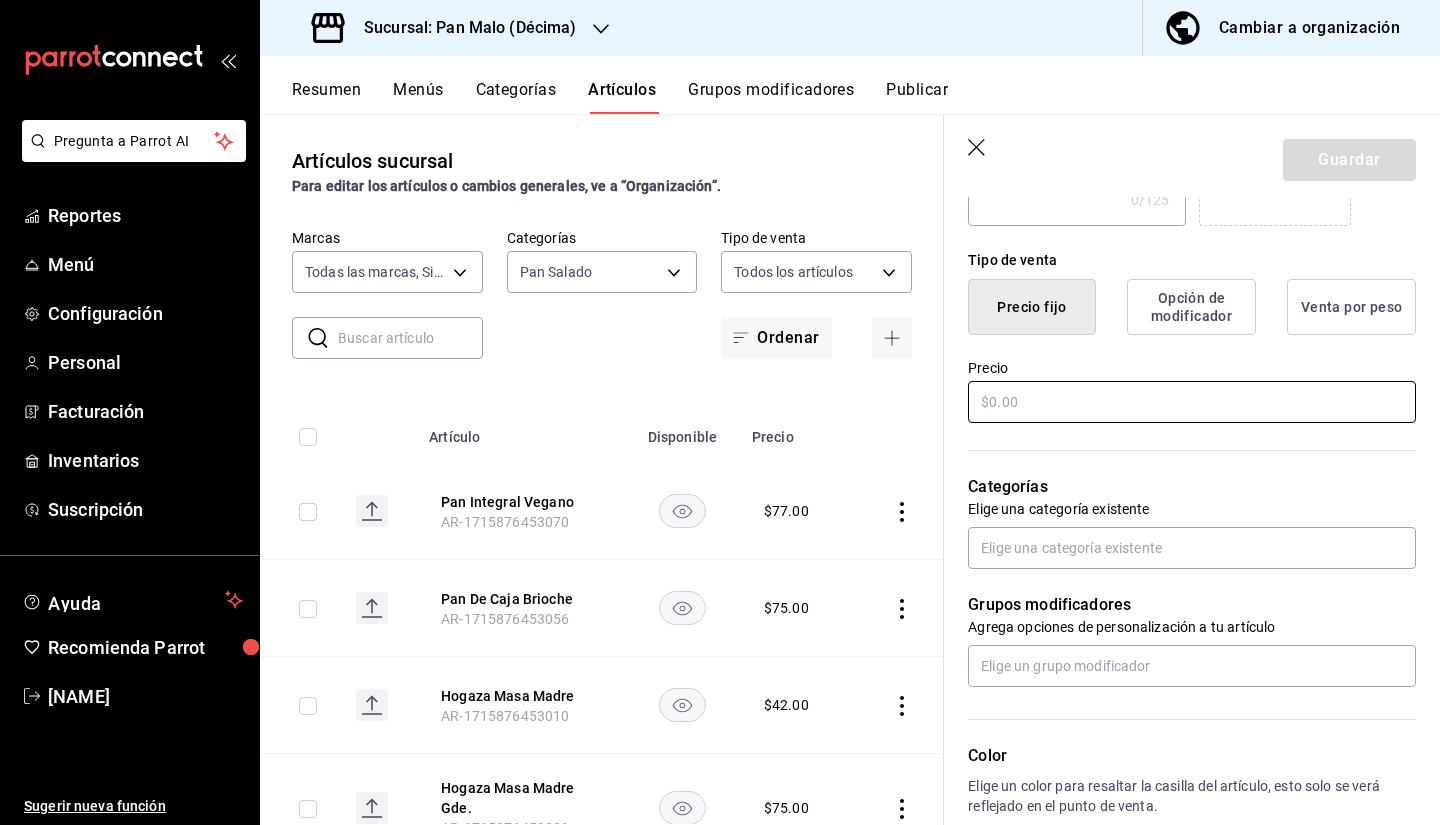 type on "Bollo de Hamburguesa de 30g" 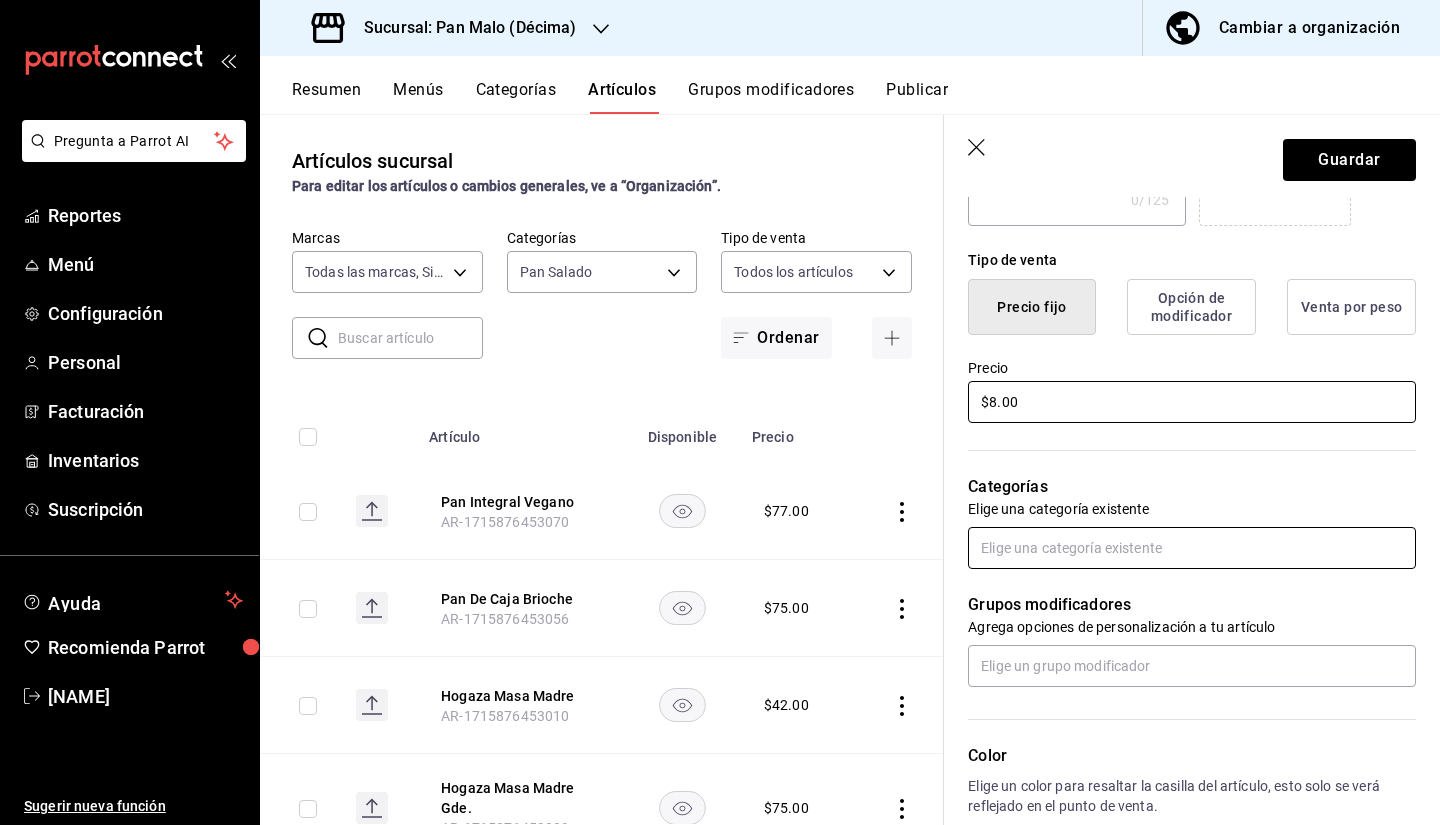 type on "$8.00" 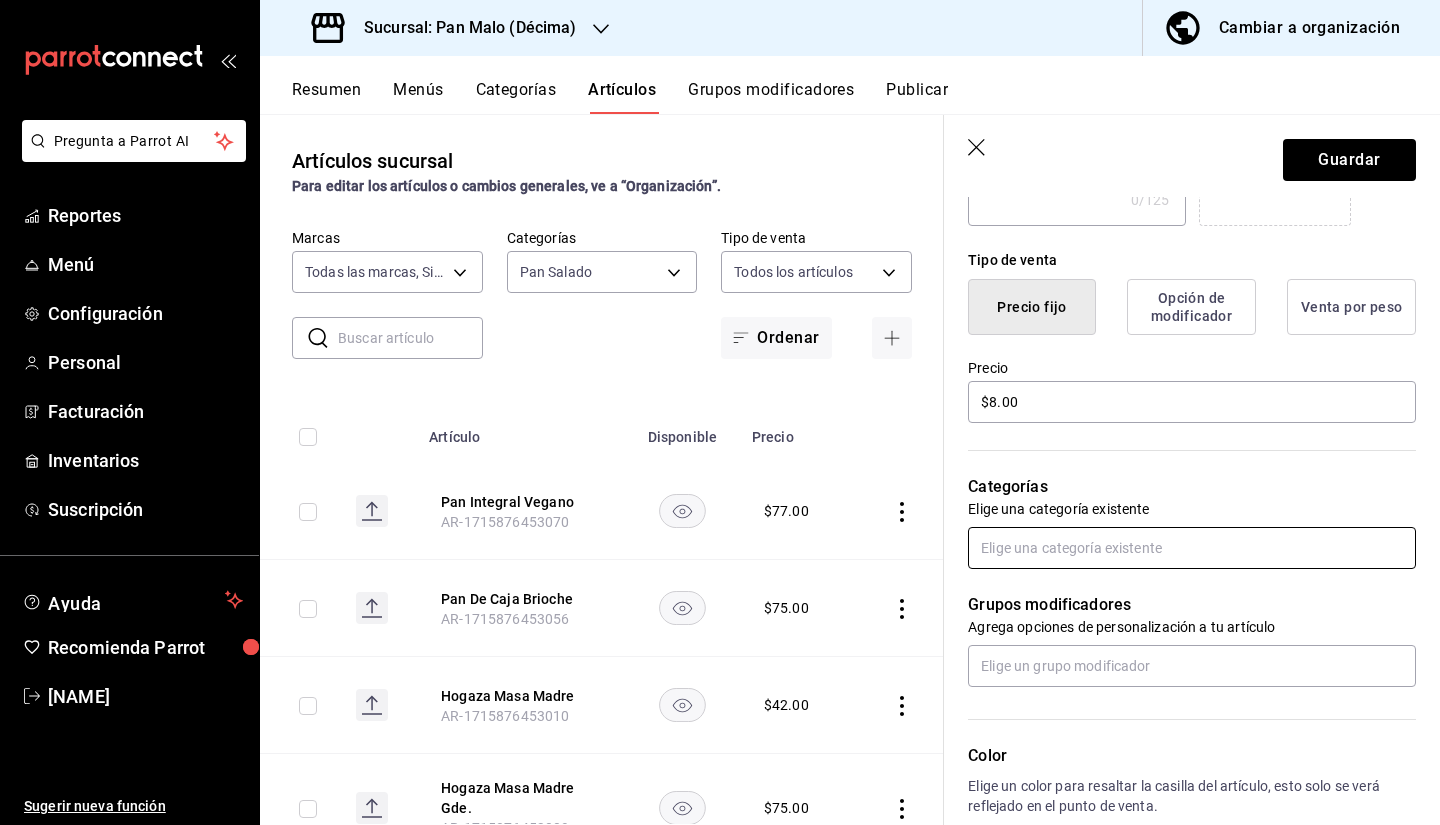 click at bounding box center (1192, 548) 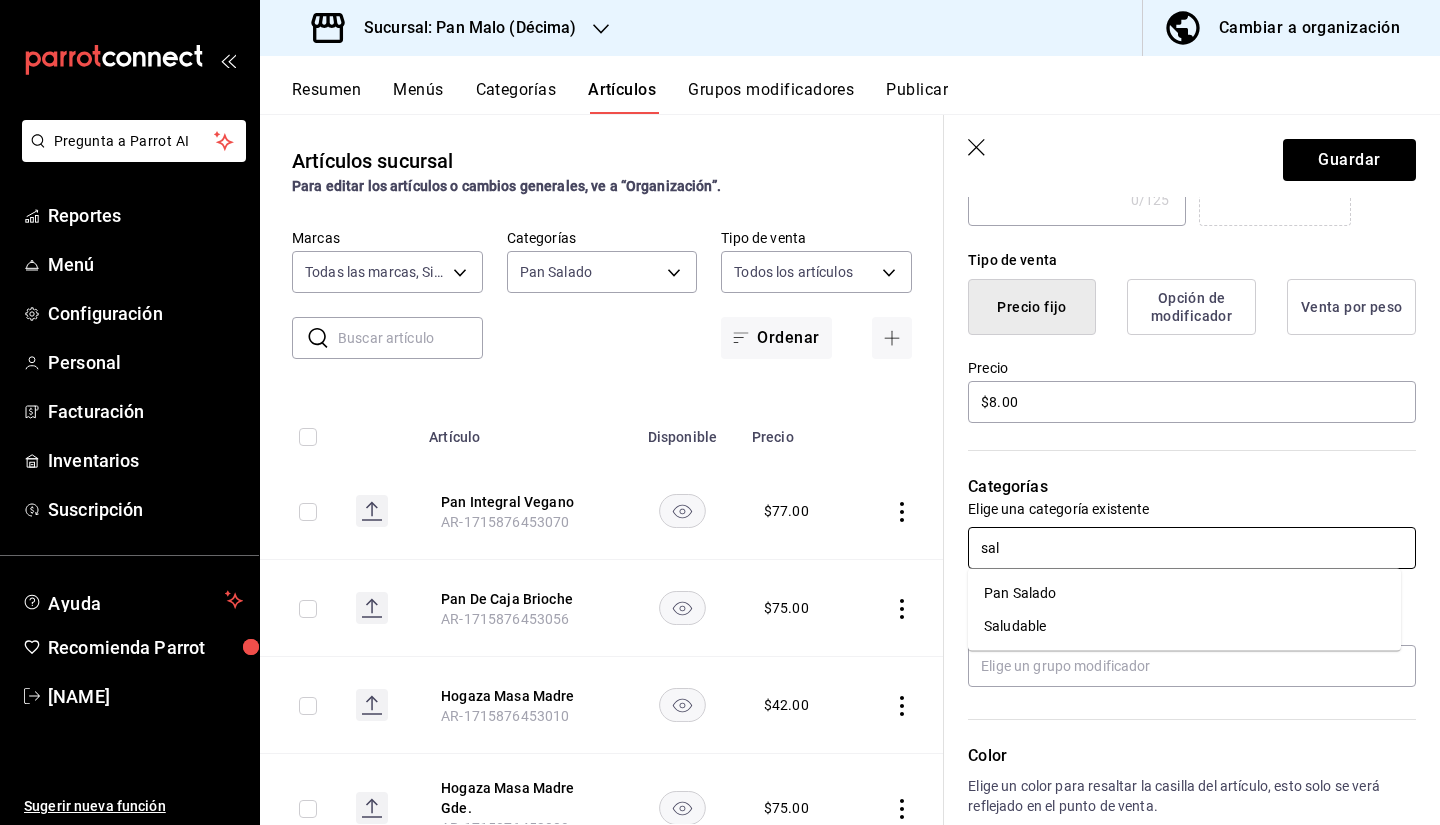type on "sala" 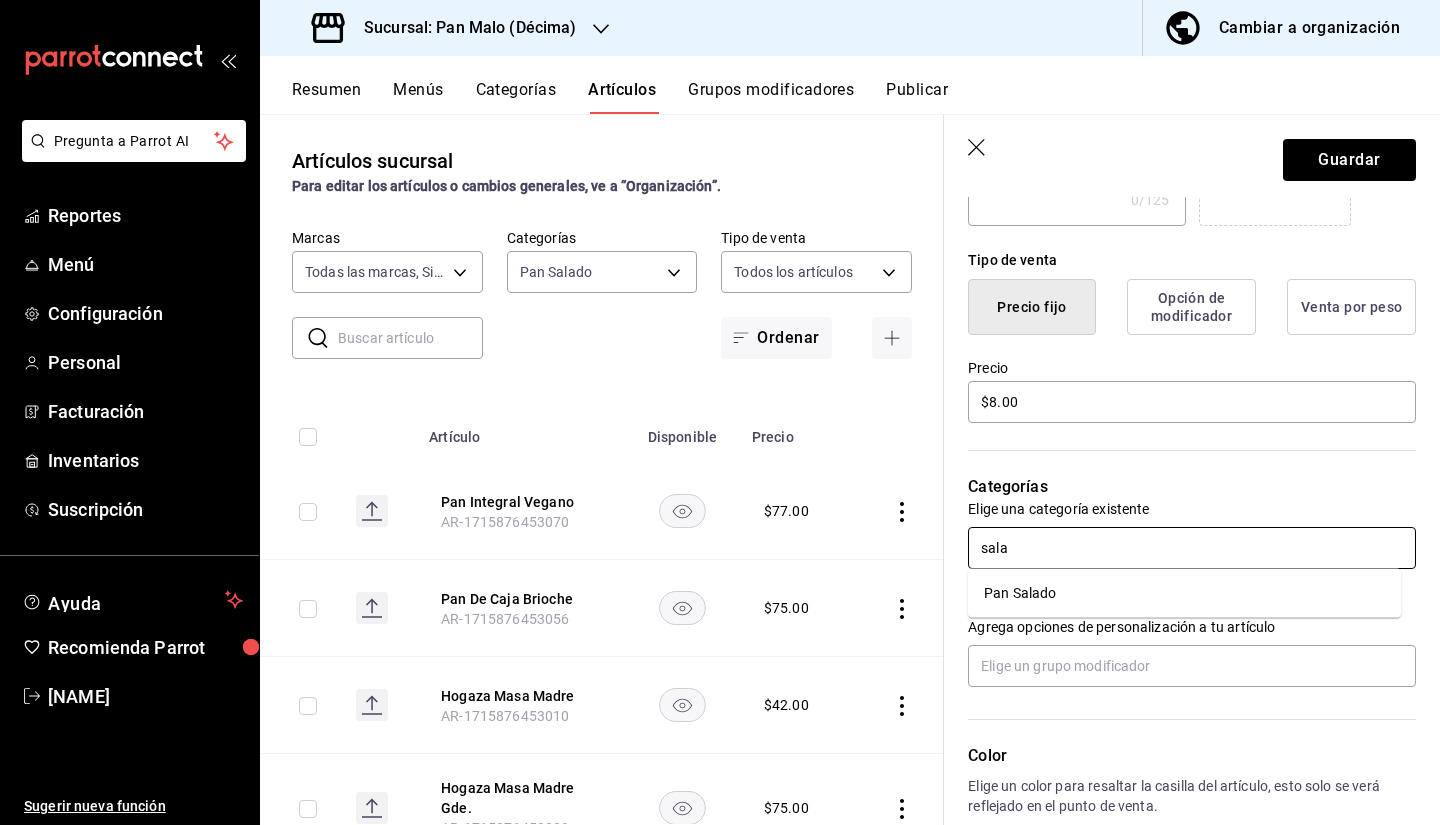 click on "Pan Salado" at bounding box center (1184, 593) 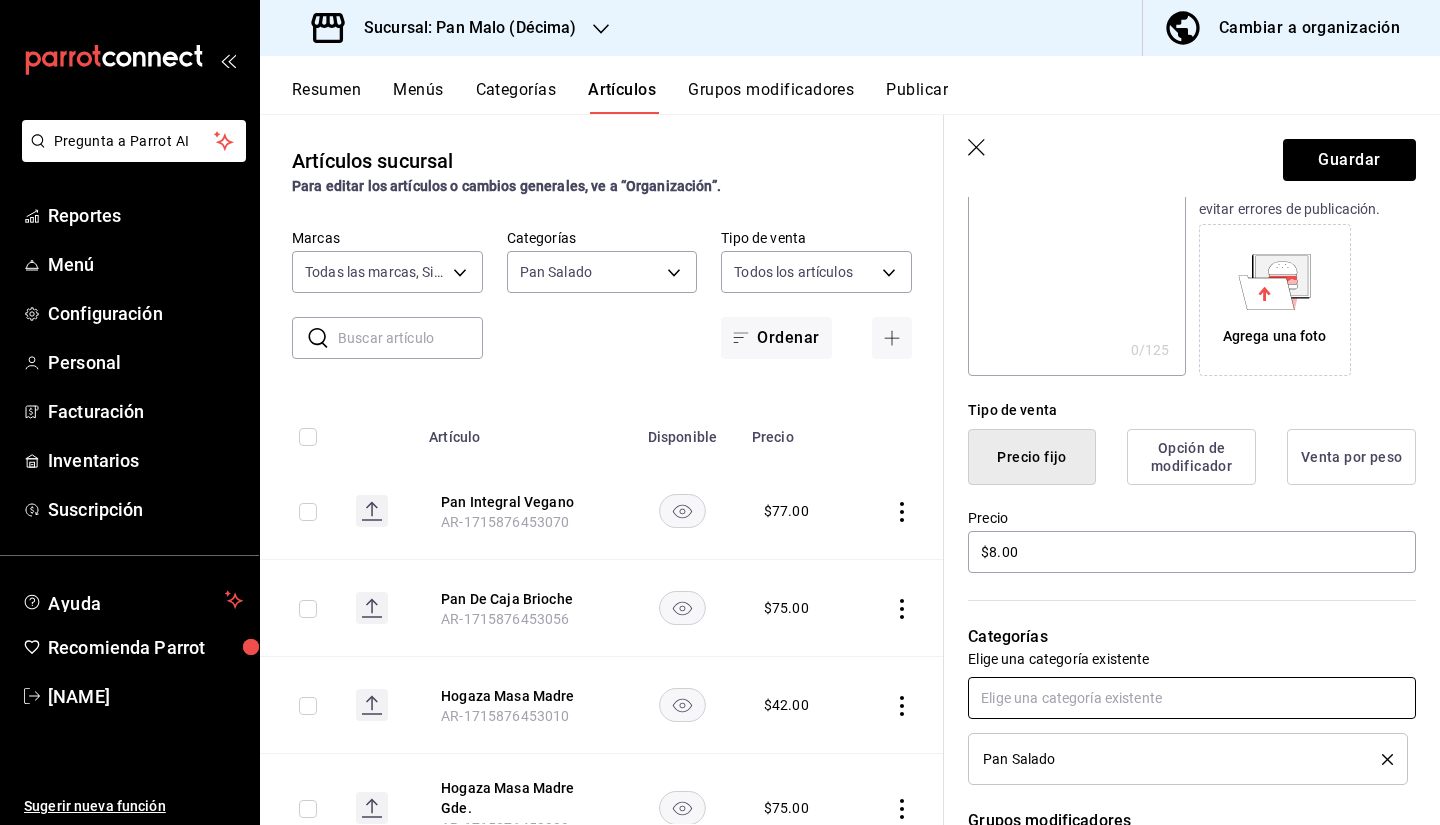 scroll, scrollTop: 0, scrollLeft: 0, axis: both 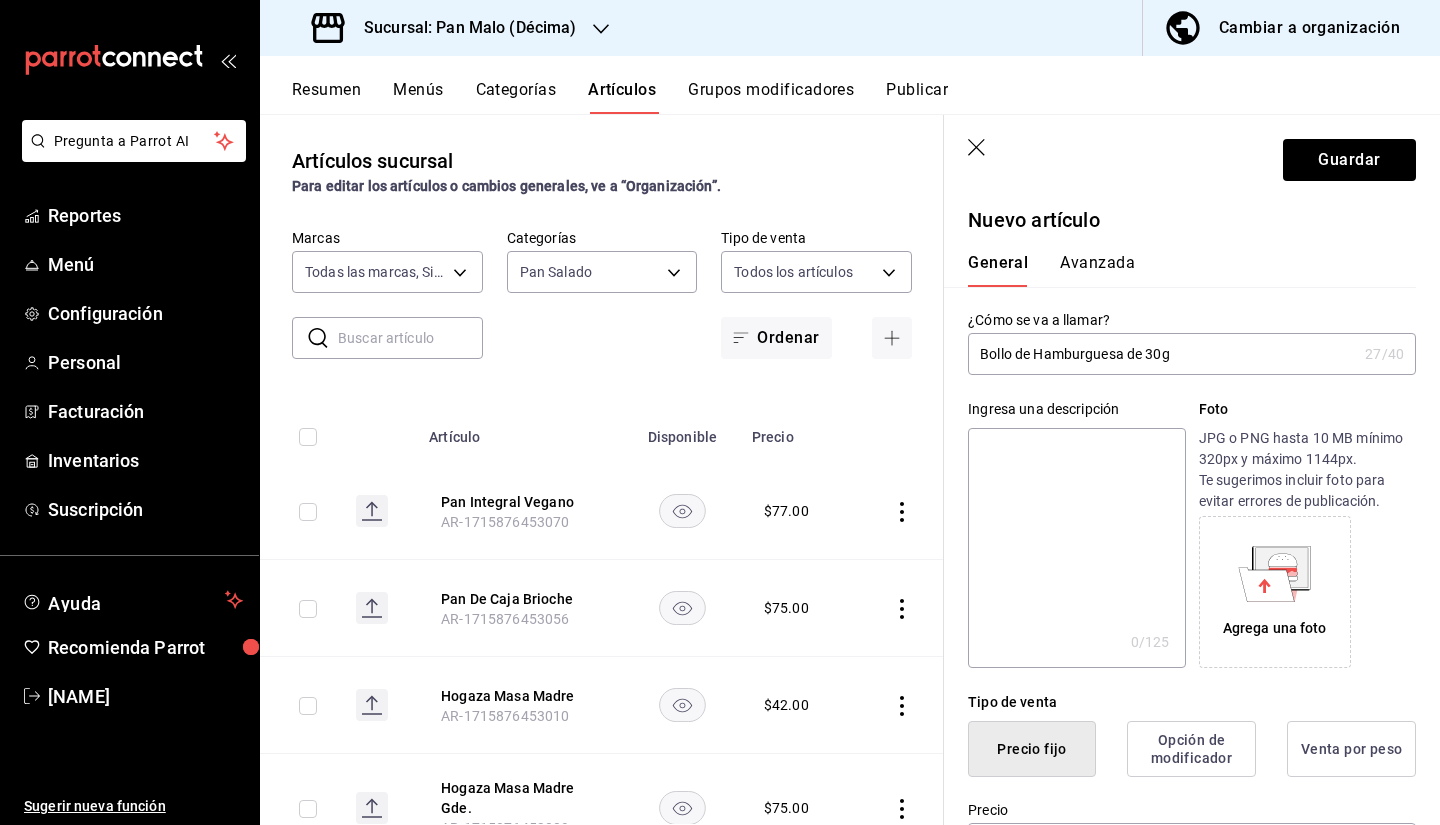 click on "Avanzada" at bounding box center [1097, 270] 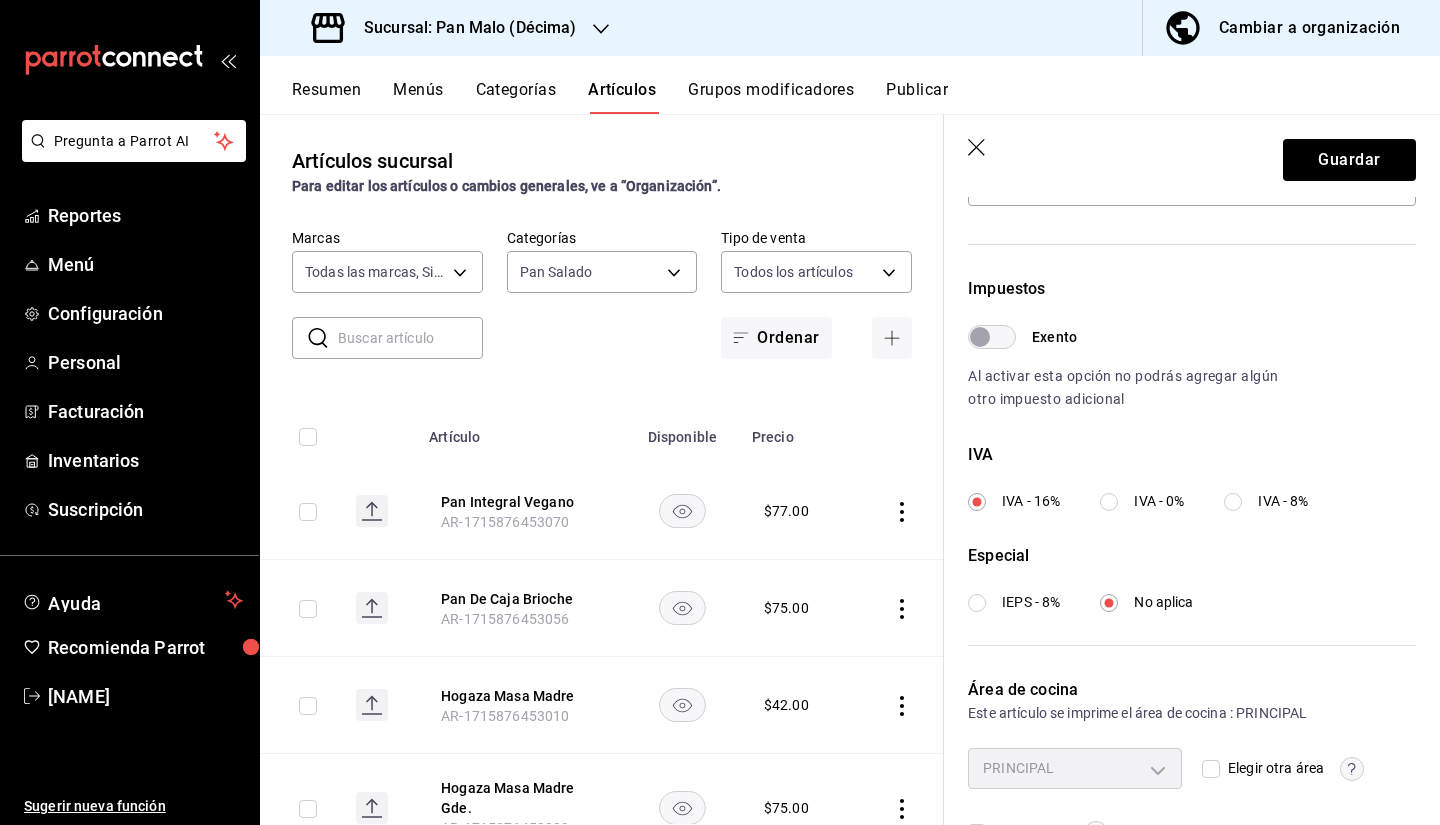 scroll, scrollTop: 530, scrollLeft: 0, axis: vertical 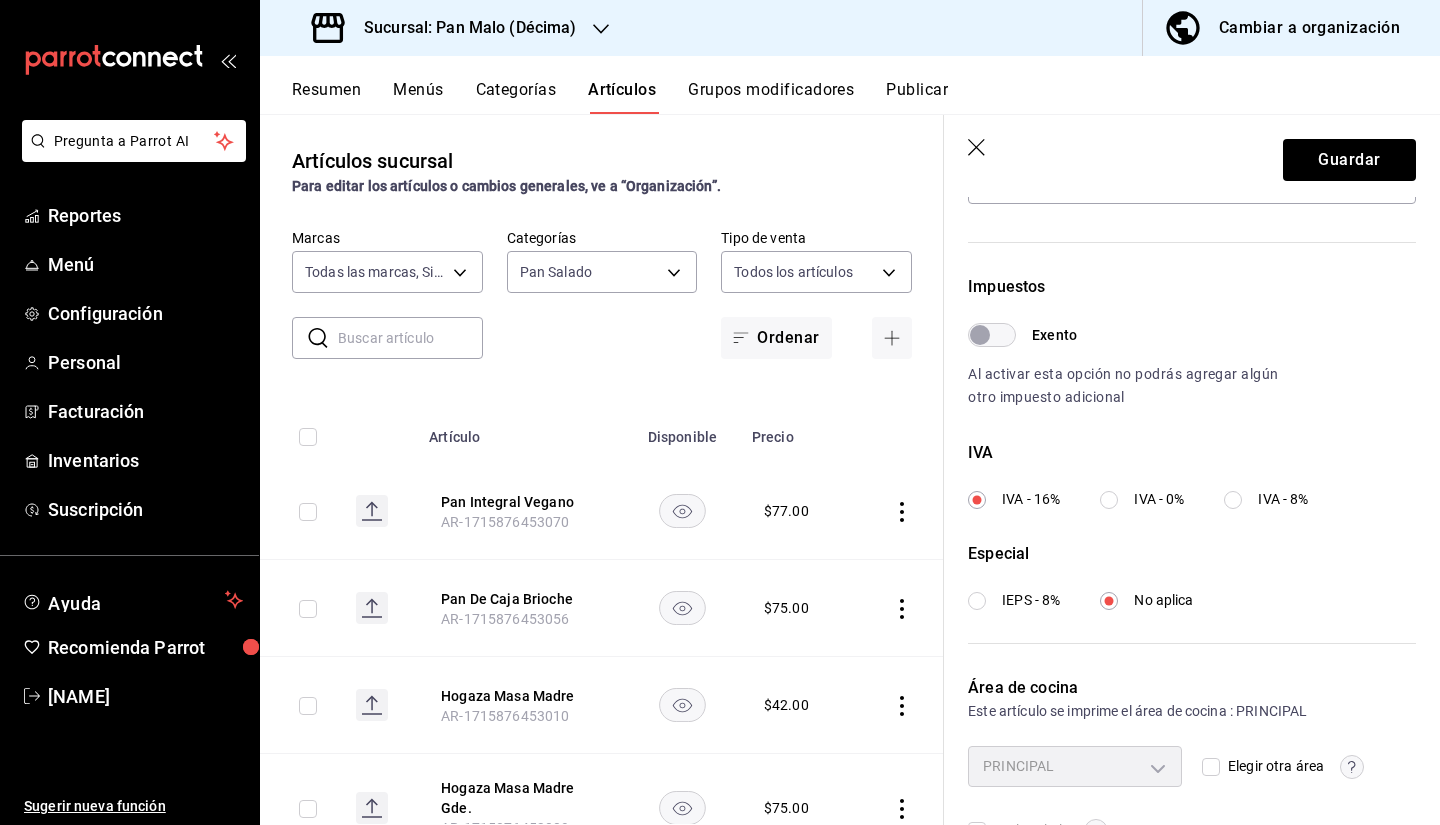 click on "IVA - 0%" at bounding box center [1109, 500] 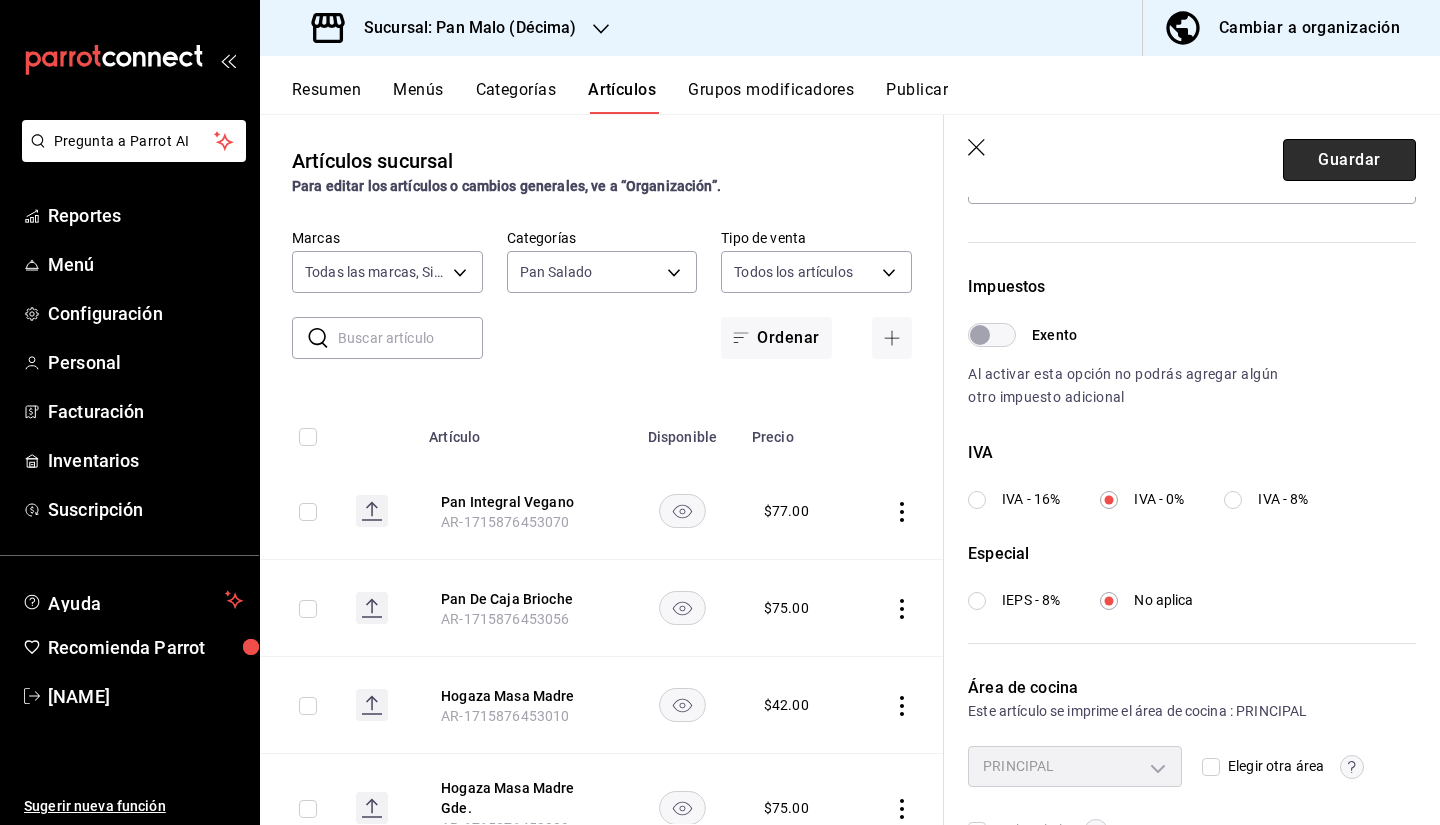 click on "Guardar" at bounding box center (1349, 160) 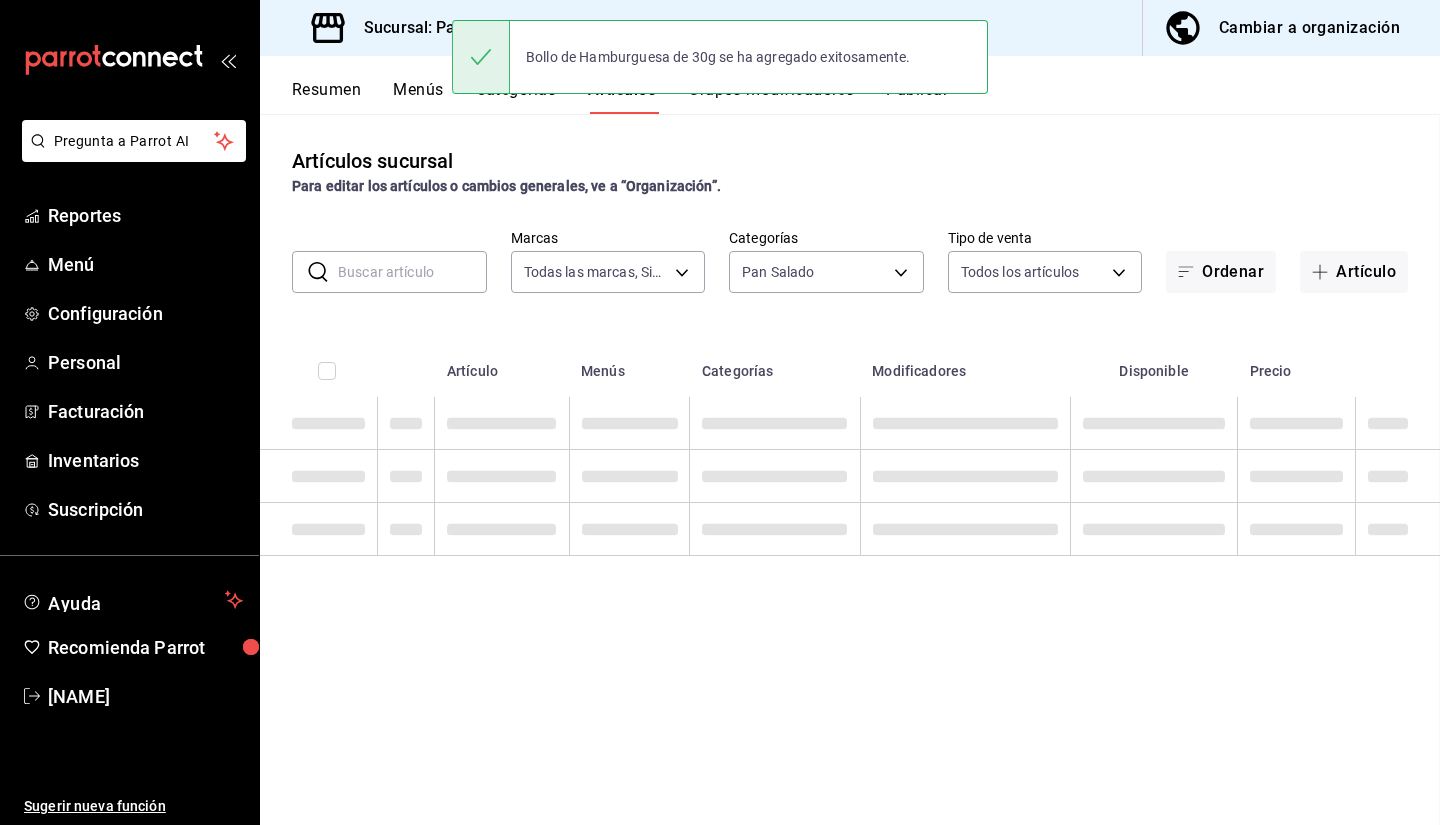 scroll, scrollTop: 0, scrollLeft: 0, axis: both 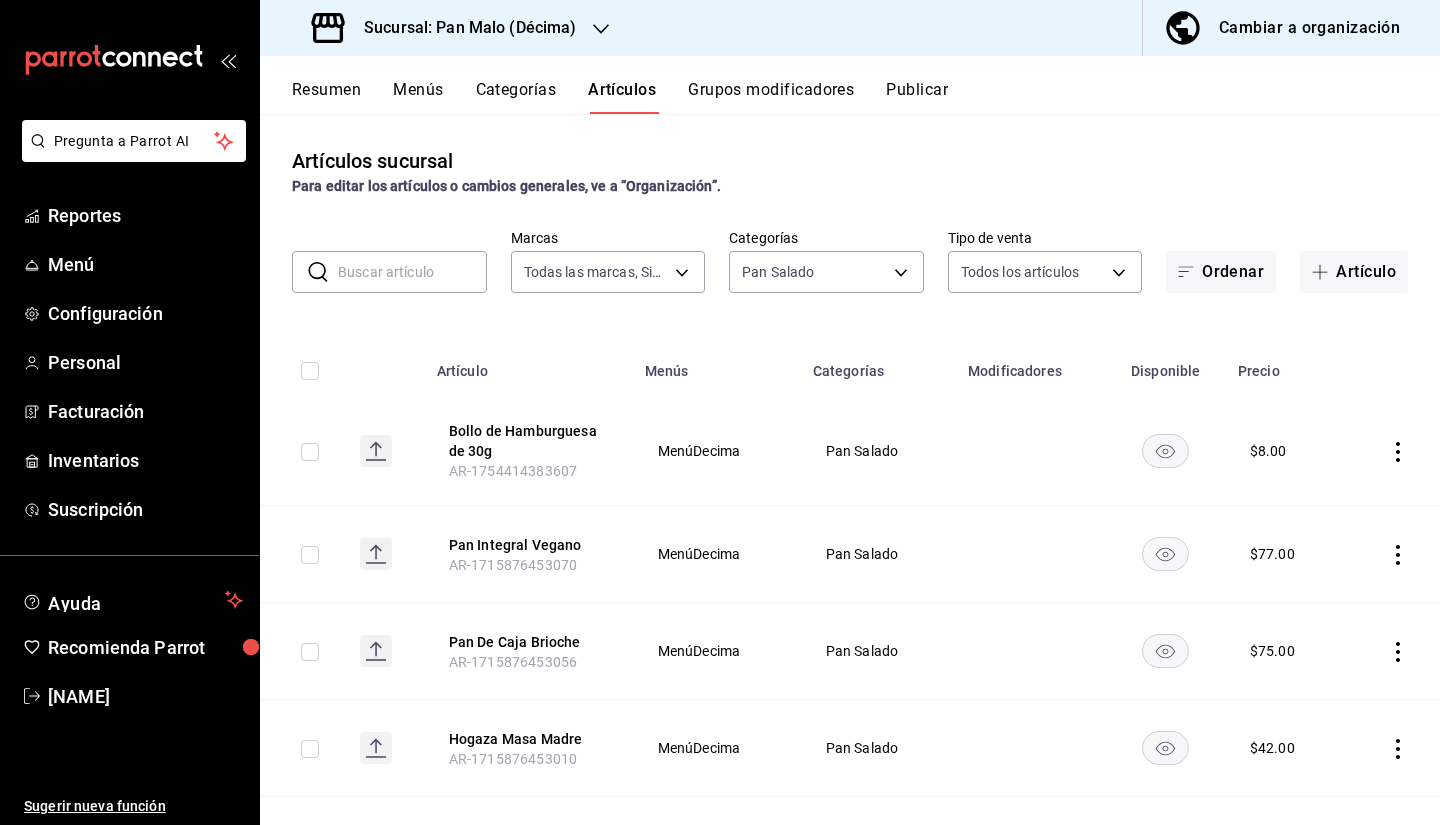 click on "Pan Salado 2f130845-f697-4534-ad05-16edebaed8b9 Categorías Pan Salado 2f130845-f697-4534-ad05-16edebaed8b9 Tipo de venta Todos los artículos ALL Ordenar Artículo Artículo Menús Categorías Modificadores Disponible Precio Bollo de Hamburguesa de 30g AR-1754414383607 MenúDecima Pan Salado $ 8.00 Pan Integral Vegano AR-1715876453070 MenúDecima Pan Salado $ 77.00 Pan De Caja Brioche AR-1715876453056 MenúDecima Pan Salado $ 75.00 Hogaza Masa Madre AR-1715876453010 MenúDecima Pan Salado $ 42.00 Hogaza Masa Madre Gde. AR-1715876453009 MenúDecima Pan Salado $ 75.00 Pan Masa Madre Caja AR-1715876453011 MenúDecima Pan Salado $ 75.00 Golden Bunns Ajo (8Pzs) AR-1715876453006 MenúDecima Pan Salado $ 75.00 Golden Bunns (8Pzs) AR-1715876453005 MenúDecima Pan Salado $ 55.00 Croissant Jamon Y Queso AR-1715876452992 MenúDecima Pan Salado $ 38.00 Bollo Hamb. Brioche 90G AR-1715876452963 $ $" at bounding box center [850, 469] 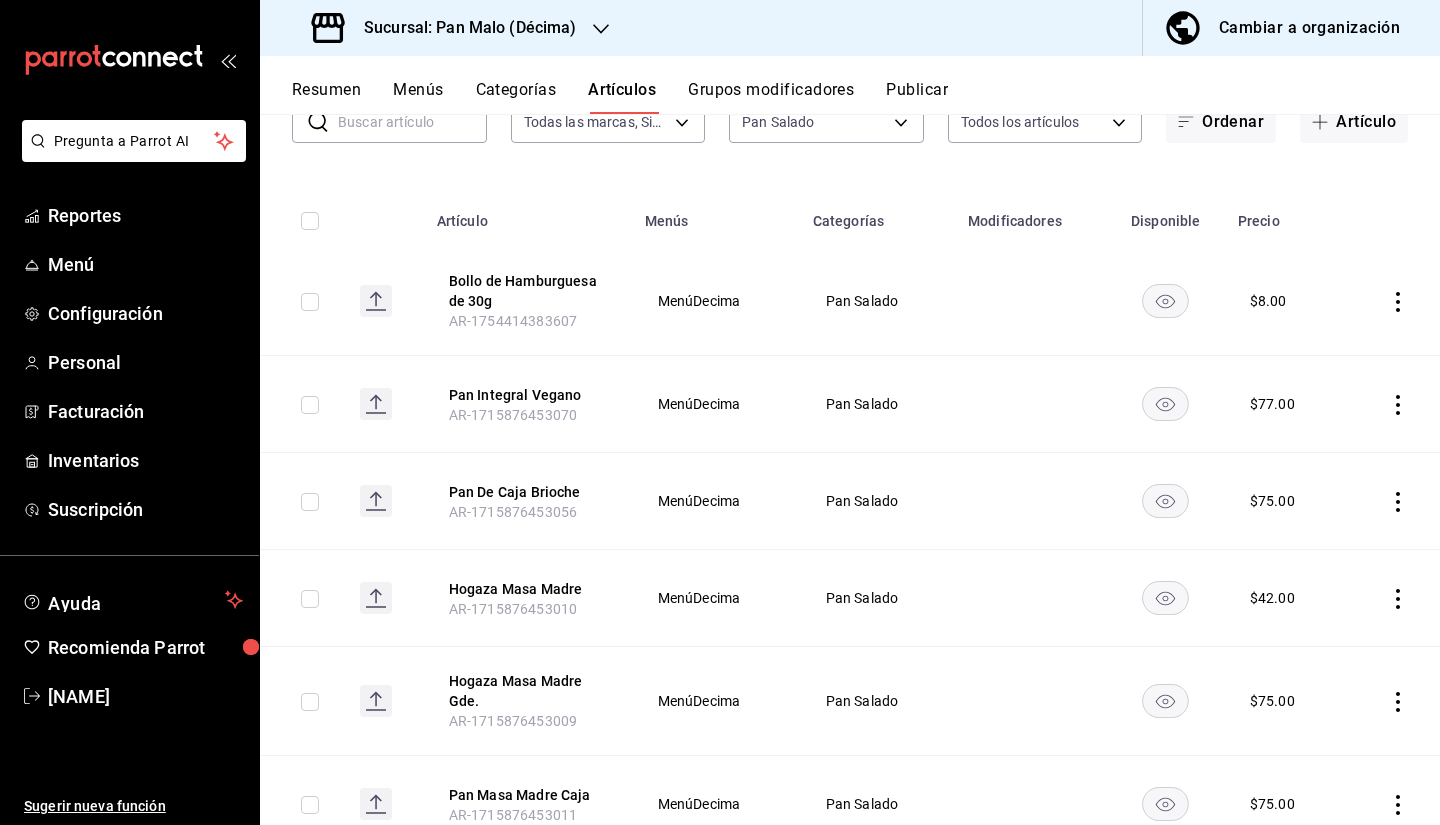 scroll, scrollTop: 143, scrollLeft: 0, axis: vertical 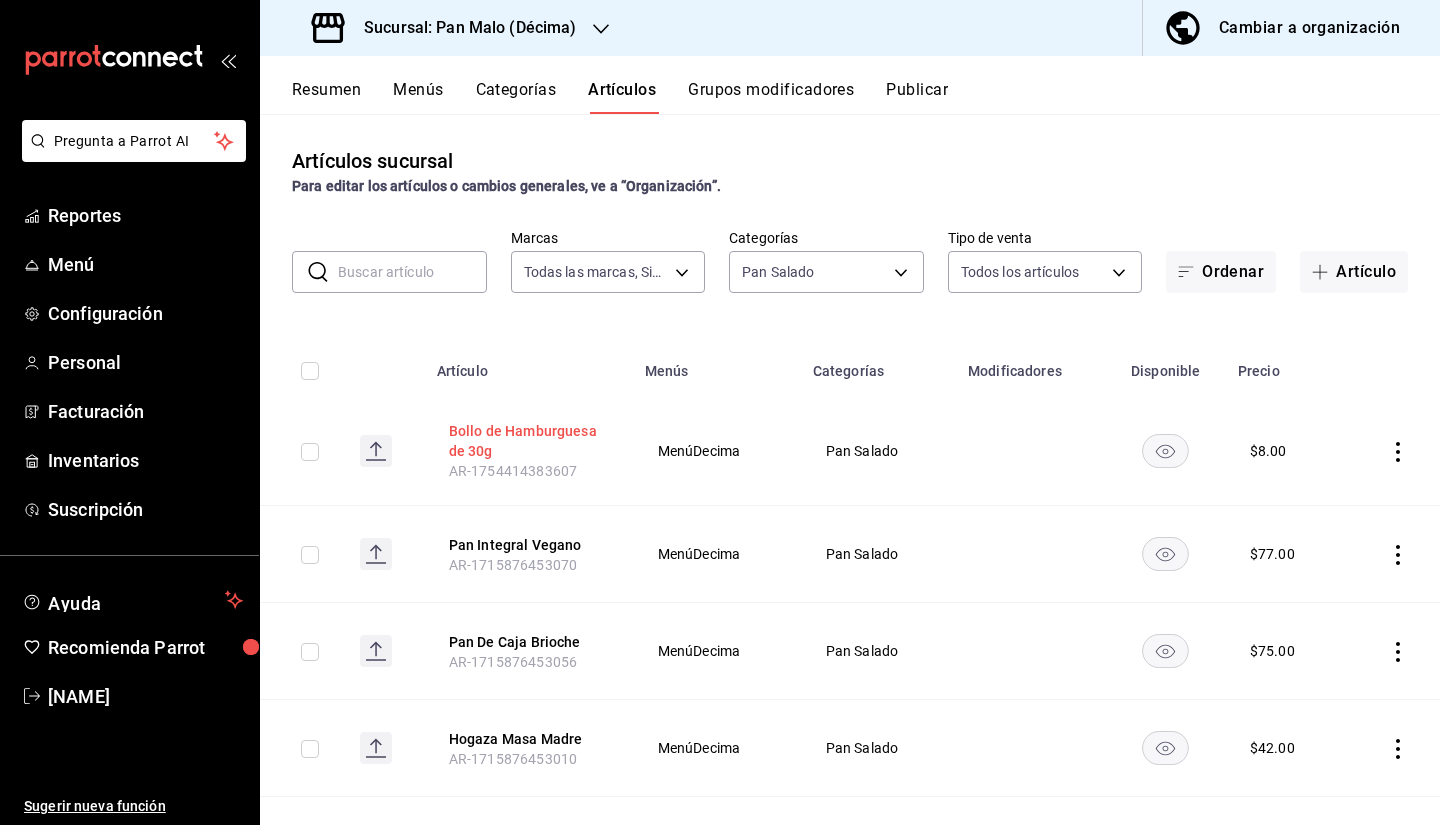 click on "Bollo de Hamburguesa de 30g" at bounding box center (529, 441) 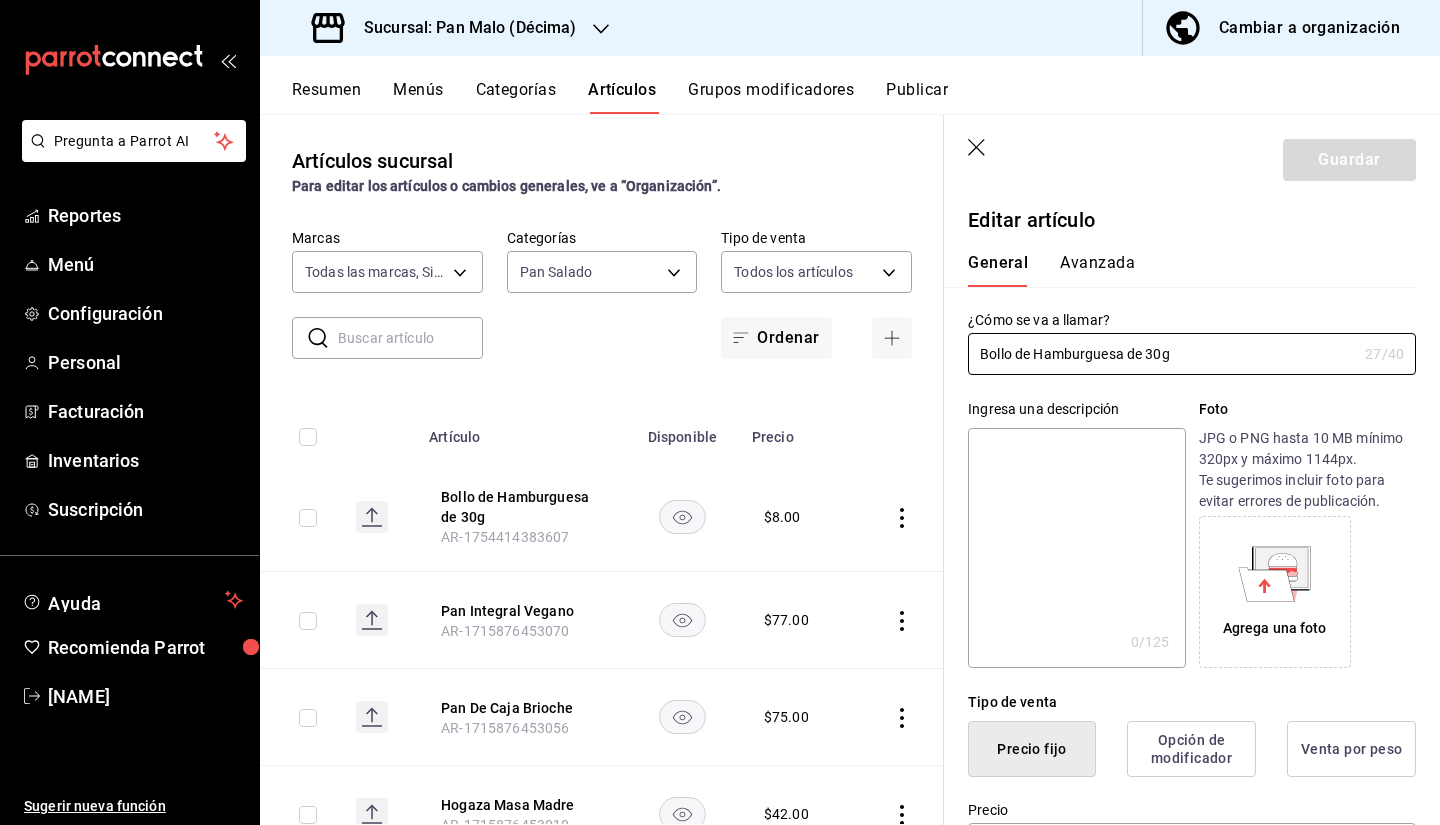 click on "Bollo de Hamburguesa de 30g" at bounding box center [1162, 354] 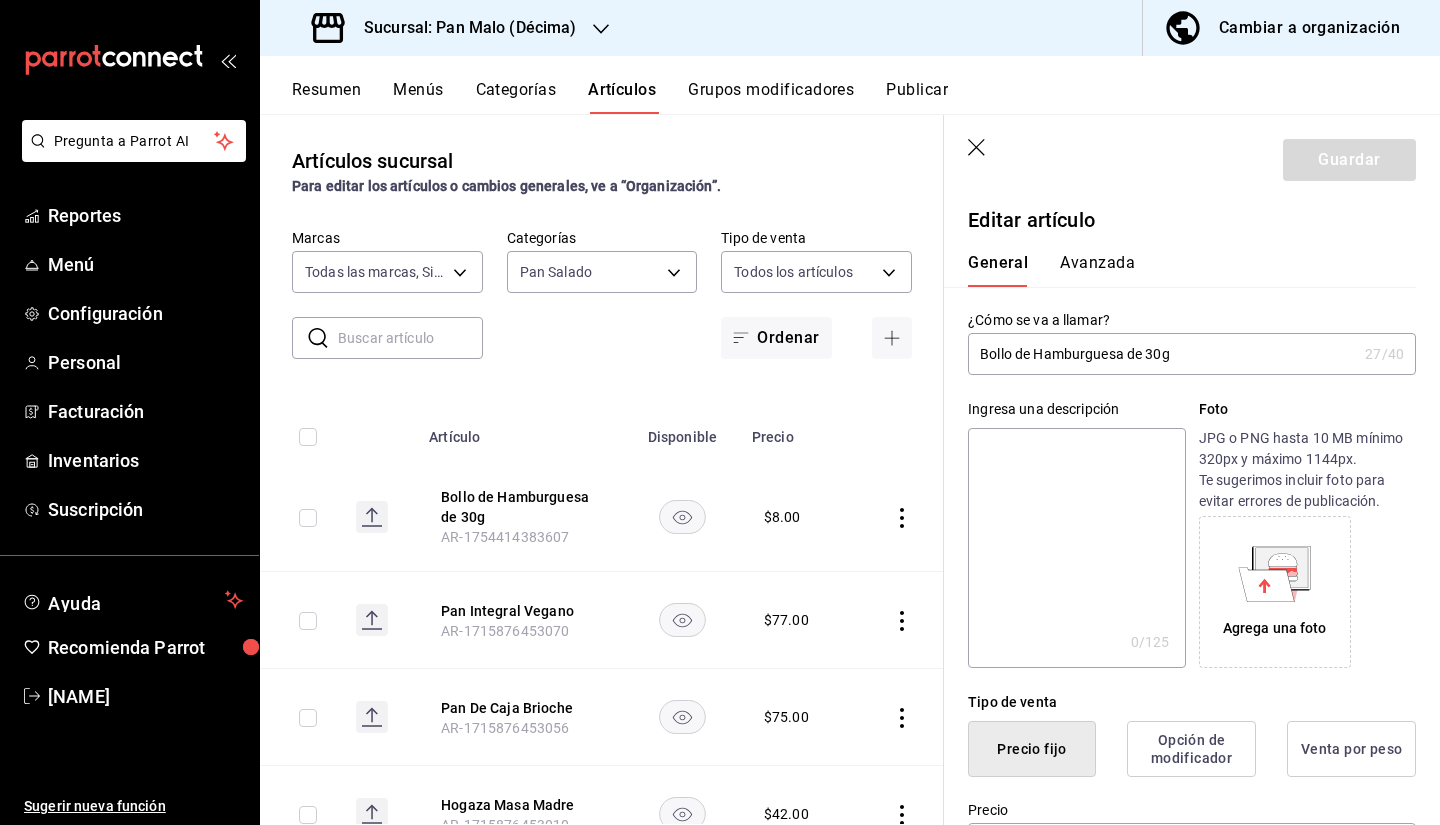 click on "Bollo de Hamburguesa de 30g" at bounding box center [1162, 354] 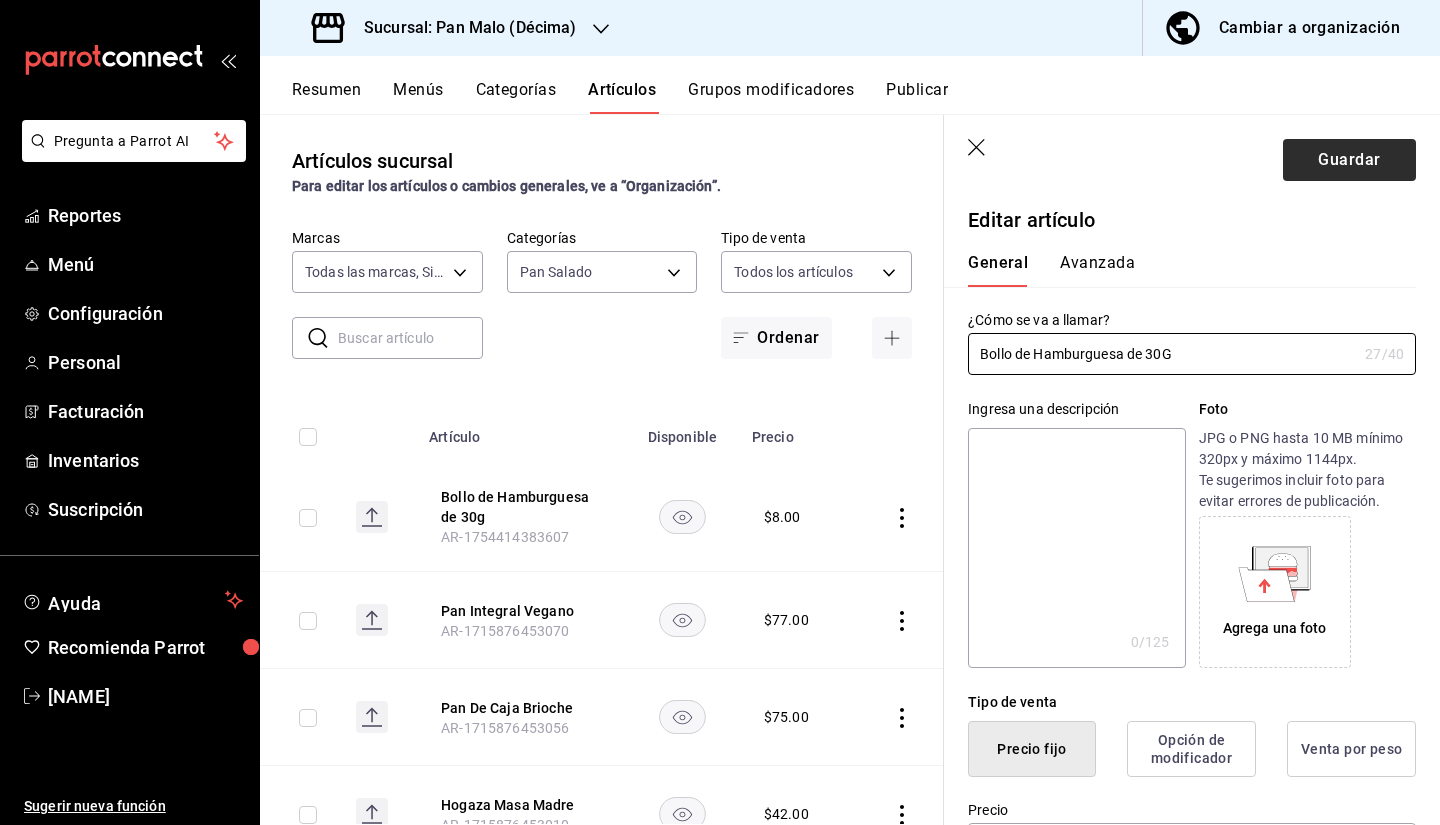 type on "Bollo de Hamburguesa de 30G" 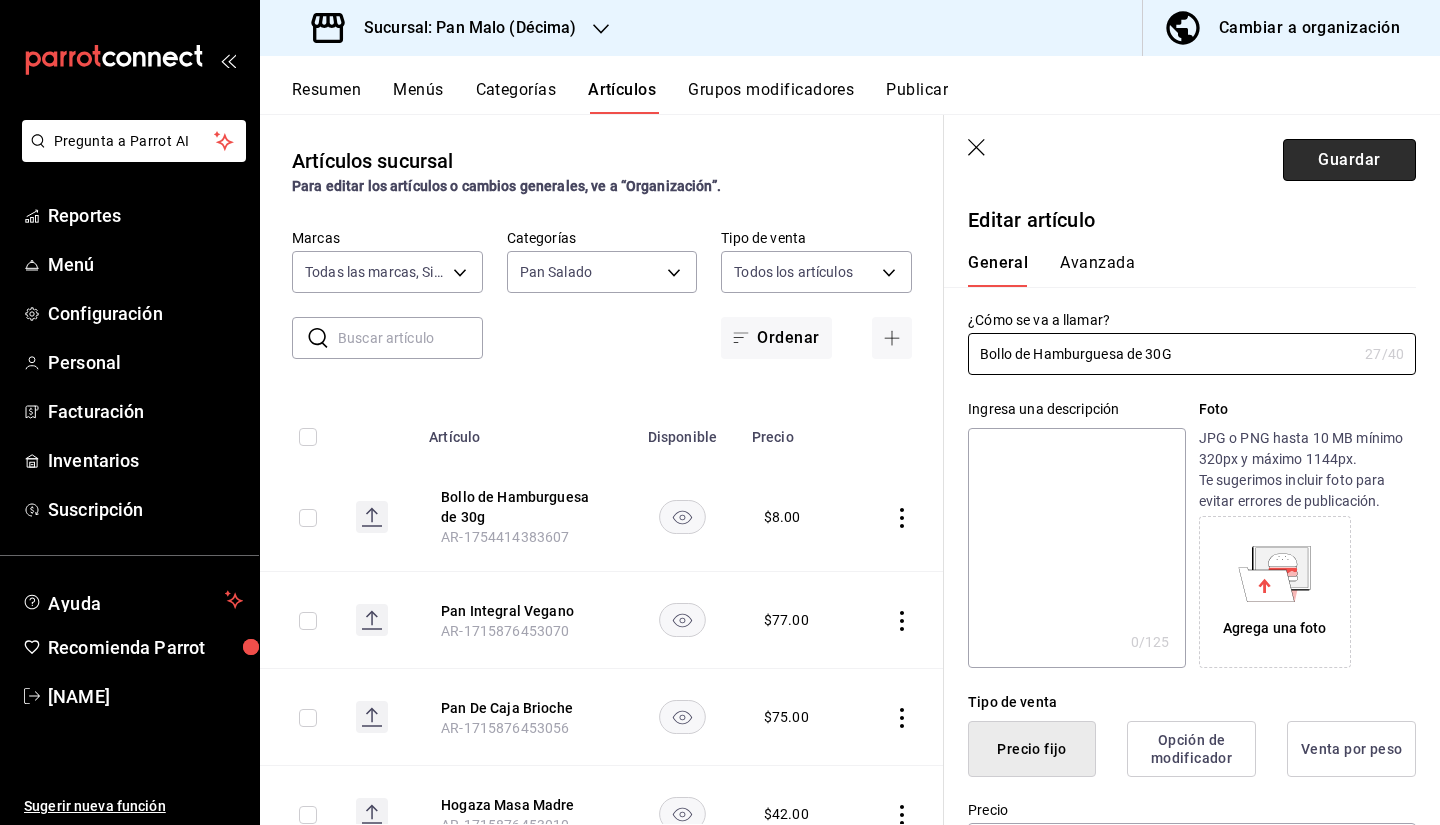 click on "Guardar" at bounding box center (1349, 160) 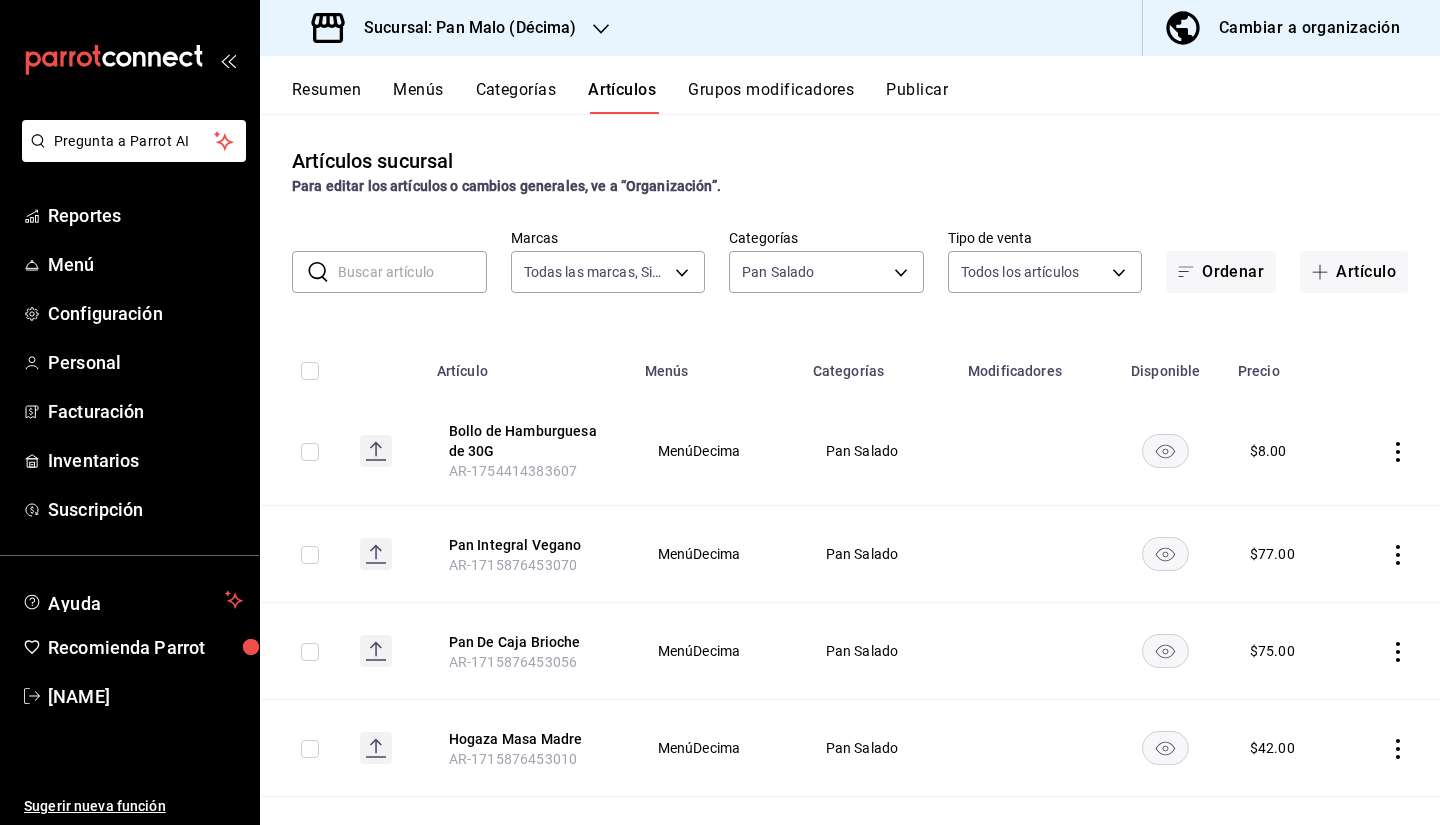 click on "Sucursal: Pan Malo (Décima)" at bounding box center (462, 28) 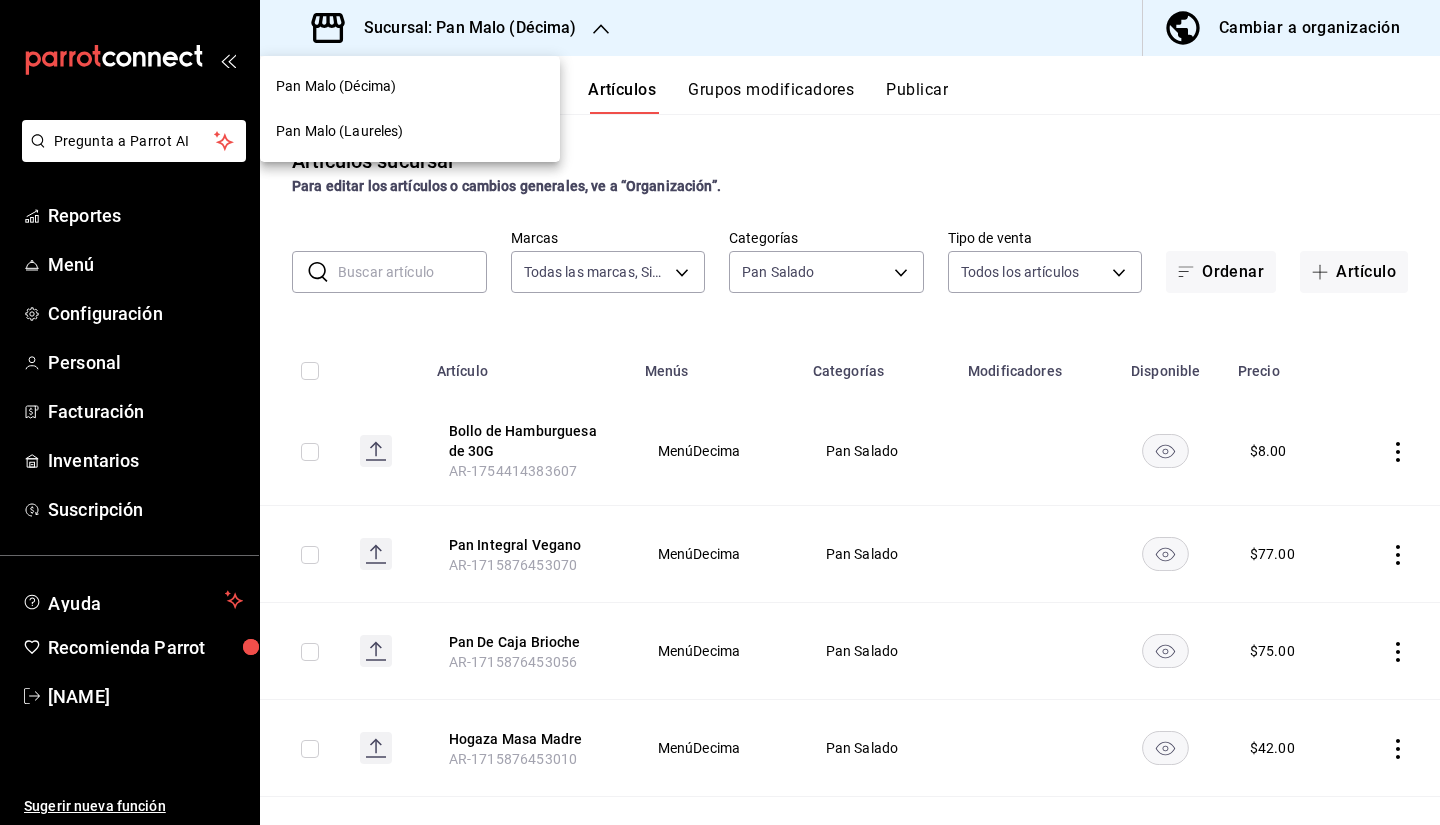 click on "Pan Malo (Laureles)" at bounding box center [410, 131] 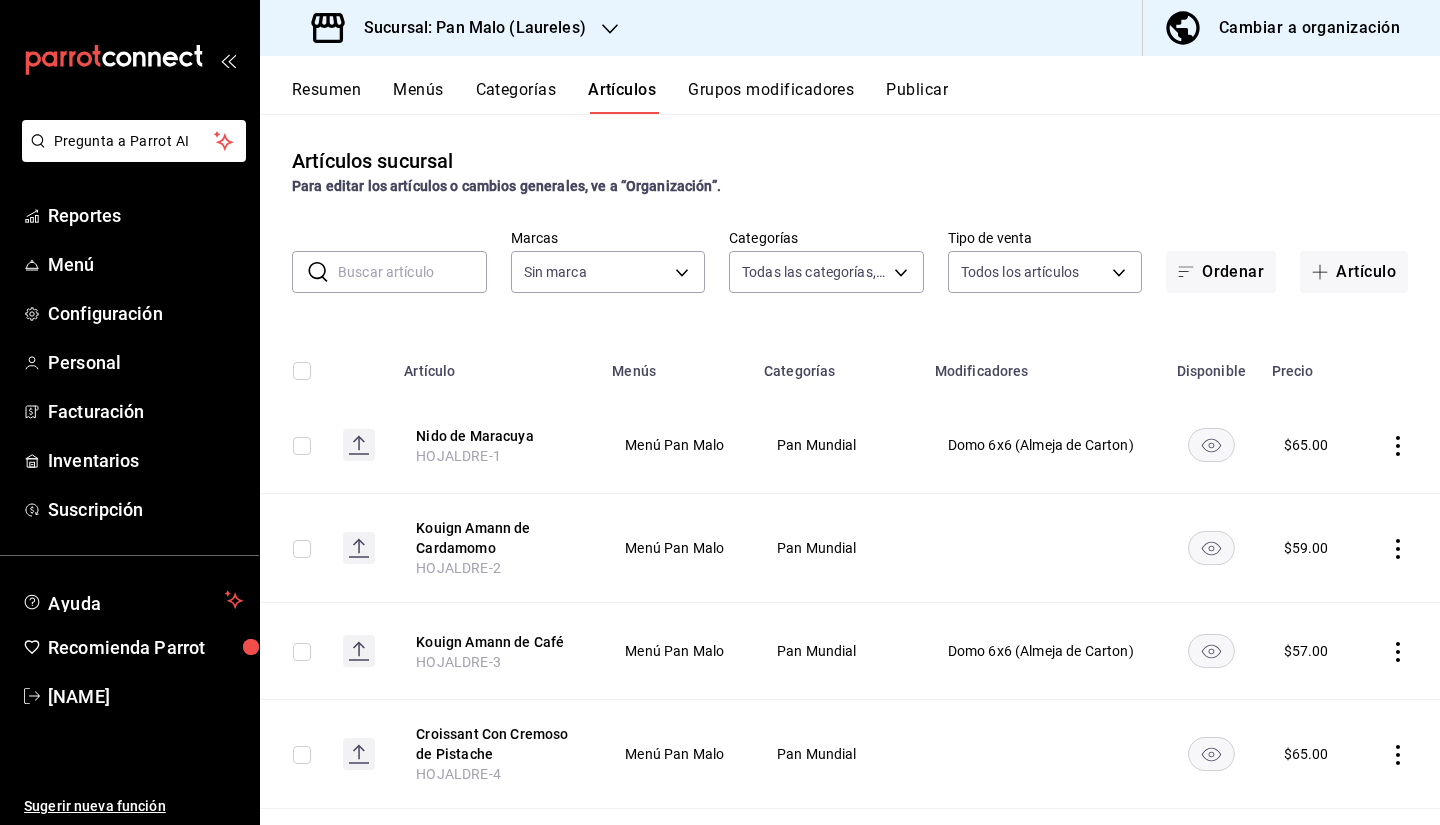 type on "7646f2d6-b633-49fa-8128-e4144e67787a,03d4ab55-8229-4340-a814-1f8d6bdce345,5089e37f-0123-4945-b7d6-c40a75384c92,3337f4f5-cab2-45df-8f84-322559574ce7,c8647aeb-87a0-4c8f-926c-6049e55f0973,48f78f79-a825-4a48-b7cf-6ac2b8df8aac,4a38d214-074c-4a4e-9ac5-9f39429dfe14,63ed6851-e4bb-43e1-9541-fb0f74251f44,b7362bf2-4dd9-4809-99ca-e670ad950cbb,fe4b291c-58e8-4590-a97b-ae791c10babb,0fb8f3ea-523c-4994-8405-c6ce6f9256b6,e81c53c2-79b9-490e-a629-ae3e8a91de27,a10ec6e3-990a-4aa2-880f-9ba82df187d4,377a7972-e6f3-47f1-8ded-555bf3aef151,c08f4421-6e66-4f8b-81e4-cfc0b425853e,553bb6a9-22e2-4384-98cf-55a1d1ddd43a,f7a4ebbe-6318-4db8-80c8-a7bae5298bca,9553ddc2-5e8a-4025-9ef3-08605015b14d,5ba1795a-3d3c-4d93-9b43-a51d940822c2,d9c6981b-d75f-45df-a8b4-724695519f1d,dda50039-2f86-4e11-a9e9-c0c4984eb0d0,c1dcbbb5-05ab-4b52-942b-0cd3543d1321,07c73617-f350-4e7f-a61c-934bca0602f2,b1602665-967d-44a8-9255-d1803af05b3d" 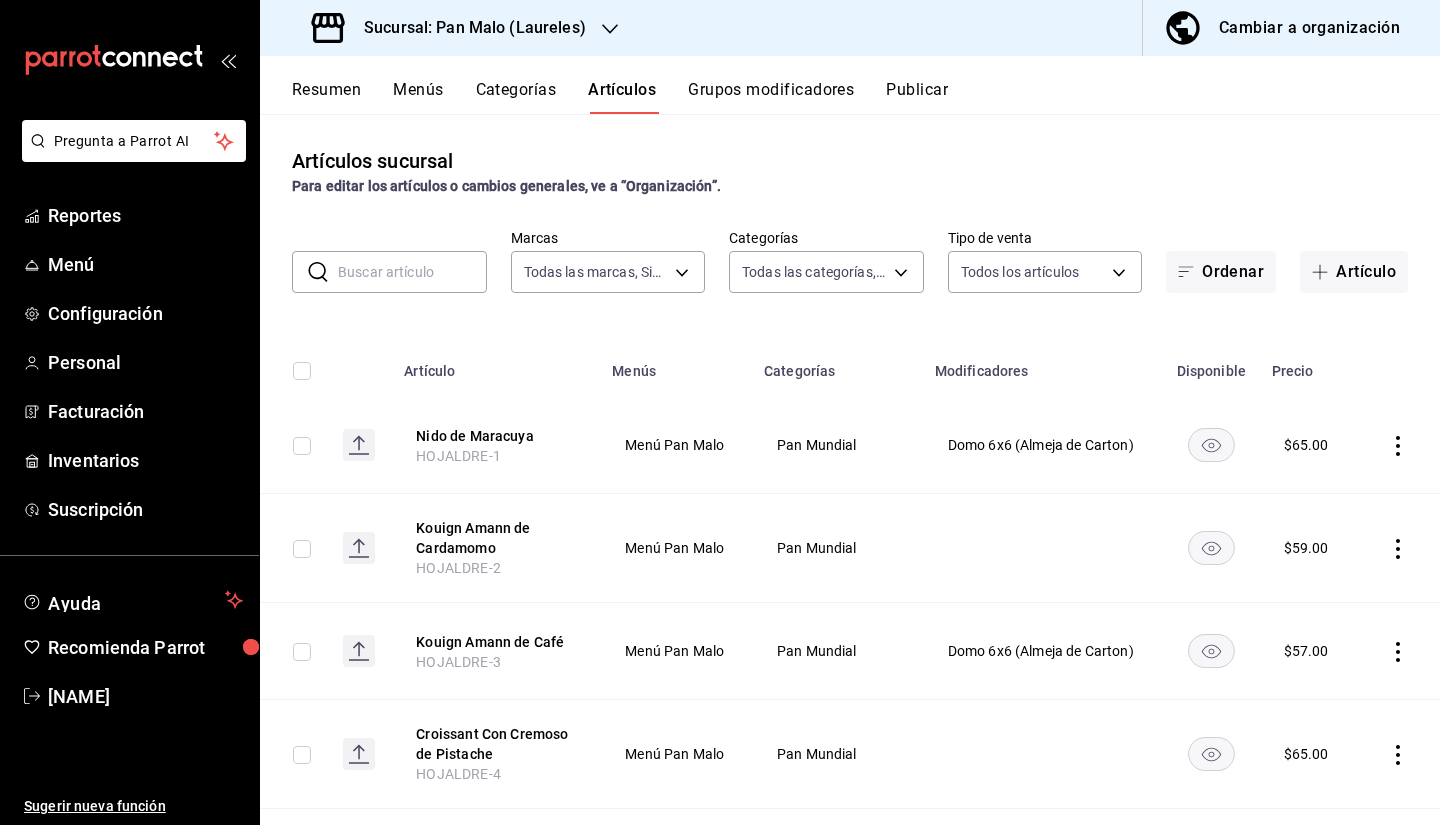 type on "f06aabe6-618c-447d-9268-685567b964da" 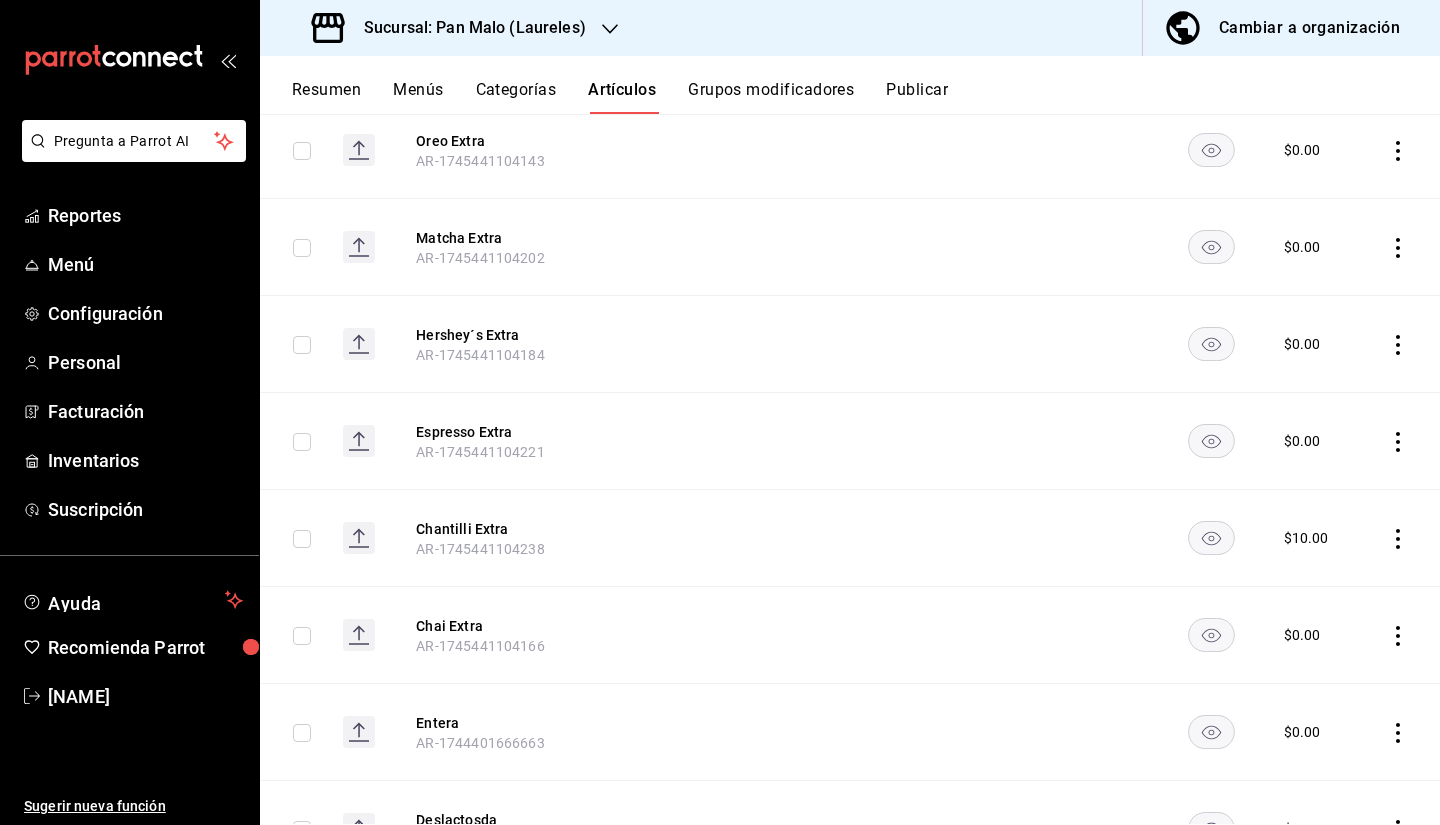 scroll, scrollTop: 2146, scrollLeft: 0, axis: vertical 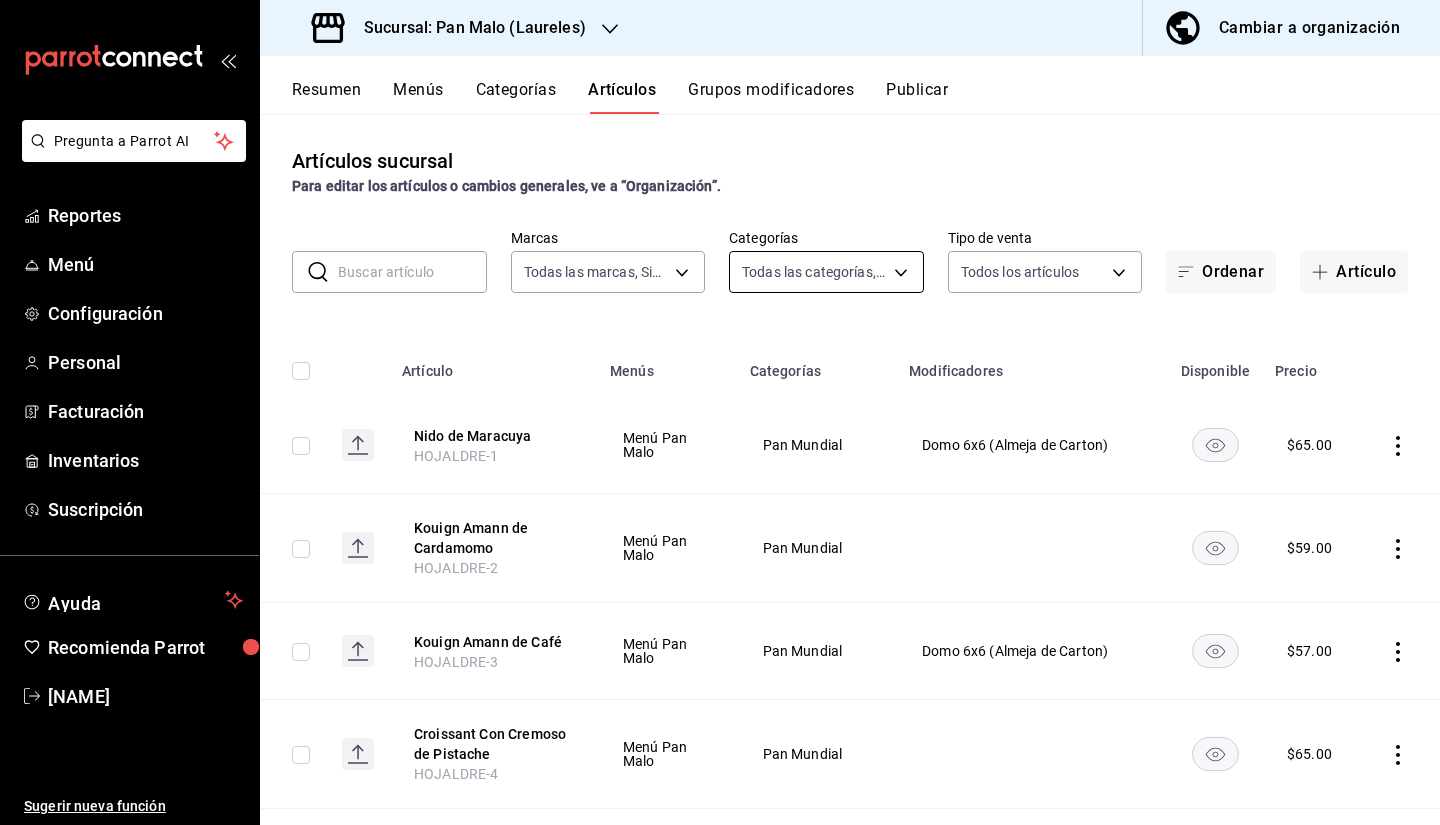 click on "Pregunta a Parrot AI Reportes   Menú   Configuración   Personal   Facturación   Inventarios   Suscripción   Ayuda Recomienda Parrot   [NAME]   Sugerir nueva función   Sucursal: Pan Malo (Laureles) Cambiar a organización Resumen Menús Categorías Artículos Grupos modificadores Publicar Artículos sucursal Para editar los artículos o cambios generales, ve a “Organización”. ​ ​ Marcas Todas las marcas, Sin marca [UUID] Categorías Todas las categorías, Sin categoría Tipo de venta Todos los artículos ALL Ordenar Artículo Artículo Menús Categorías Modificadores Disponible Precio Nido de Maracuya HOJALDRE-1 Menú Pan Malo Pan Mundial Domo 6x6 (Almeja de Carton) $ 65.00 Kouign Amann de Cardamomo HOJALDRE-2 Menú Pan Malo Pan Mundial $ 59.00 Kouign Amann de Café HOJALDRE-3 Menú Pan Malo Pan Mundial Domo 6x6 (Almeja de Carton) $ 57.00 Croissant Con Cremoso de Pistache HOJALDRE-4 Menú Pan Malo Pan Mundial $ 65.00 Mini Tarta de Queso MINI-TARTA $ 25.00" at bounding box center (720, 412) 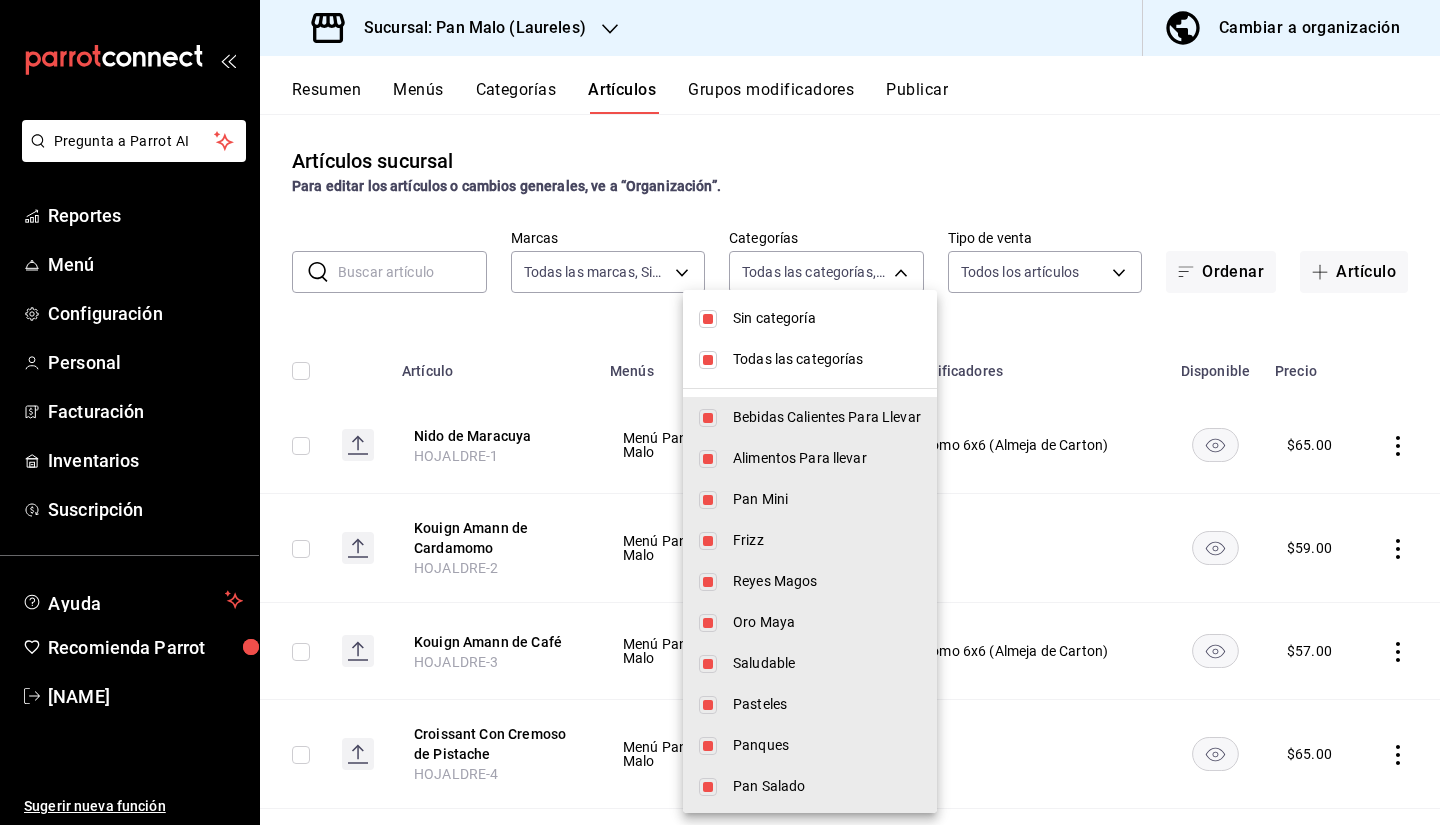 click on "Sin categoría" at bounding box center (827, 318) 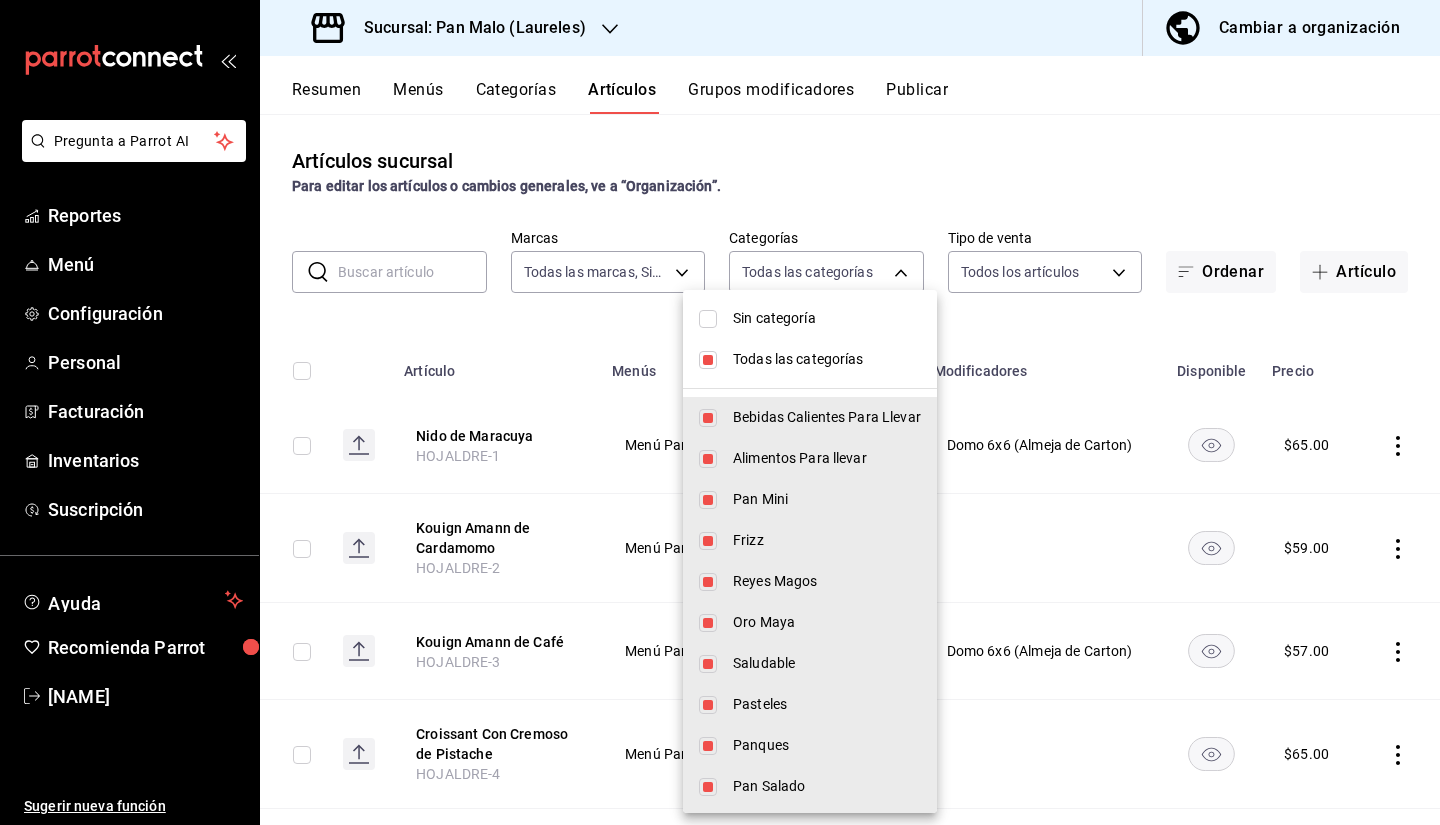 click on "Todas las categorías" at bounding box center [827, 359] 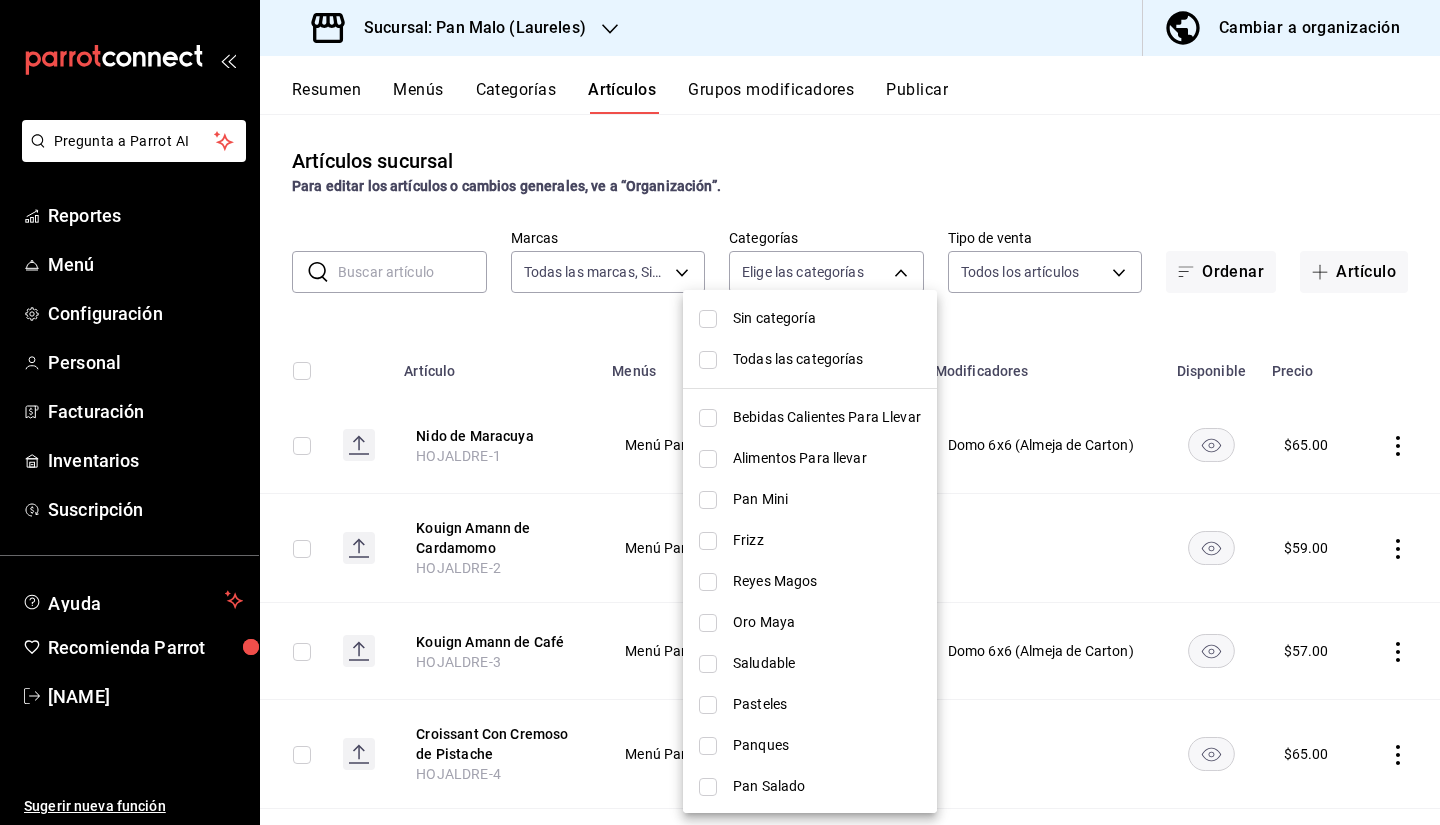 click on "Pan Salado" at bounding box center (827, 786) 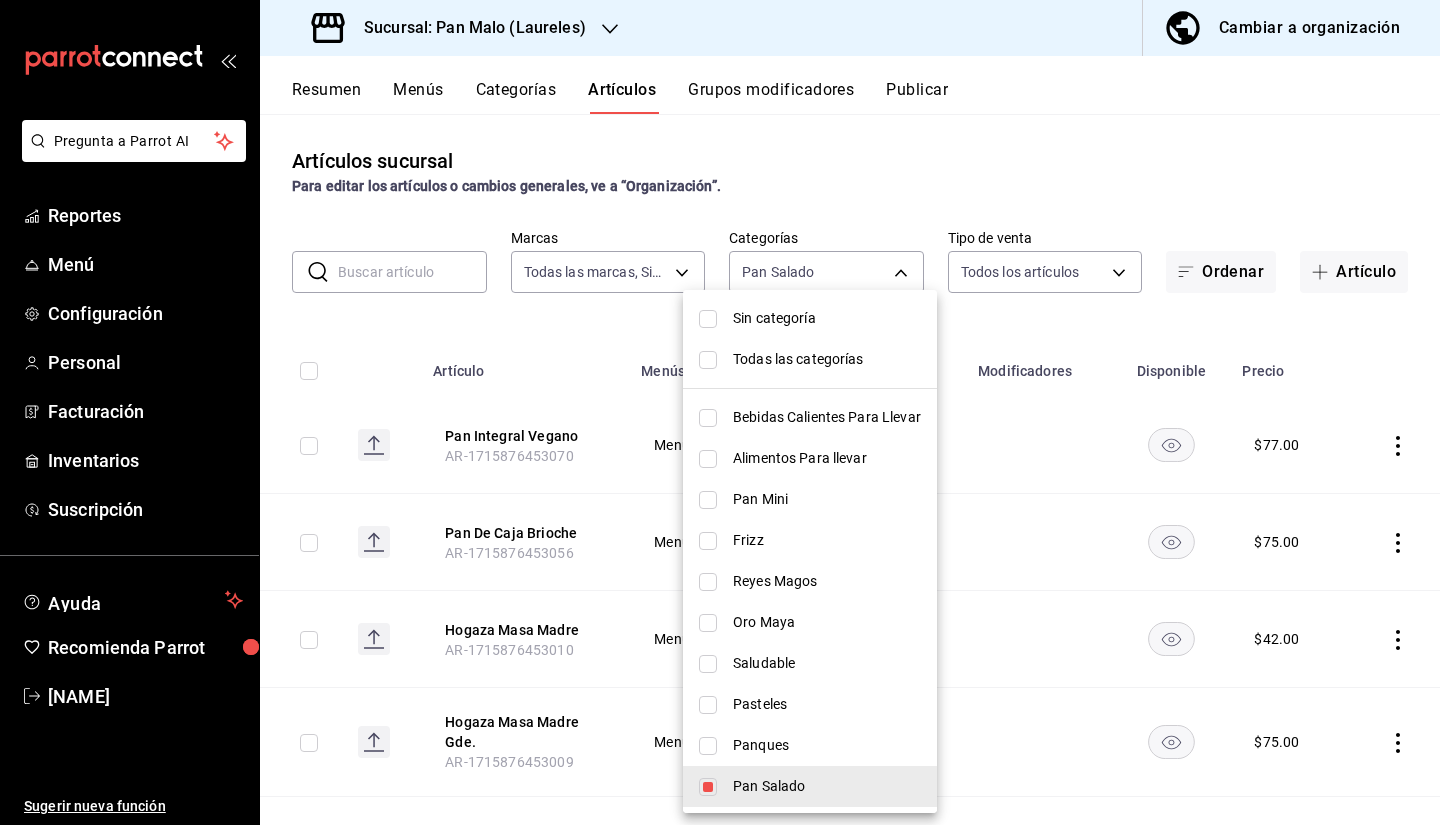 click at bounding box center [720, 412] 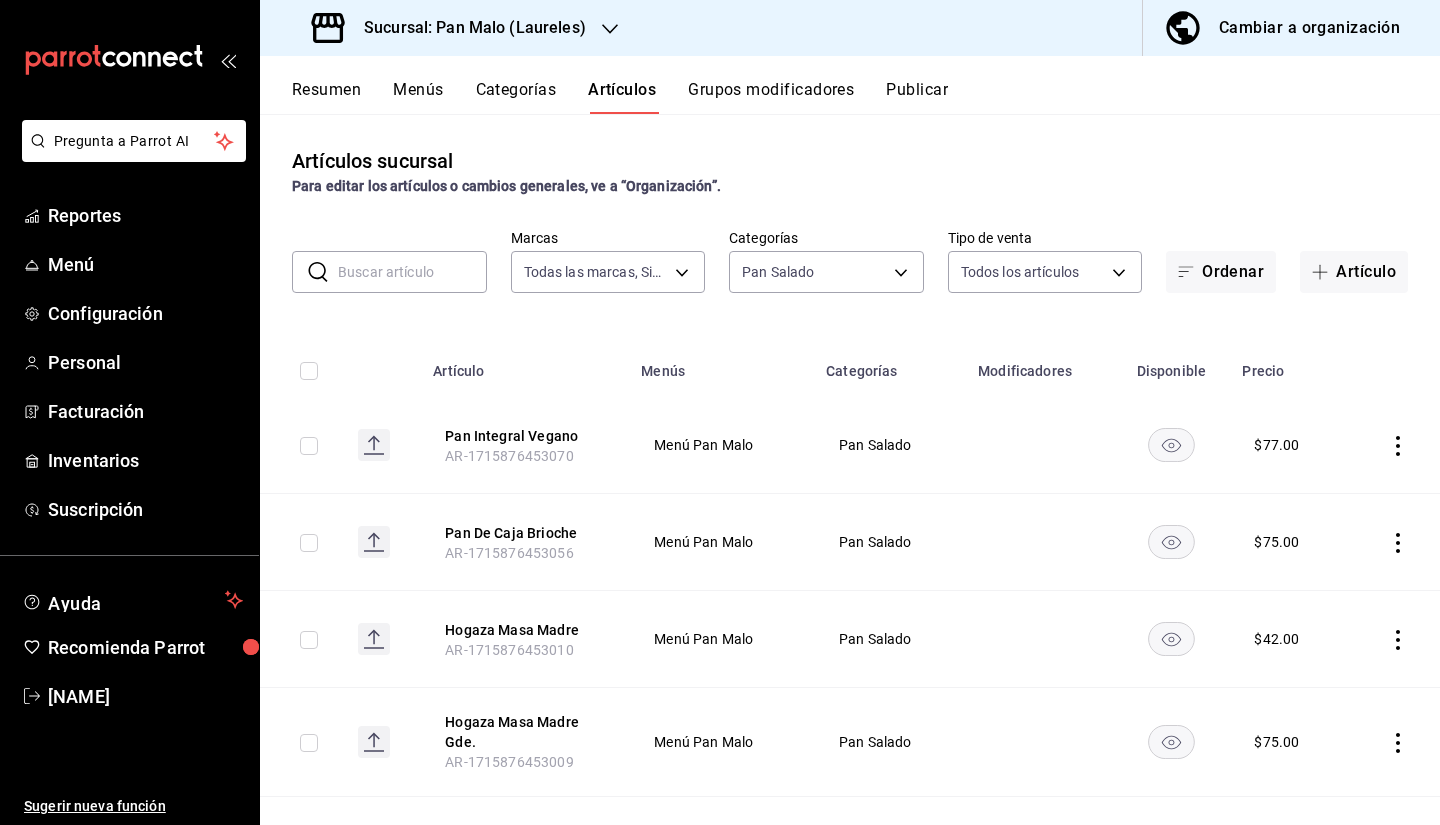click at bounding box center (412, 272) 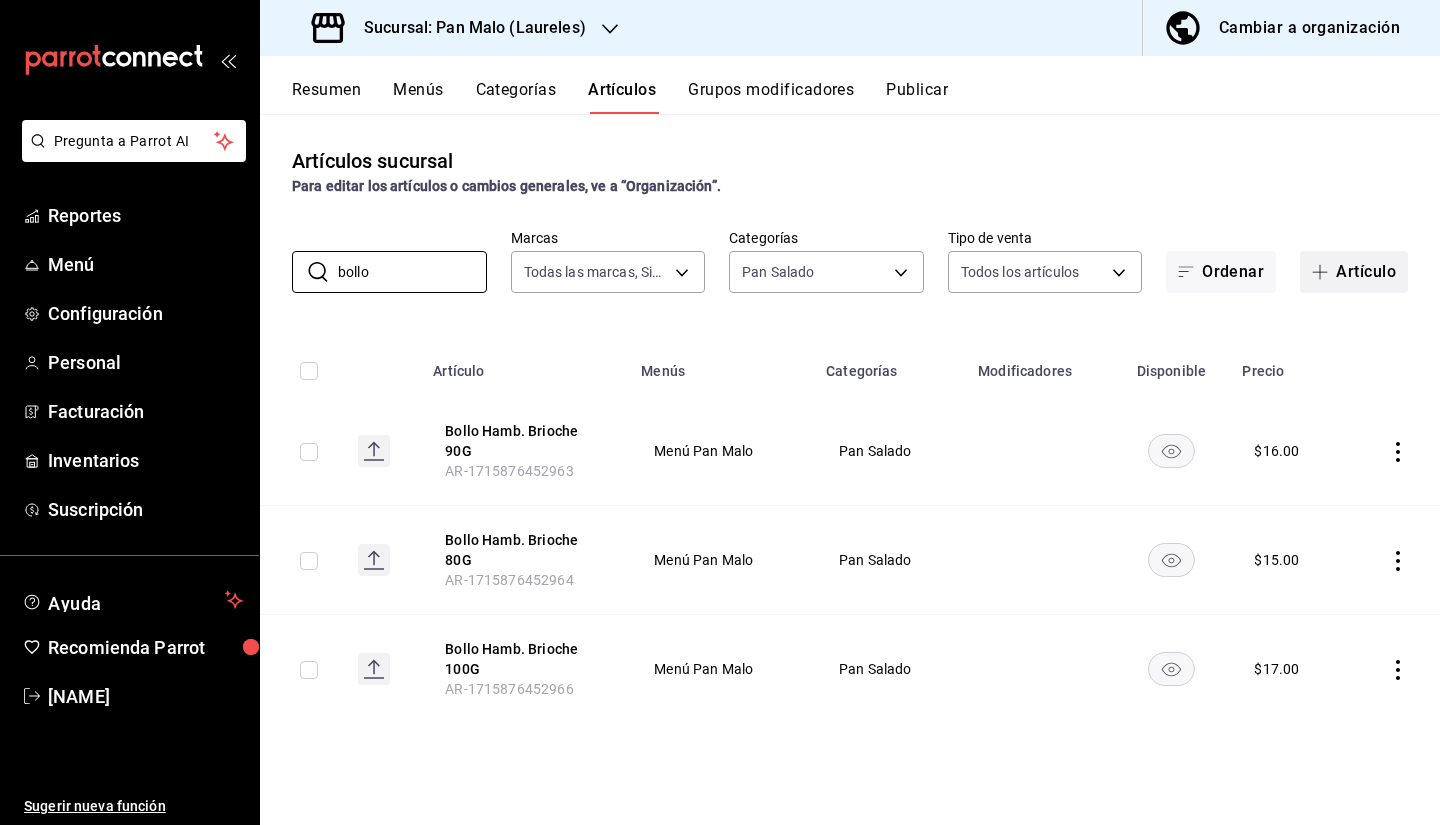 type on "bollo" 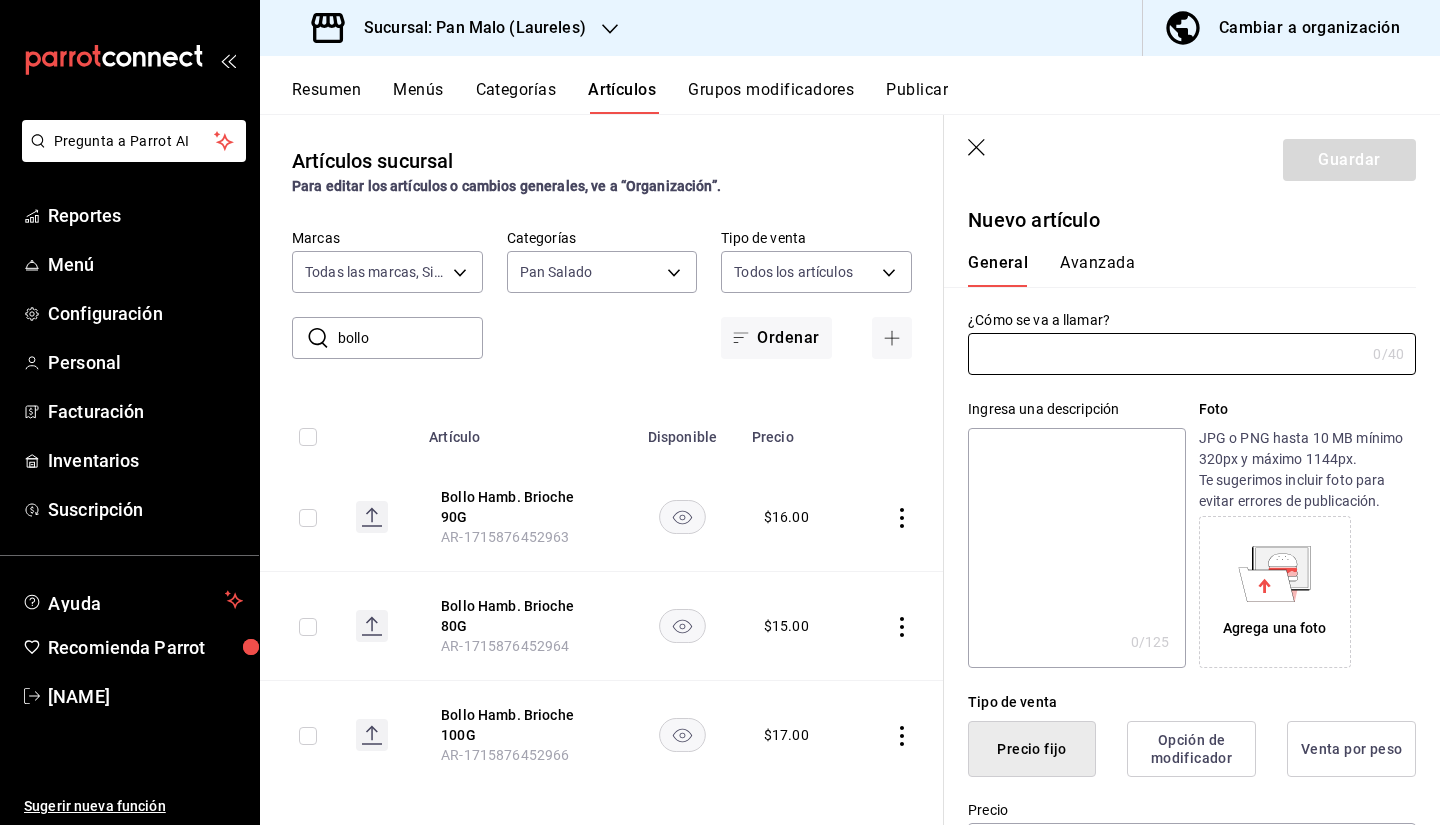 click on "Ingresa una descripción x 0 /125 ​ Foto JPG o PNG hasta 10 MB mínimo 320px y máximo 1144px. Te sugerimos incluir foto para evitar errores de publicación. Agrega una foto" at bounding box center (1180, 521) 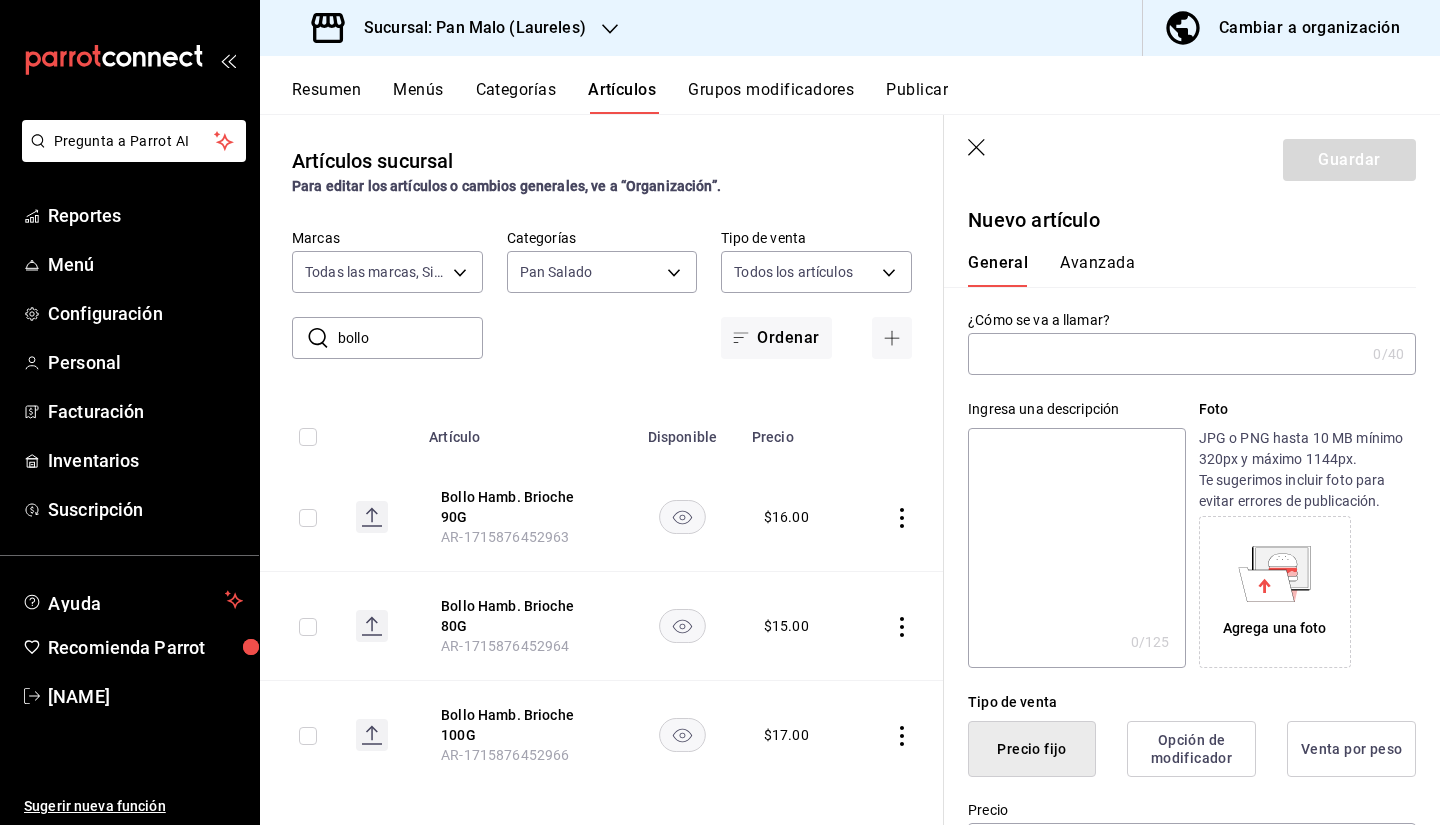 click at bounding box center [1166, 354] 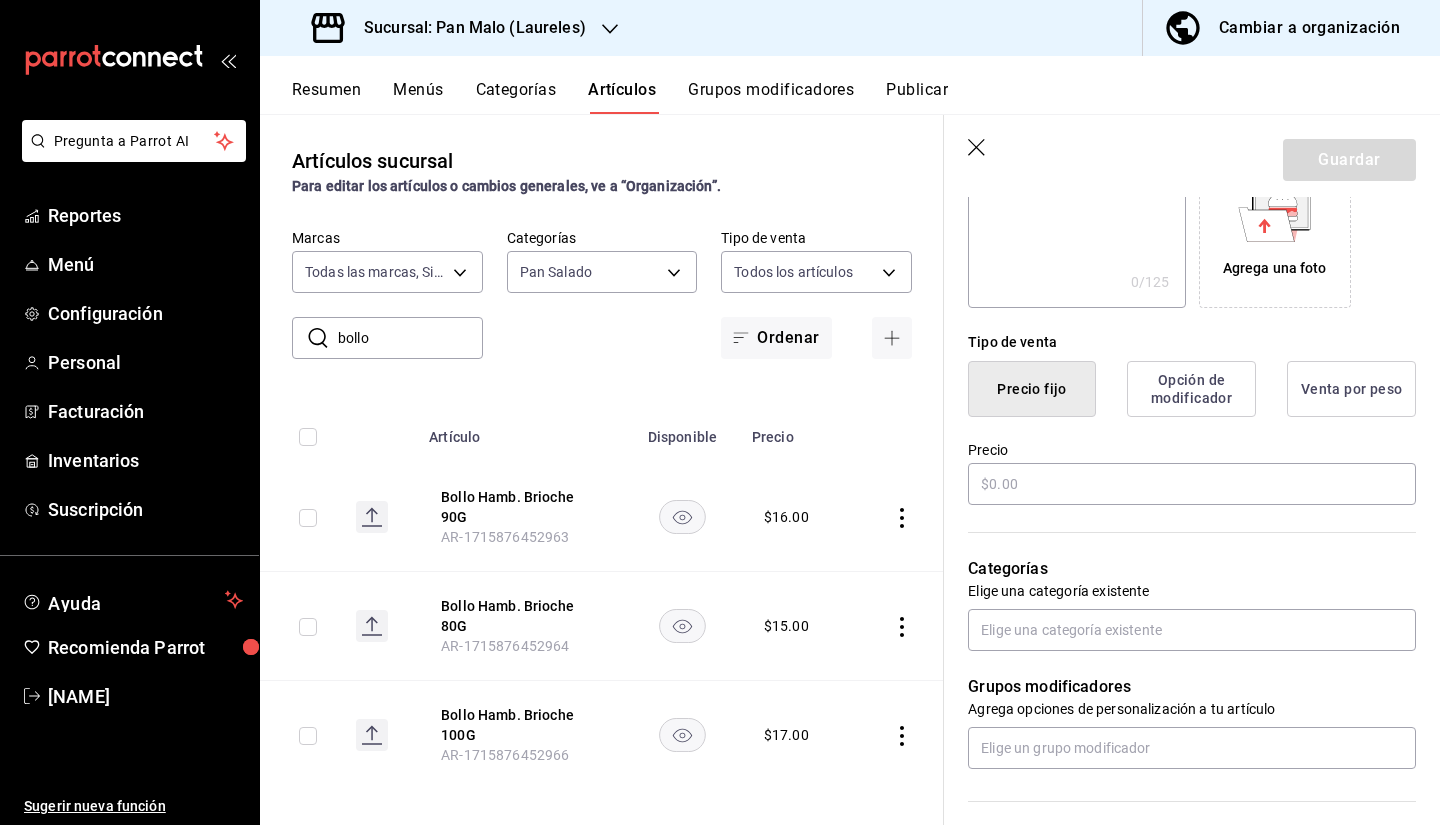 scroll, scrollTop: 382, scrollLeft: 0, axis: vertical 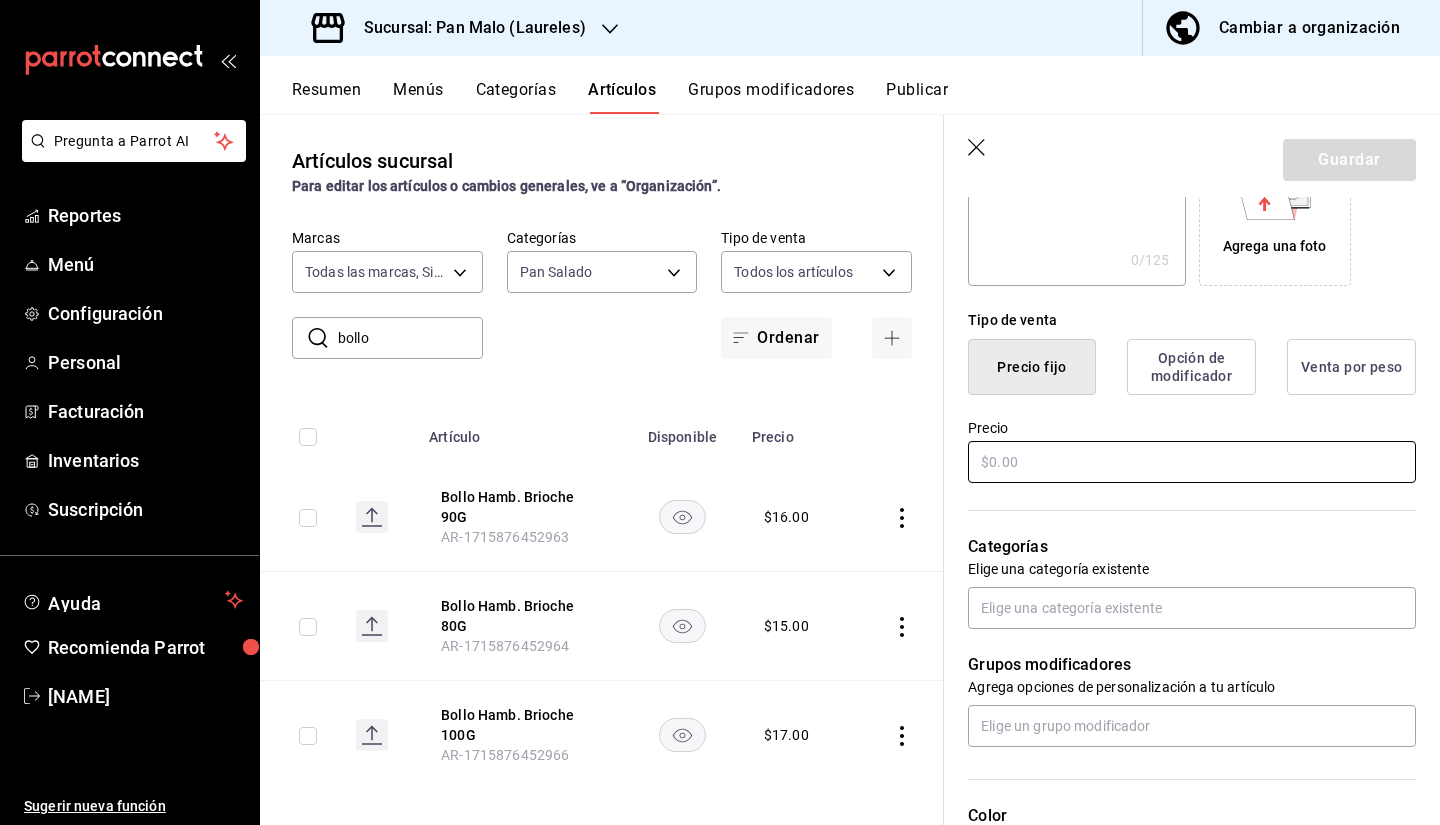 type on "Bollo de Hamburguesa 30G" 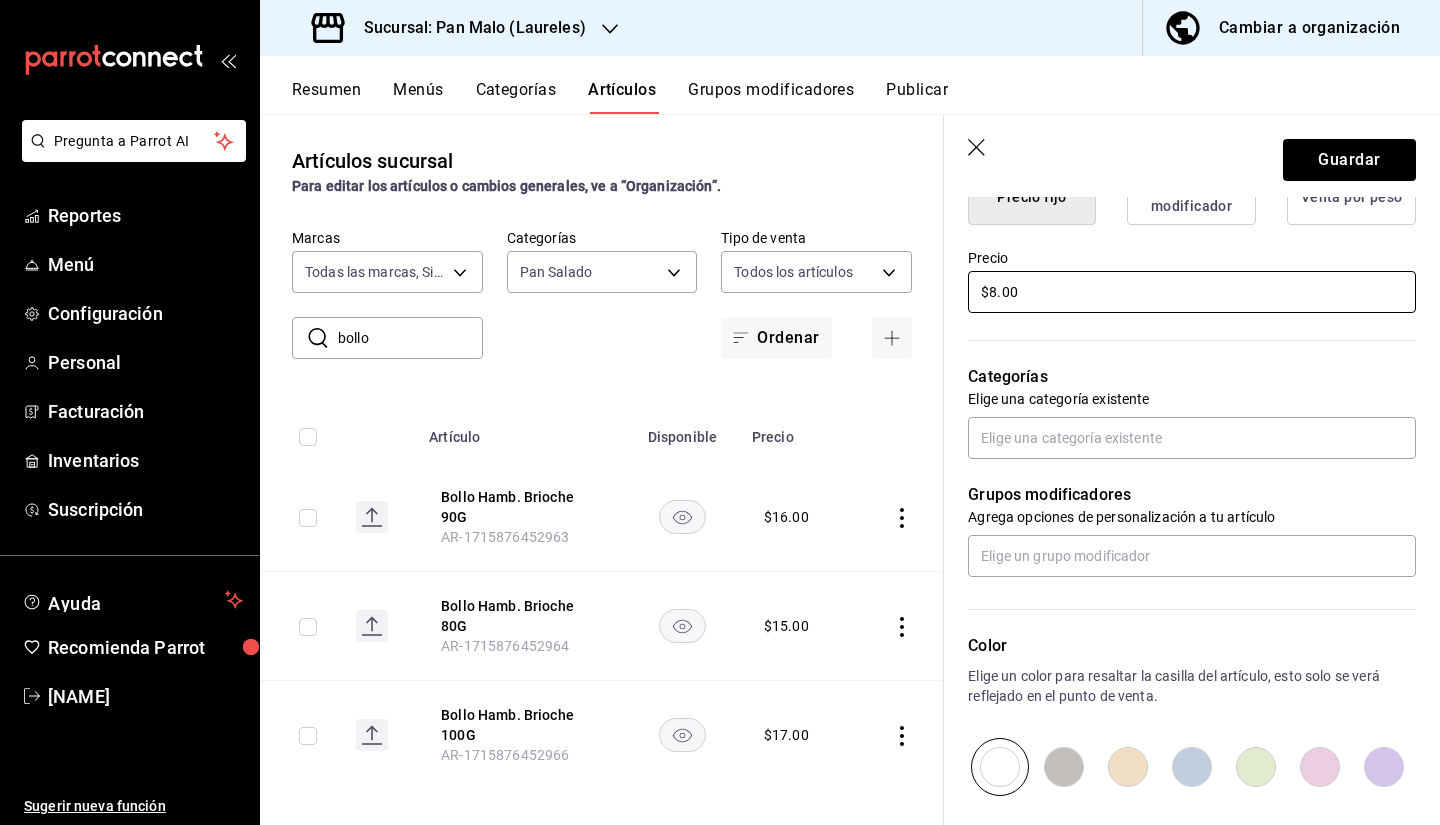 scroll, scrollTop: 556, scrollLeft: 0, axis: vertical 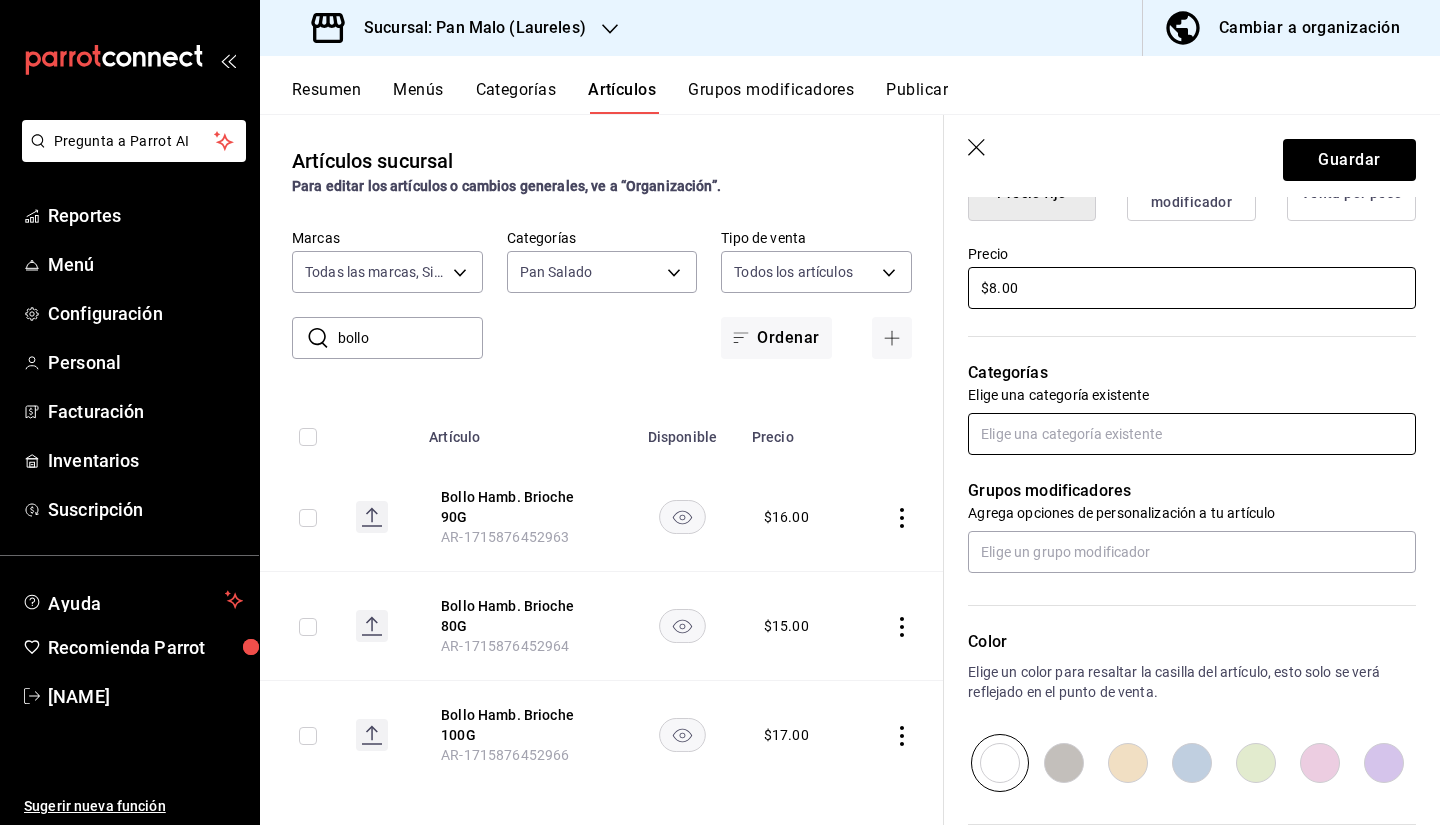 type on "$8.00" 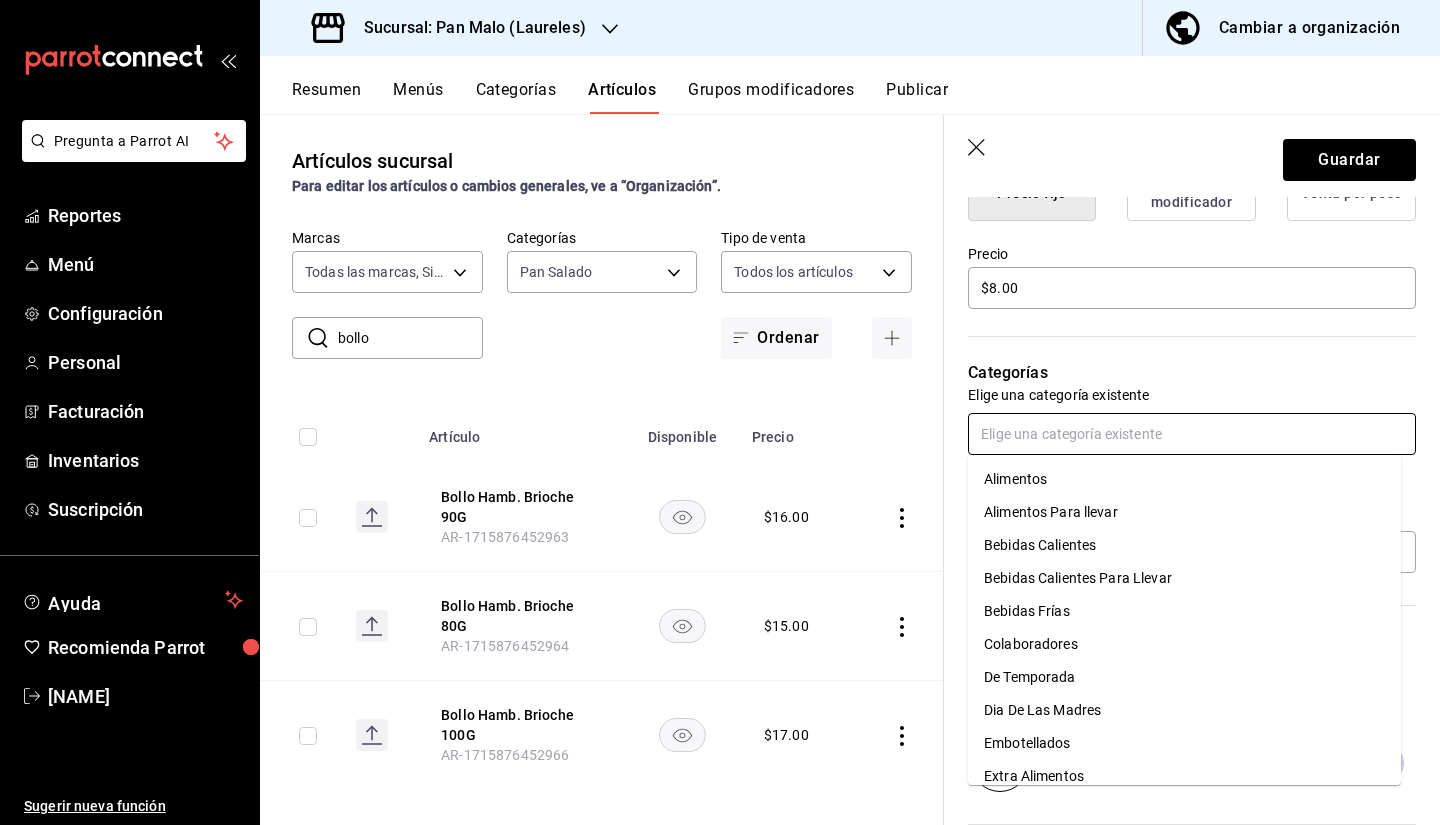 click at bounding box center (1192, 434) 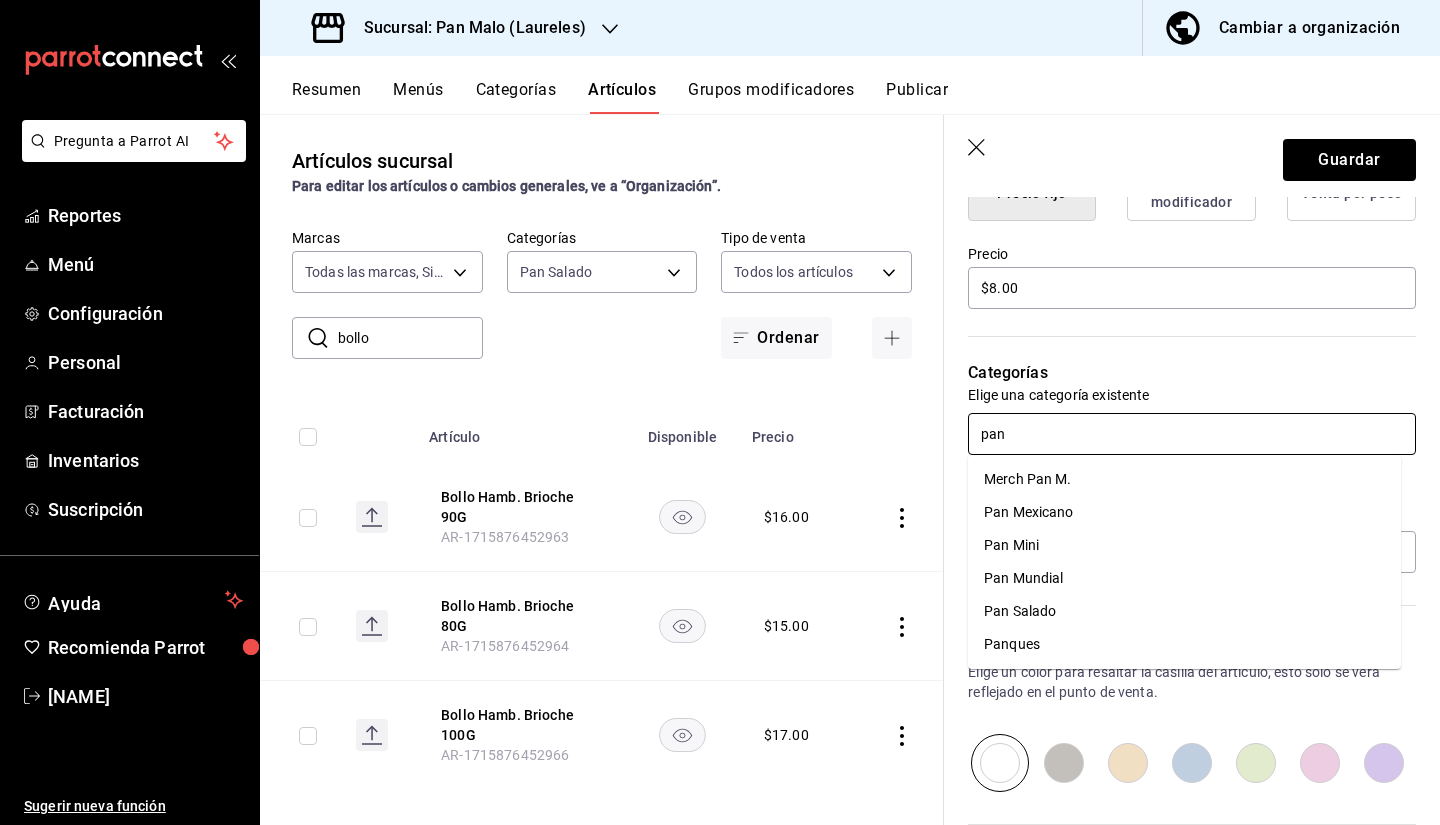 type on "pan s" 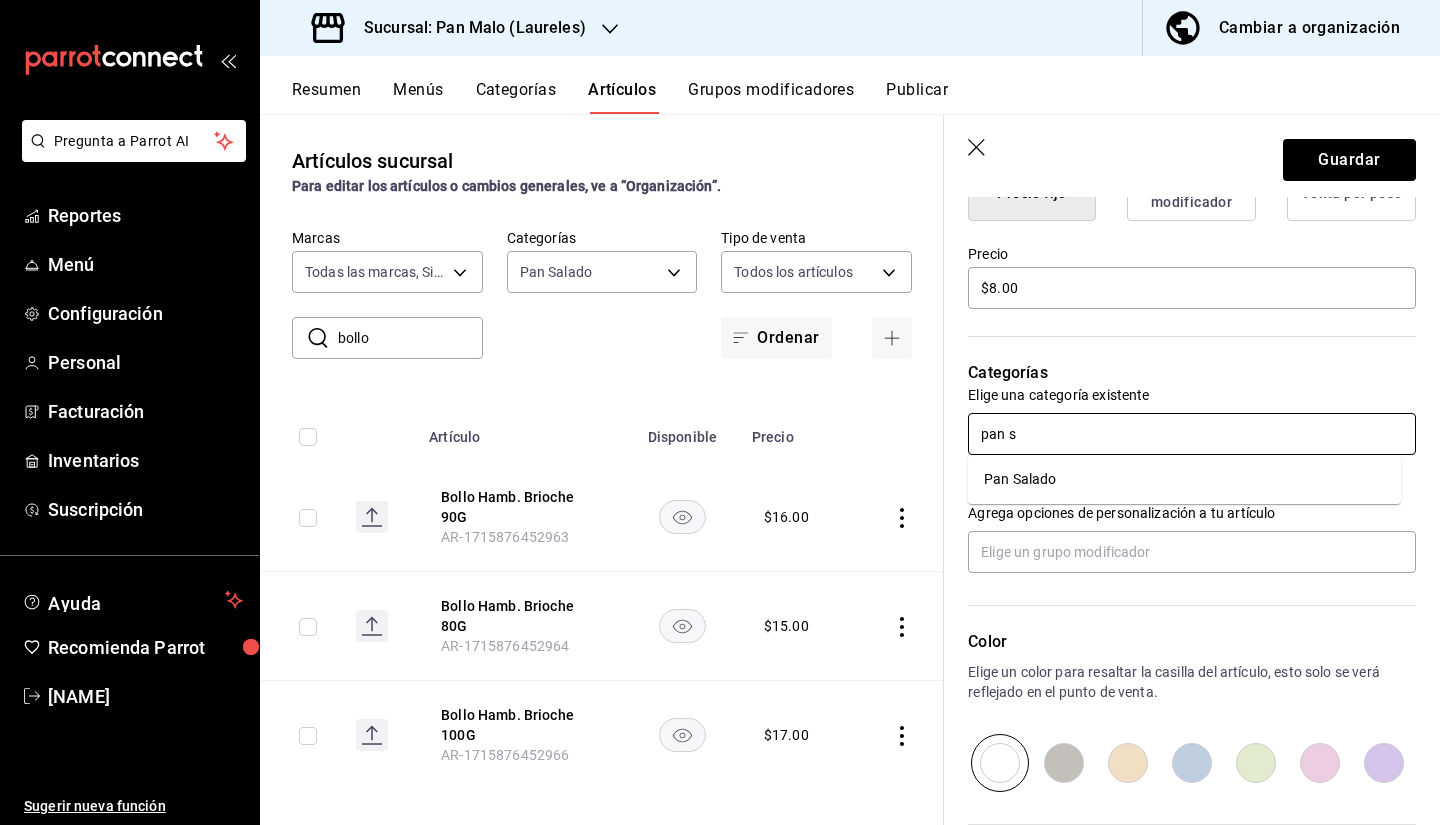 click on "Pan Salado" at bounding box center [1184, 479] 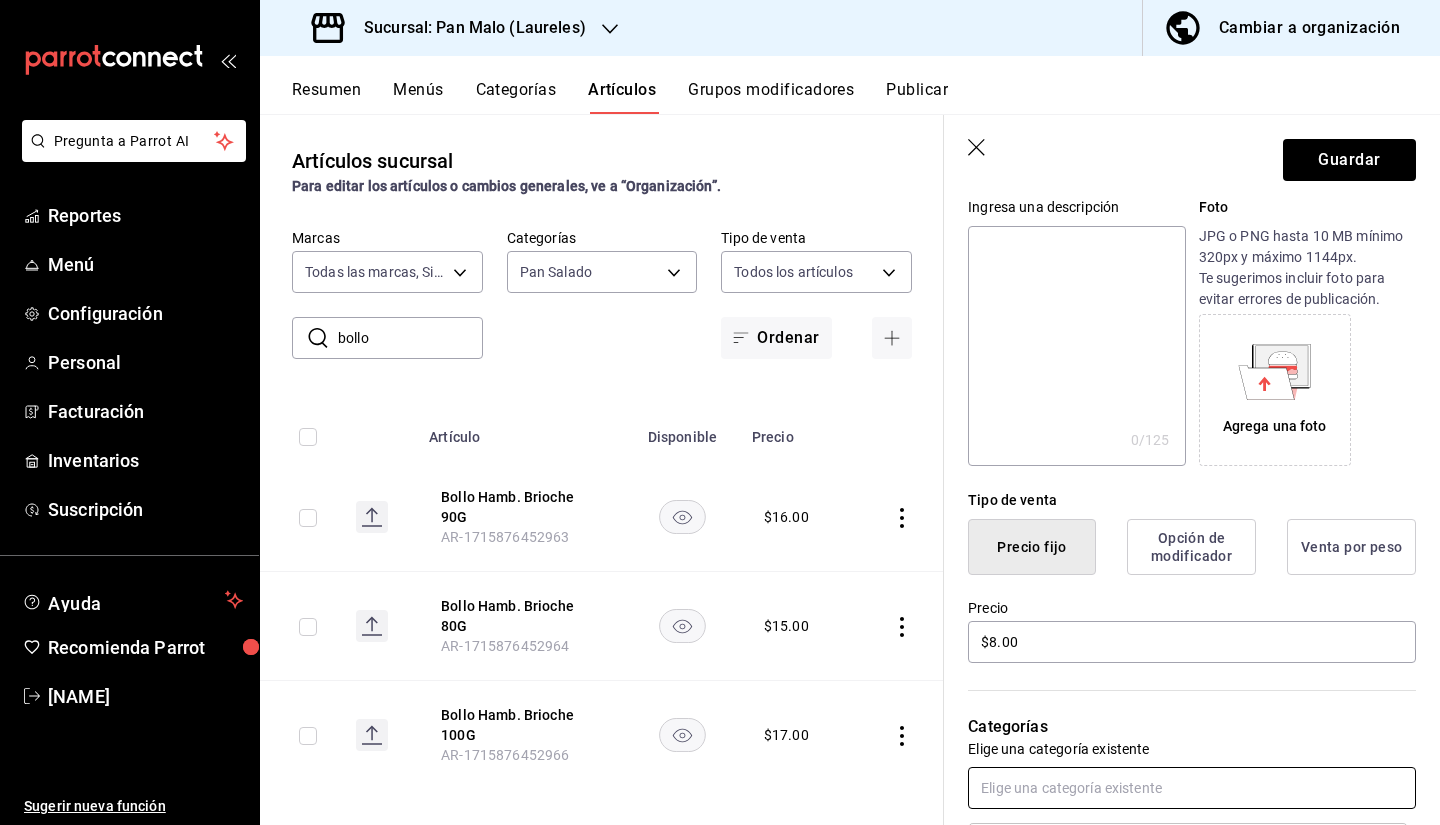scroll, scrollTop: 157, scrollLeft: 0, axis: vertical 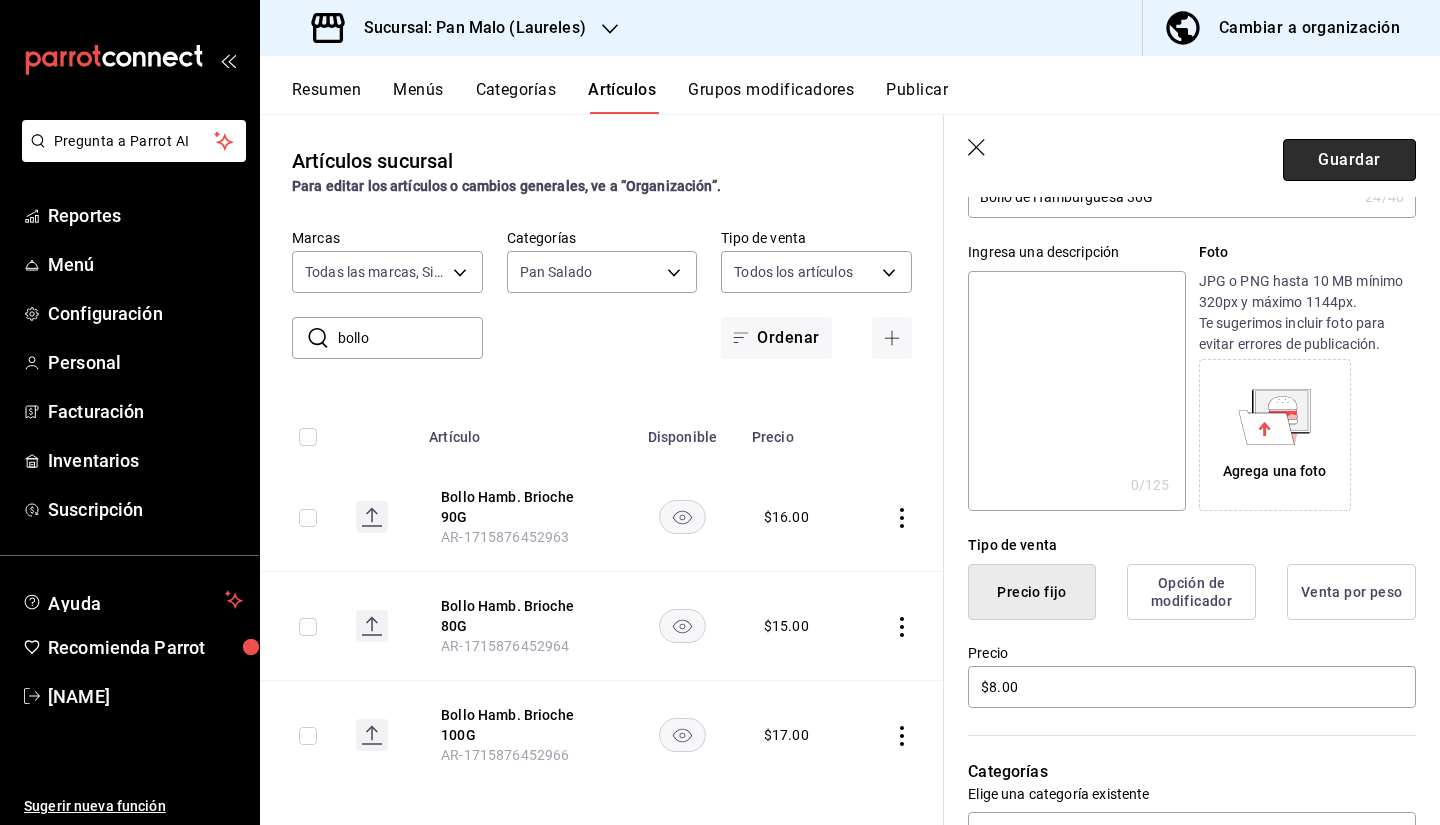 click on "Guardar" at bounding box center (1349, 160) 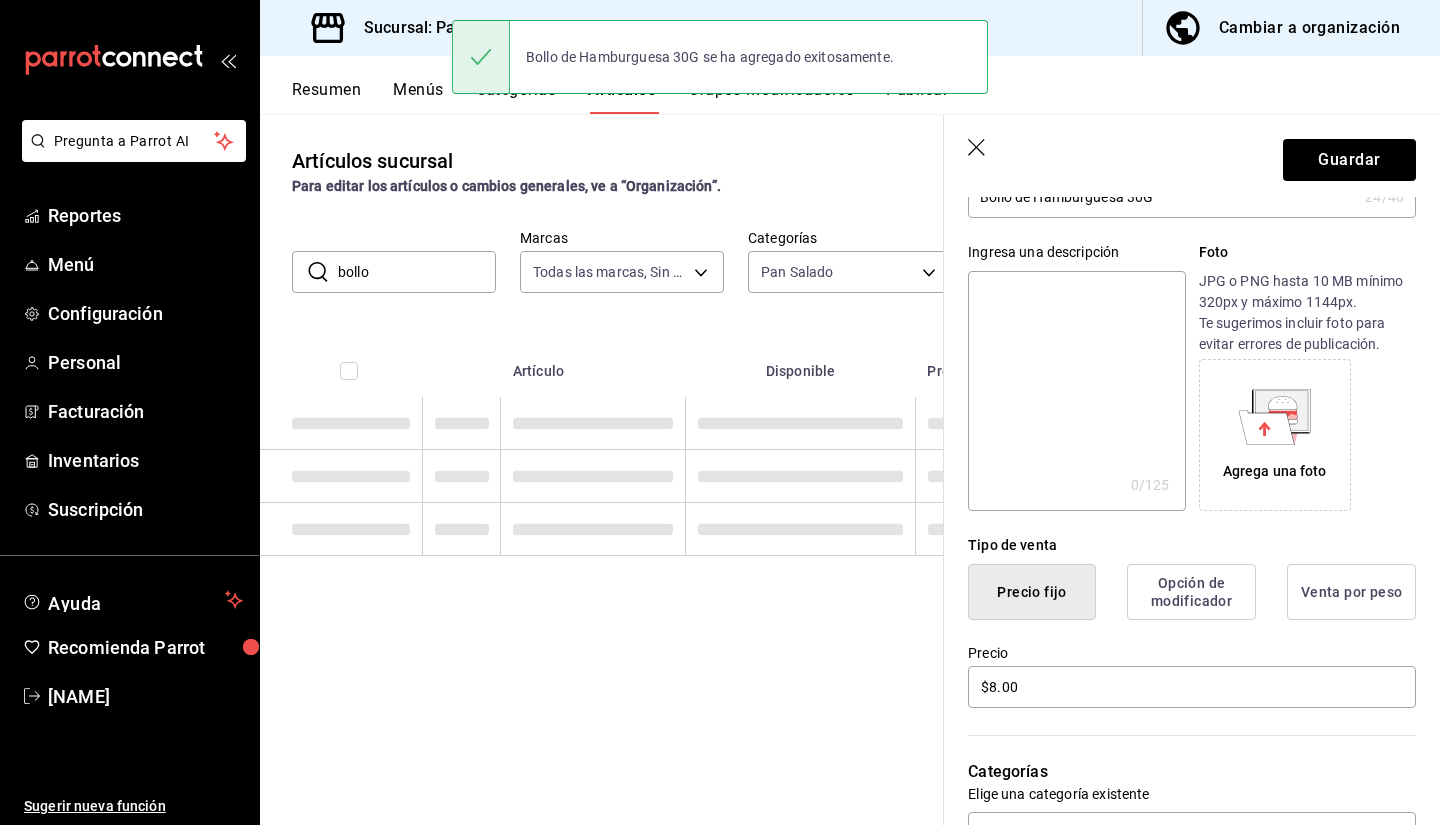scroll, scrollTop: 0, scrollLeft: 0, axis: both 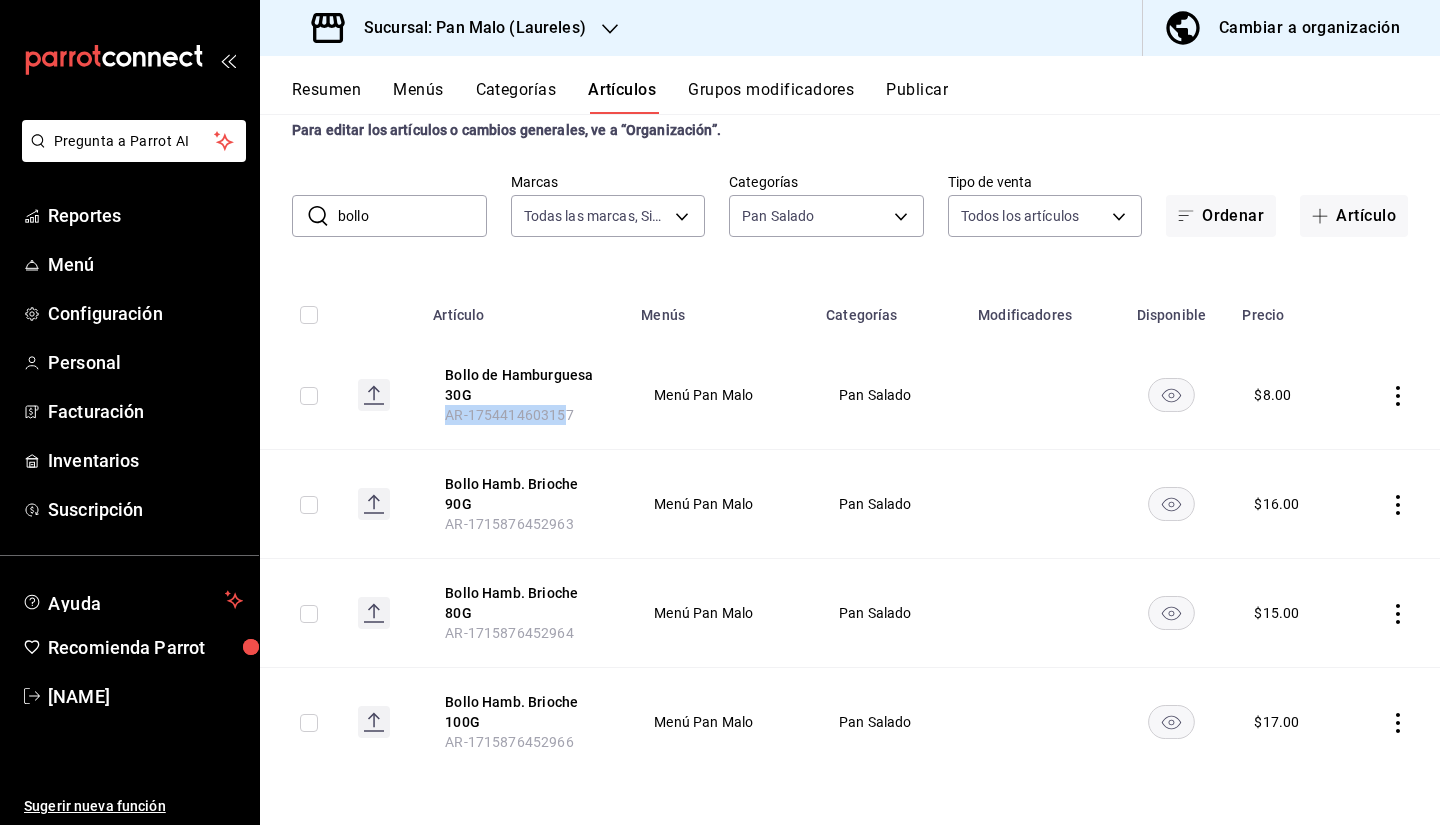 drag, startPoint x: 436, startPoint y: 384, endPoint x: 565, endPoint y: 415, distance: 132.67253 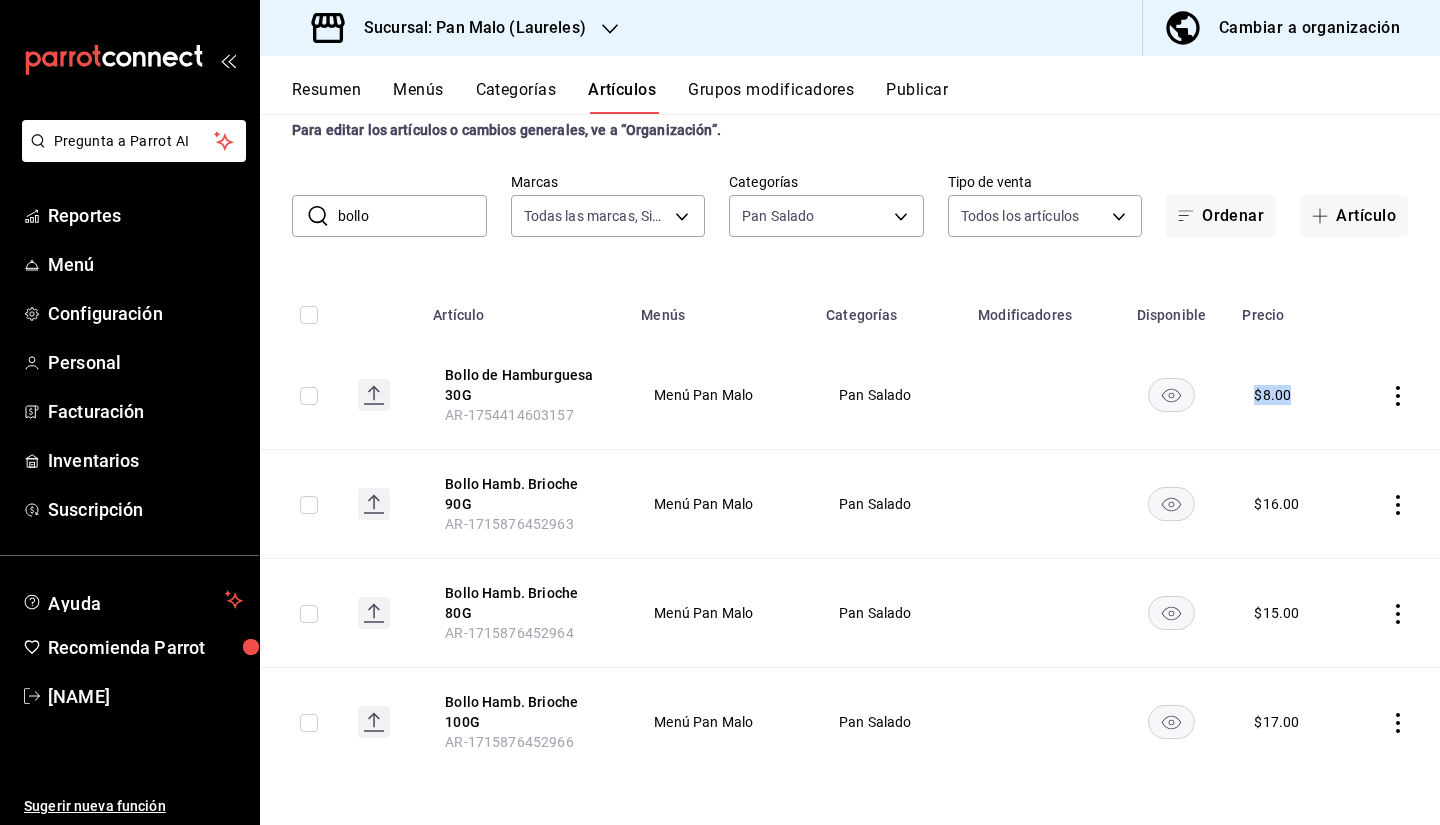 drag, startPoint x: 1245, startPoint y: 407, endPoint x: 1298, endPoint y: 405, distance: 53.037724 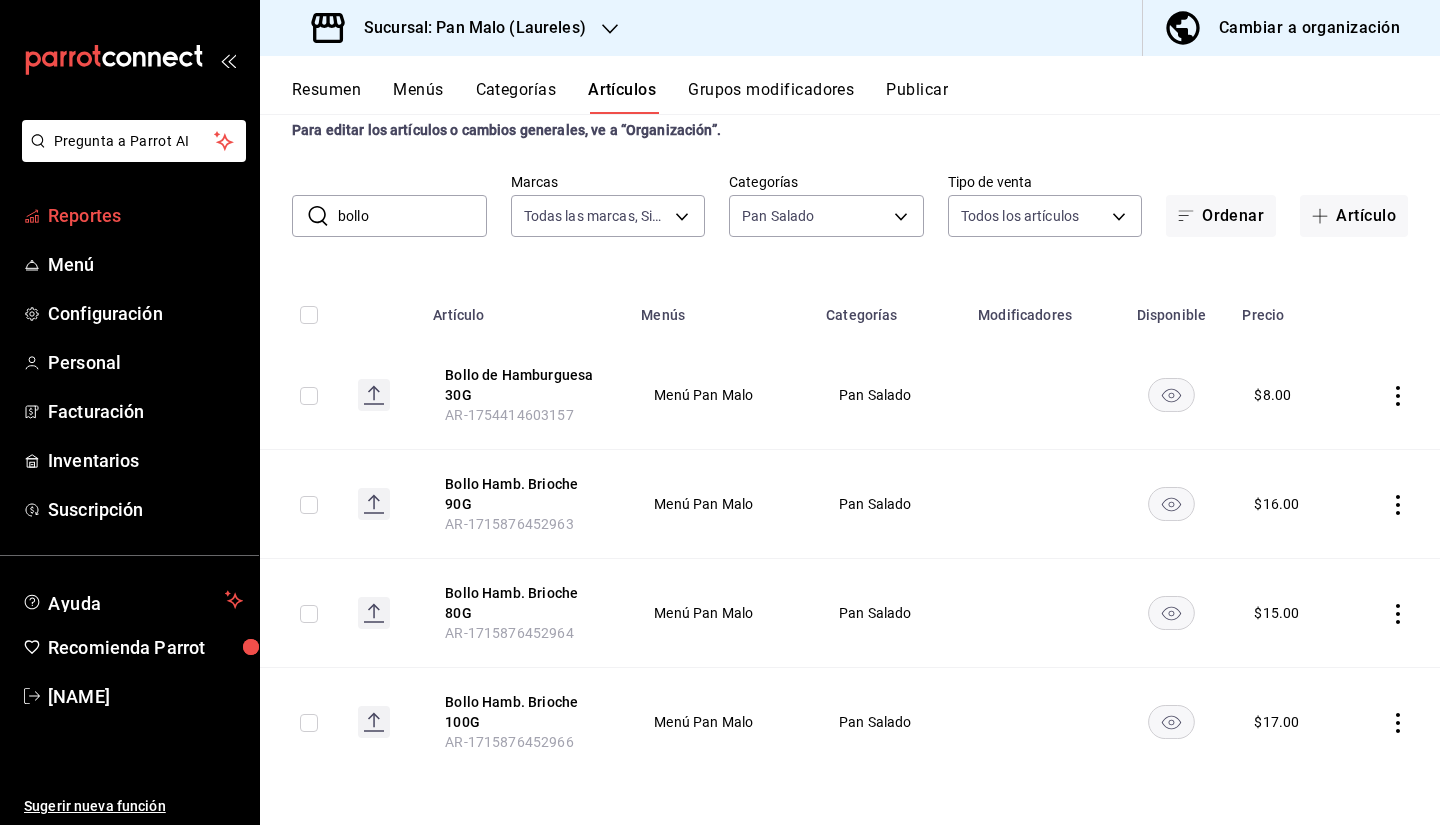 click on "Reportes" at bounding box center [145, 215] 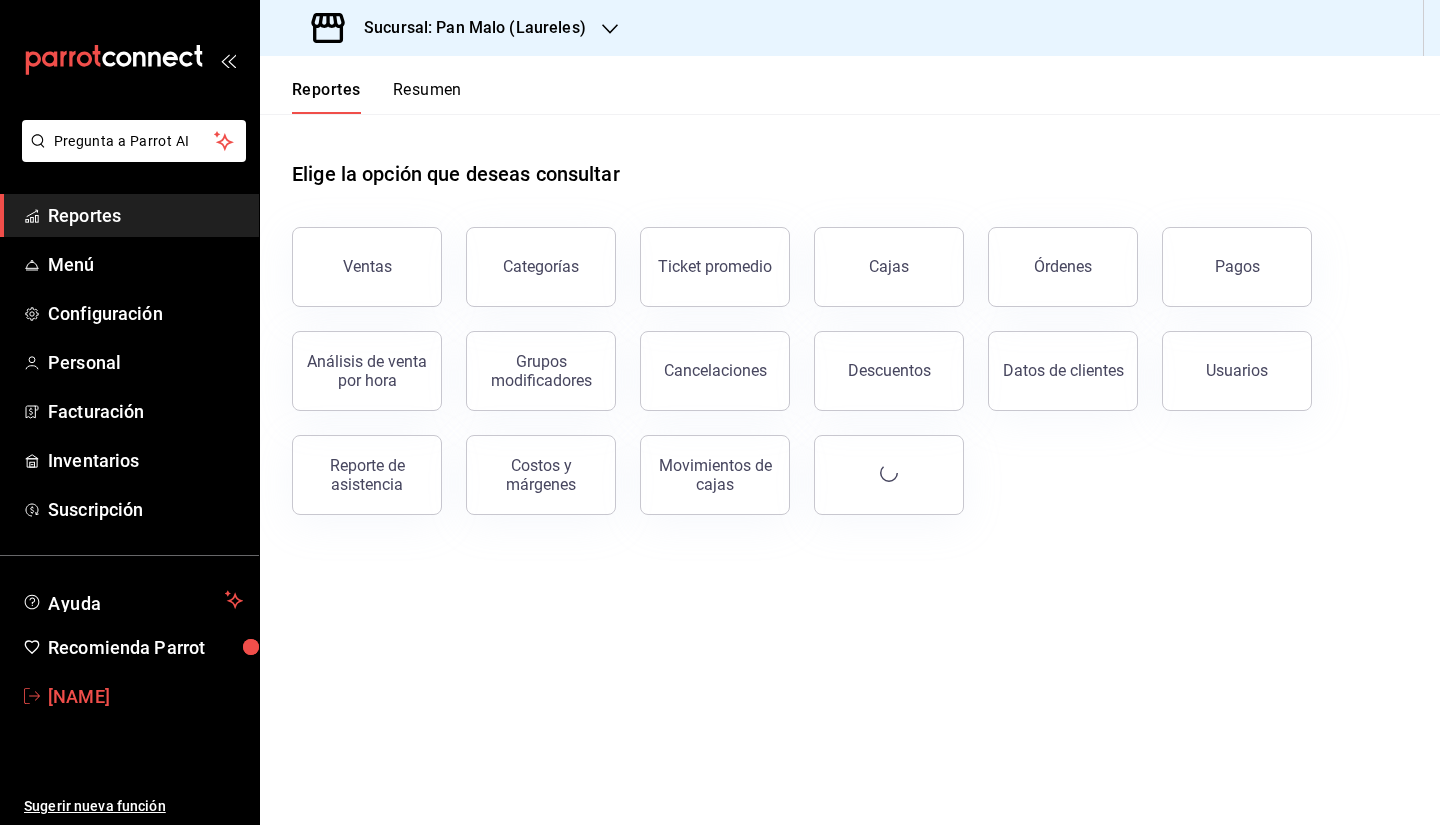 click on "[NAME]" at bounding box center [145, 696] 